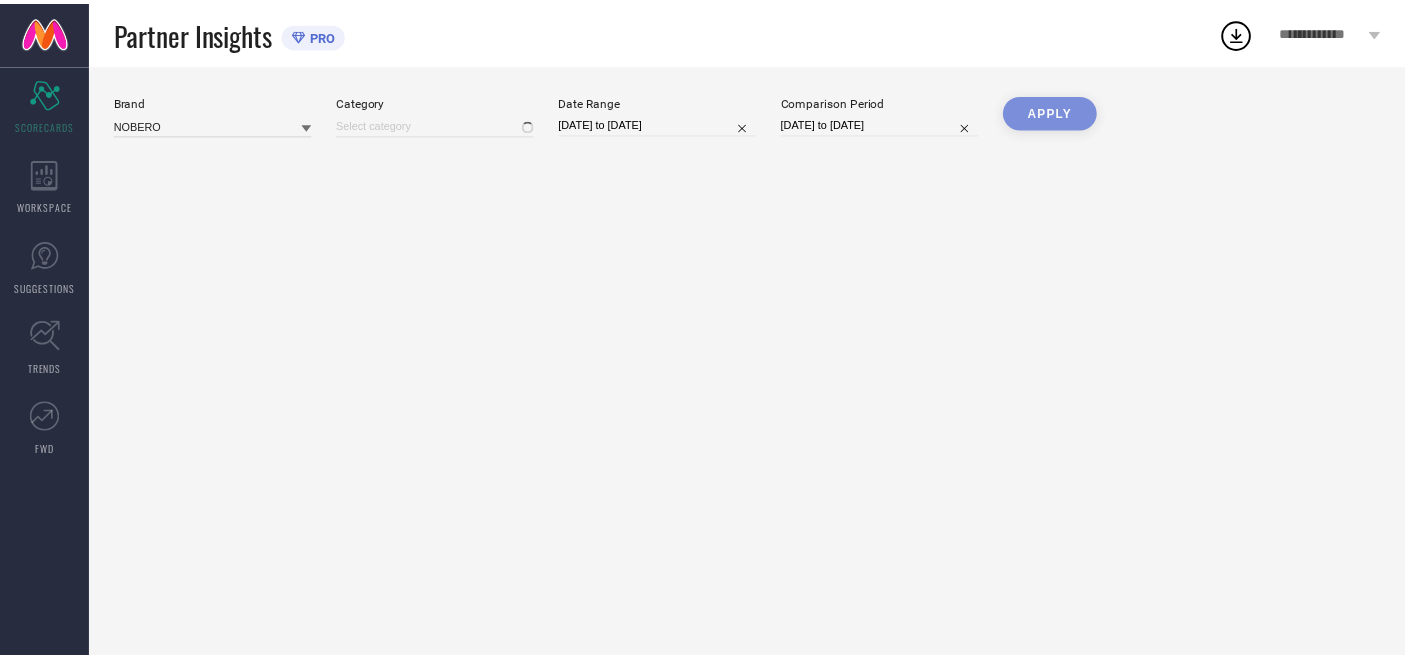 scroll, scrollTop: 0, scrollLeft: 0, axis: both 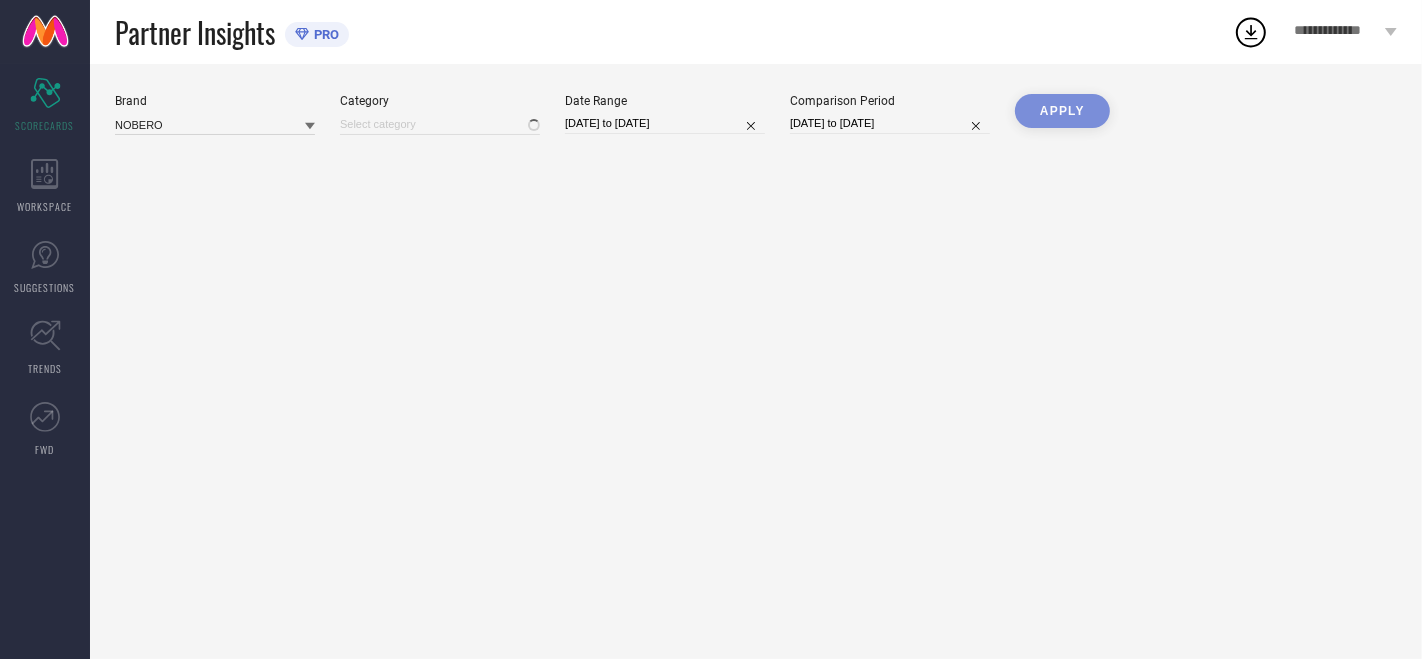 type on "Men-Track Pants" 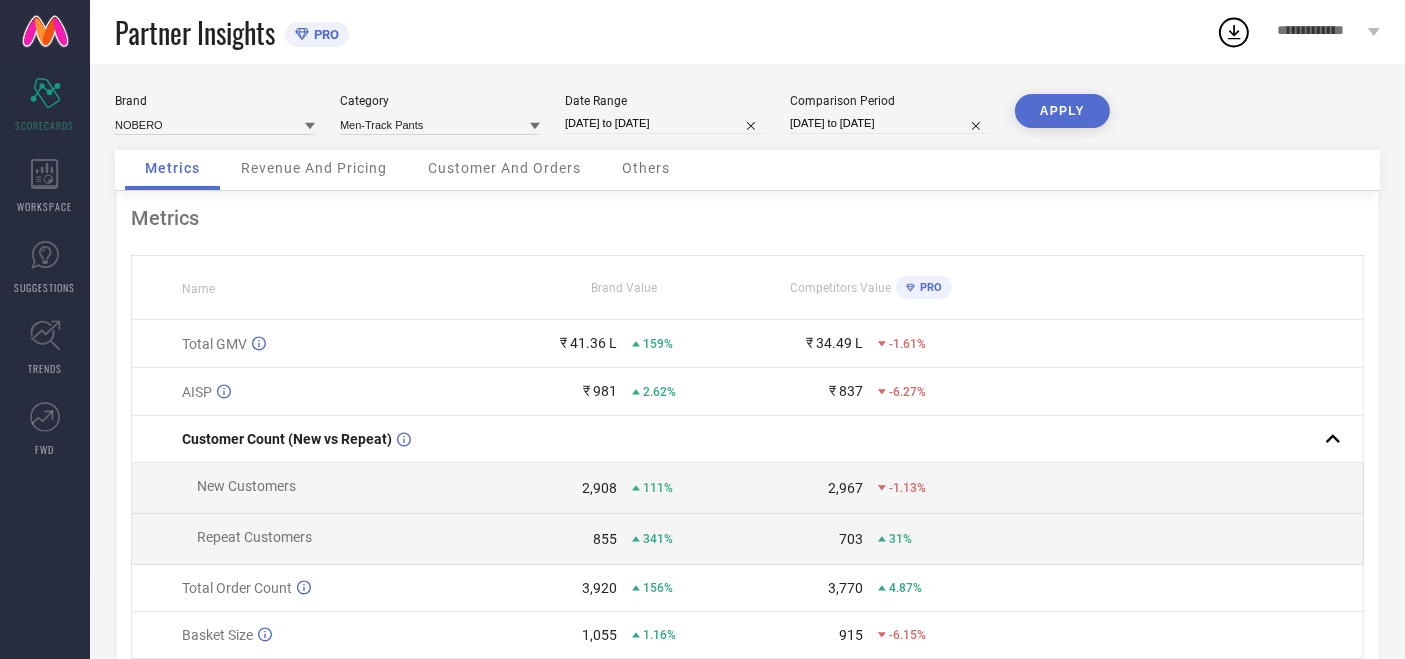 click on "Revenue And Pricing" at bounding box center [314, 168] 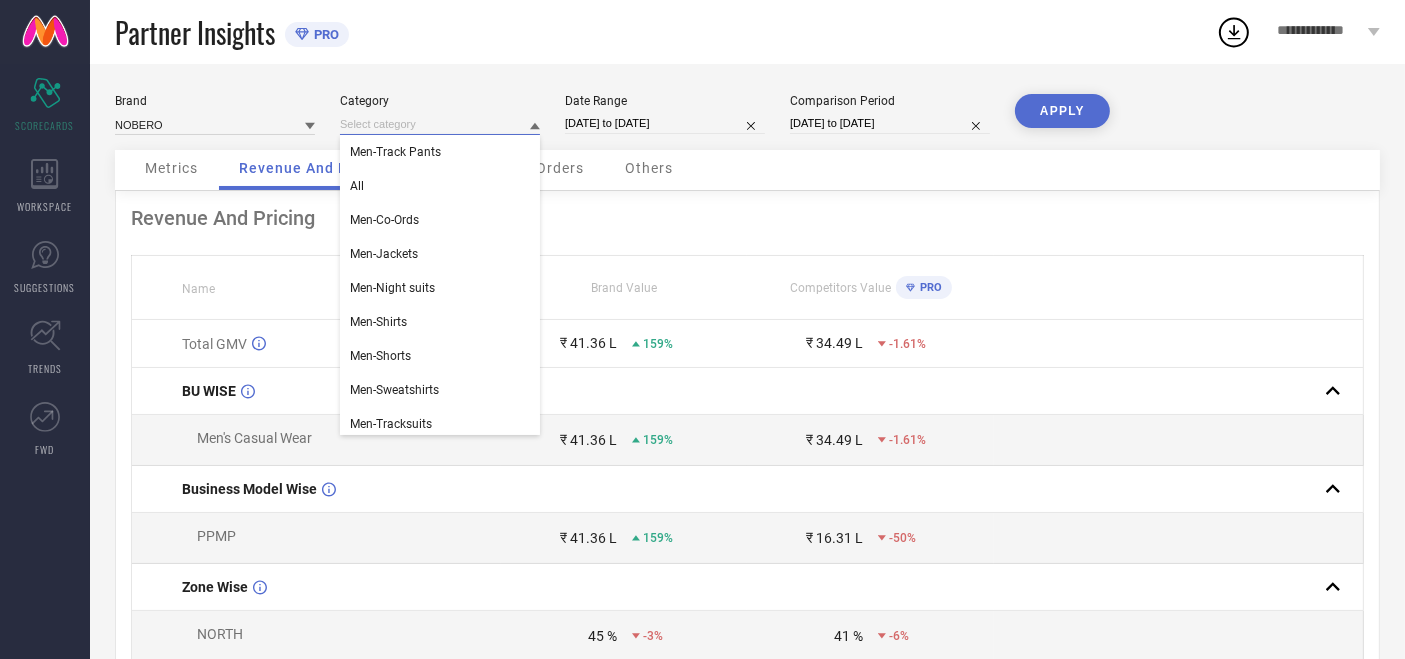 click at bounding box center (440, 124) 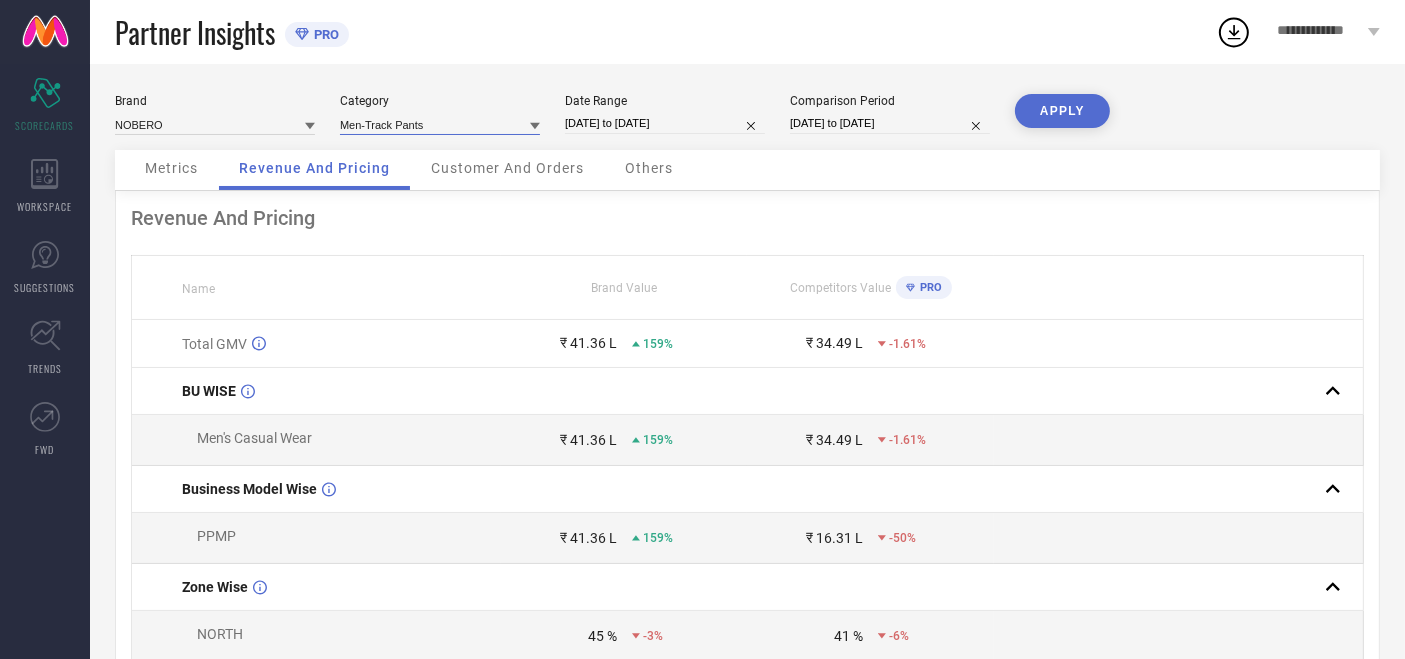 click at bounding box center (440, 124) 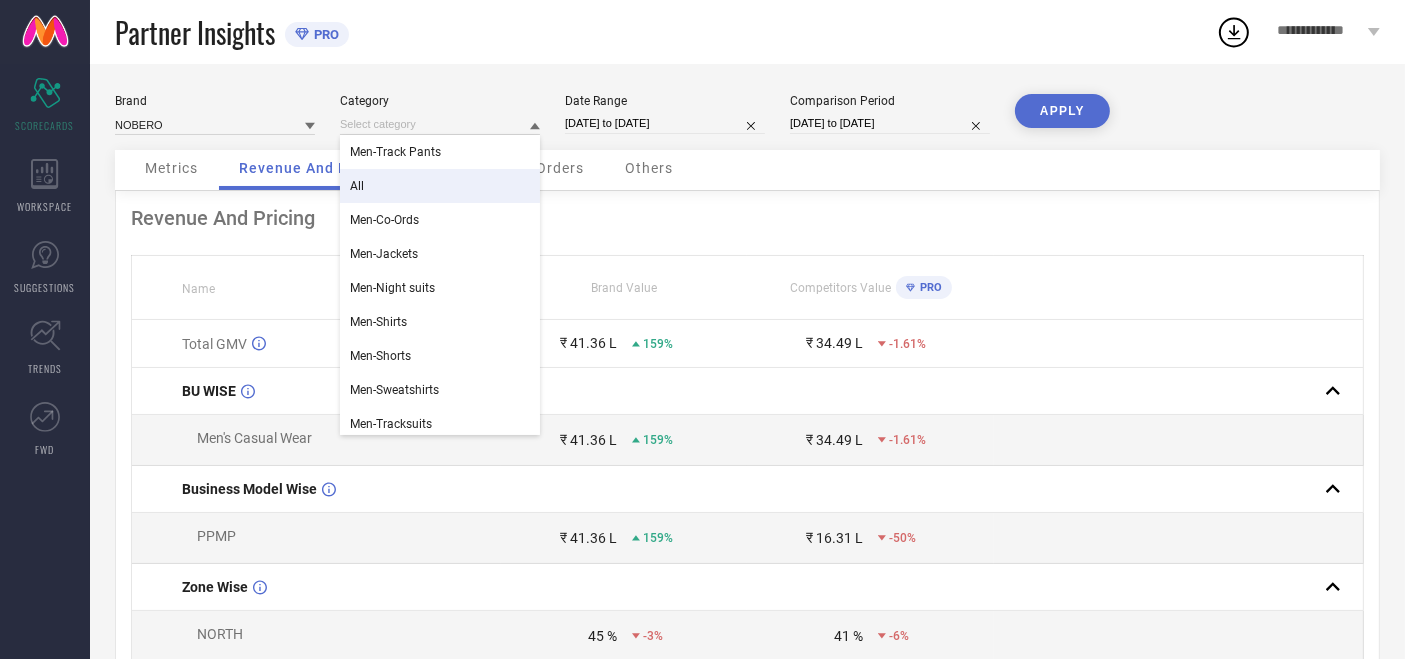 click on "All" at bounding box center (440, 186) 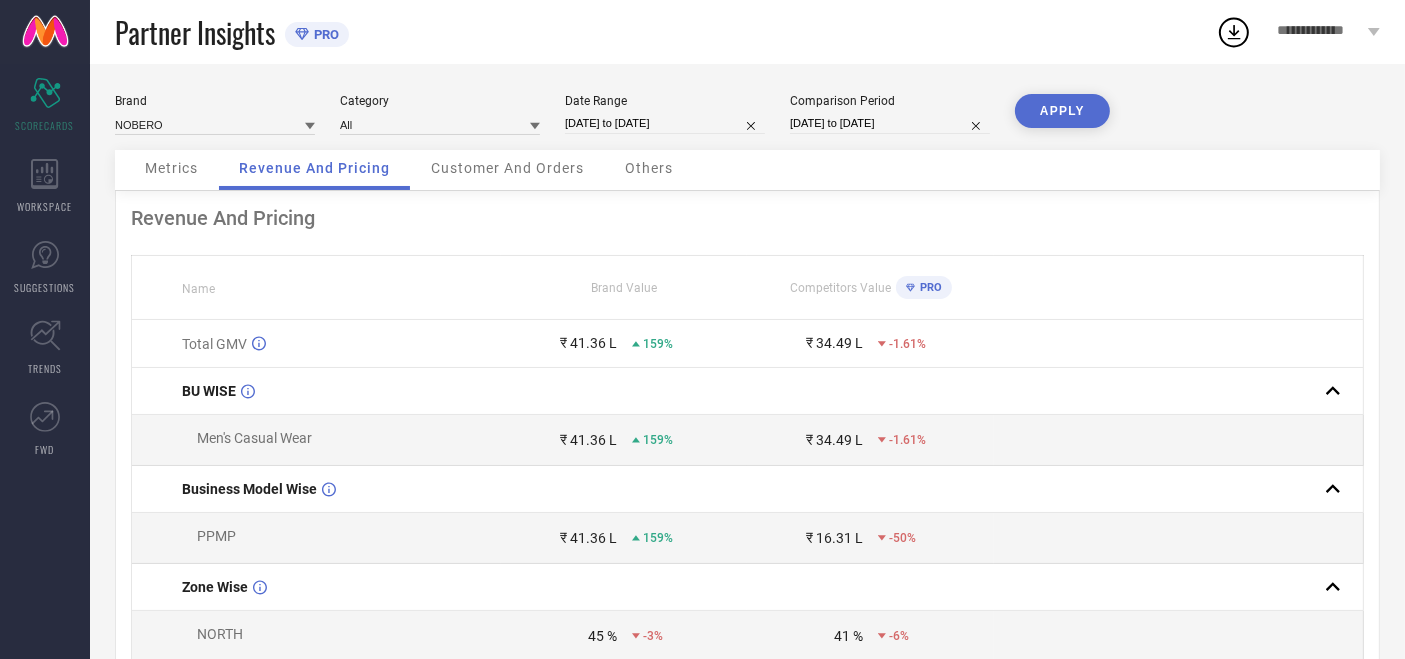 select on "3" 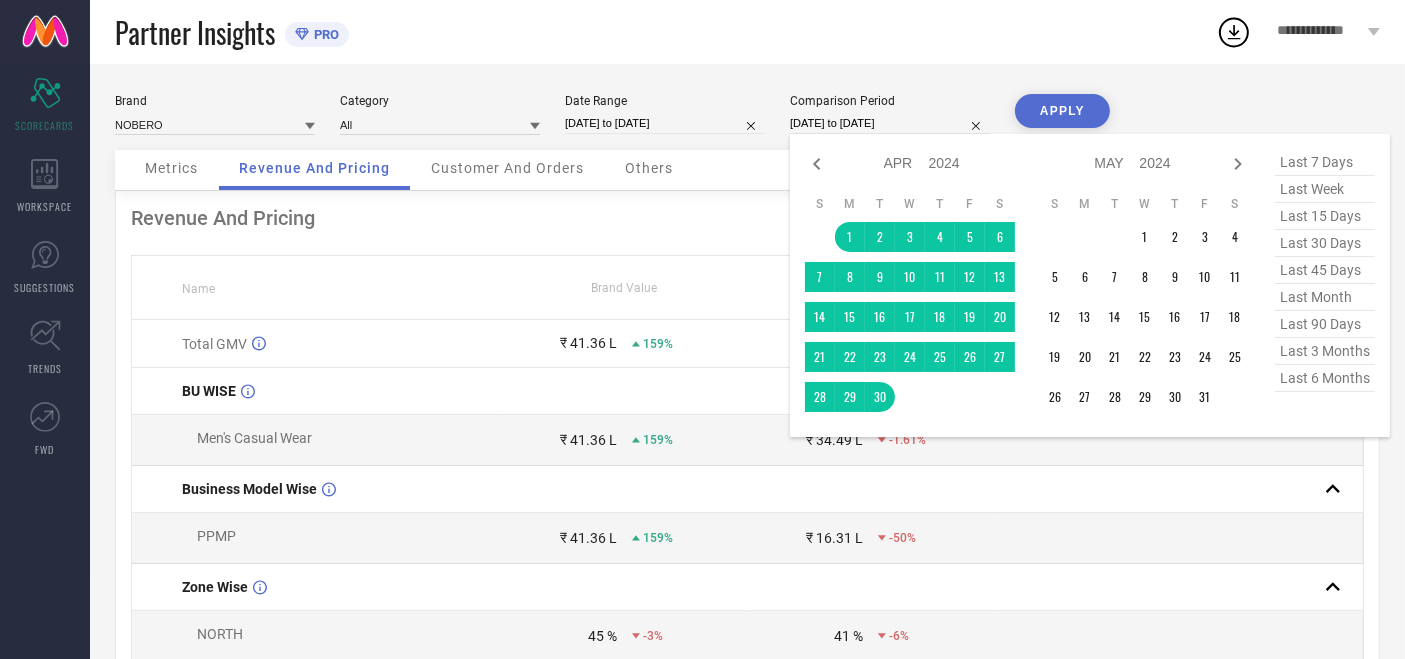 click on "[DATE] to [DATE]" at bounding box center [890, 123] 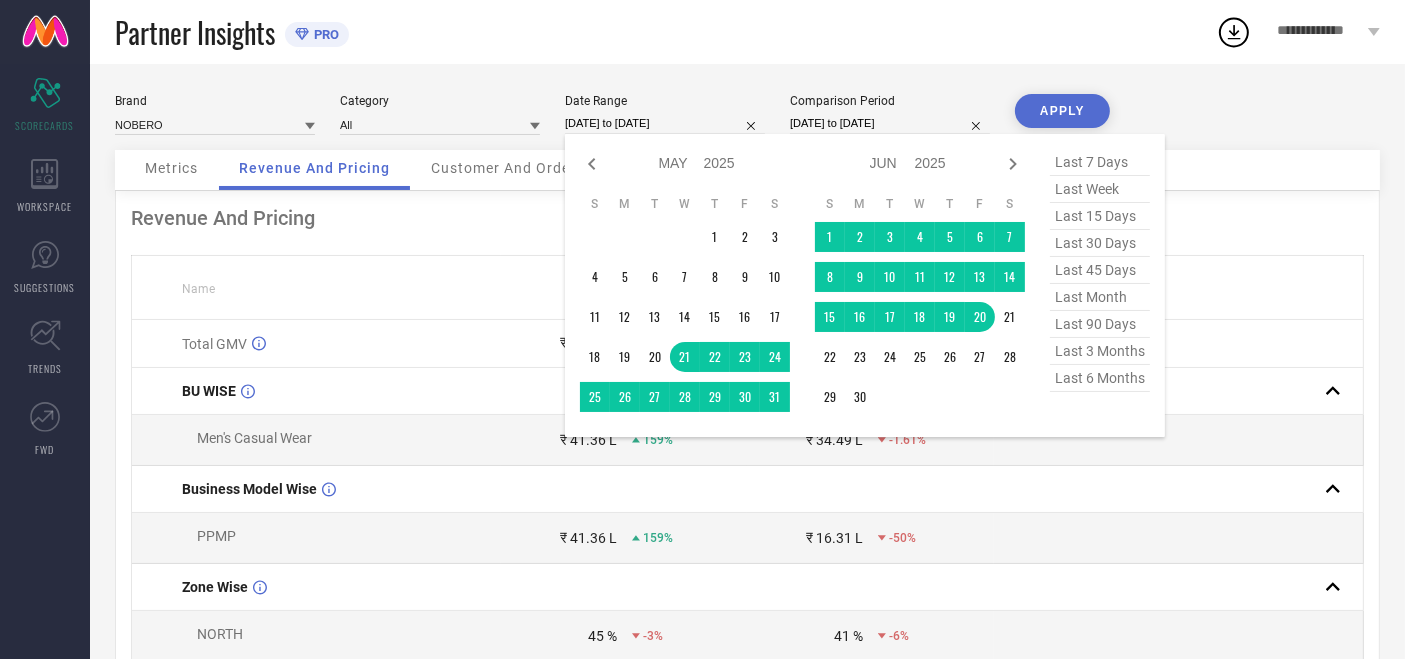 click on "[DATE] to [DATE]" at bounding box center (665, 123) 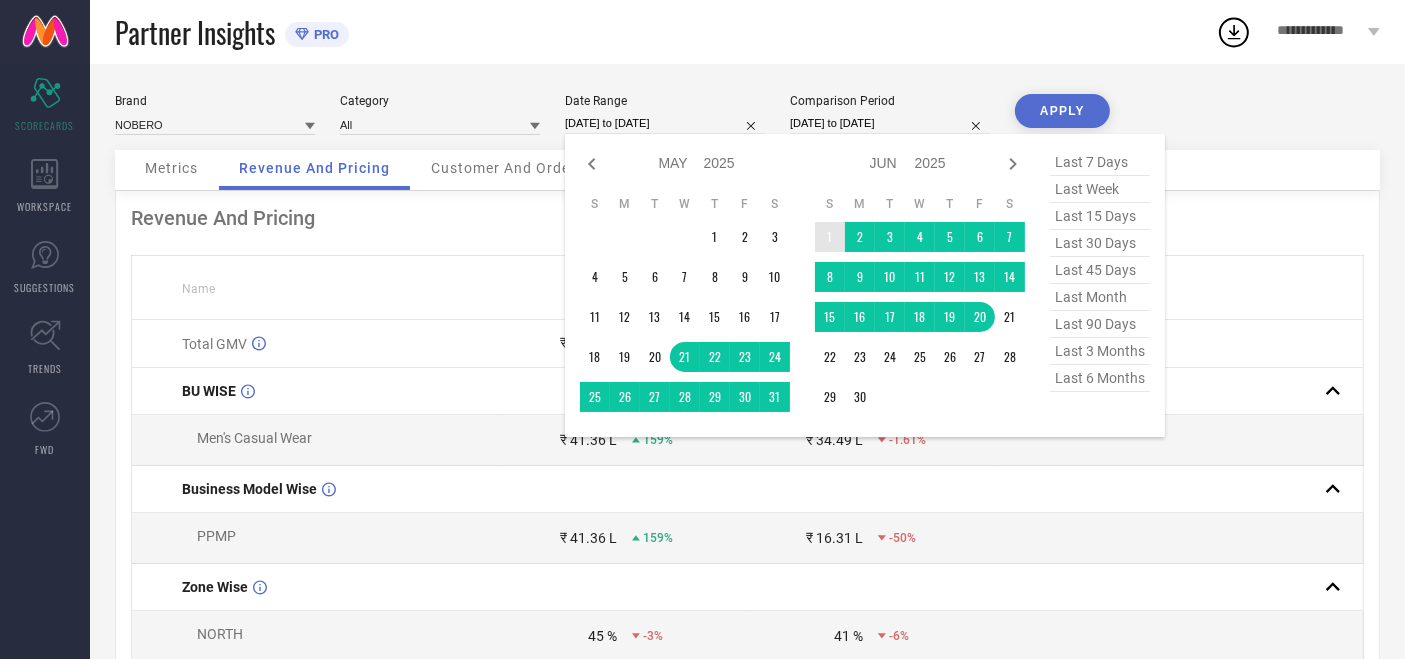 type on "After [DATE]" 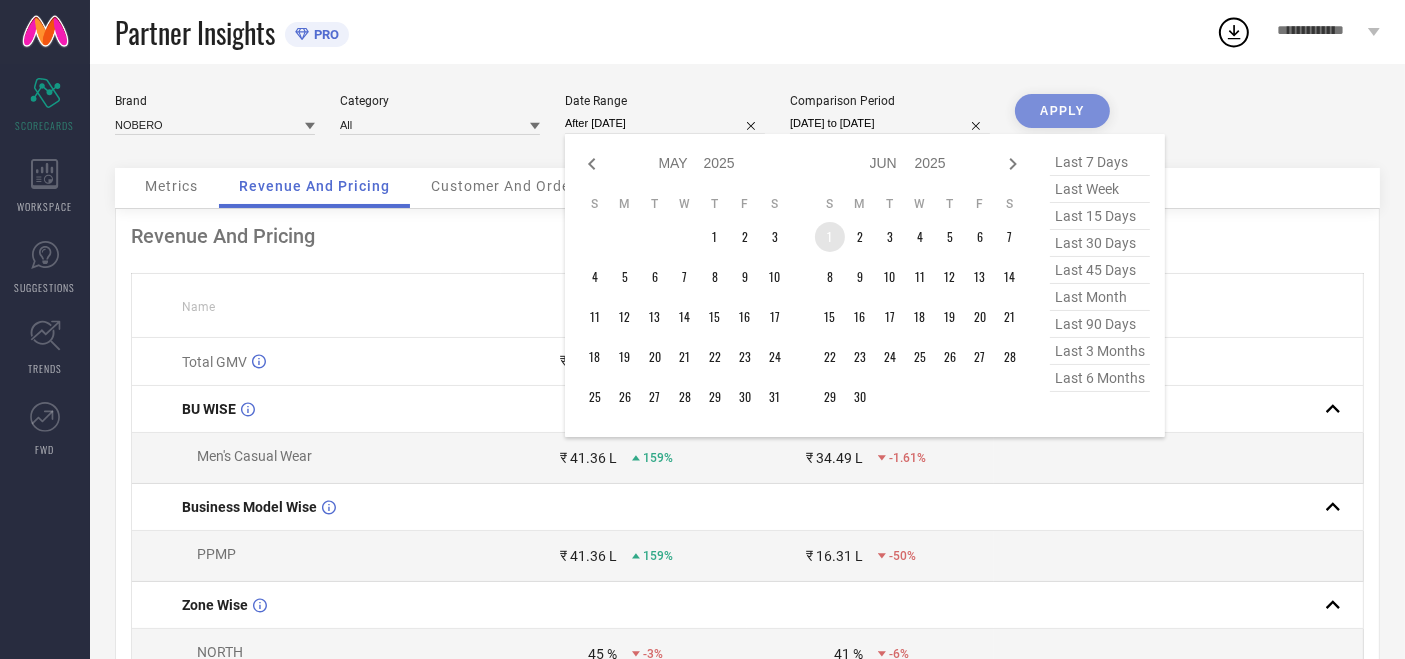 click on "1" at bounding box center (830, 237) 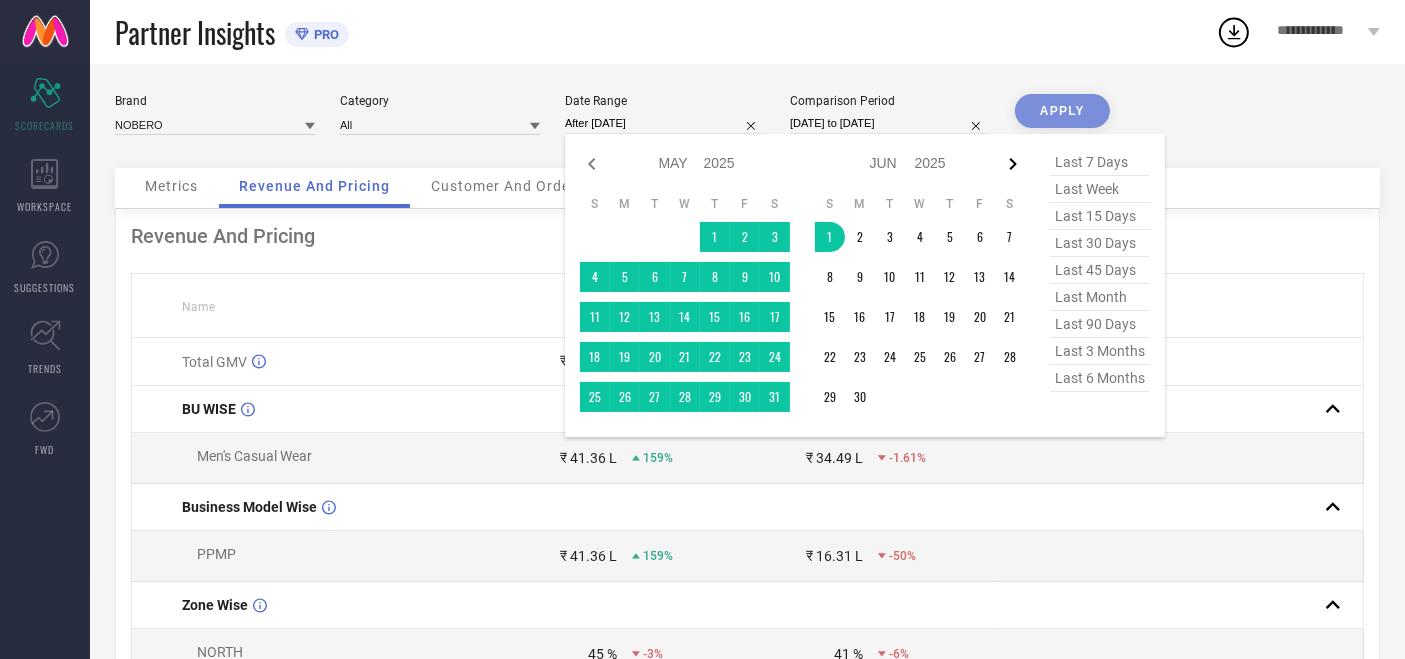 click 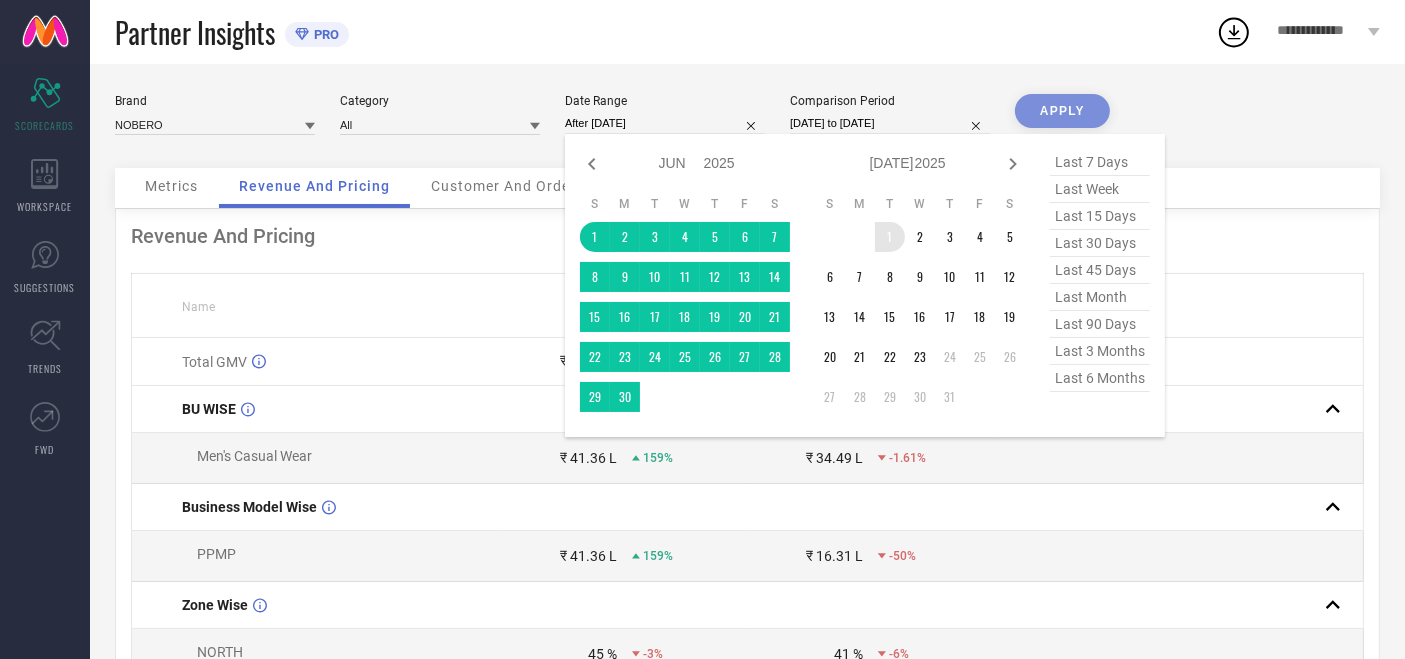 type on "[DATE] to [DATE]" 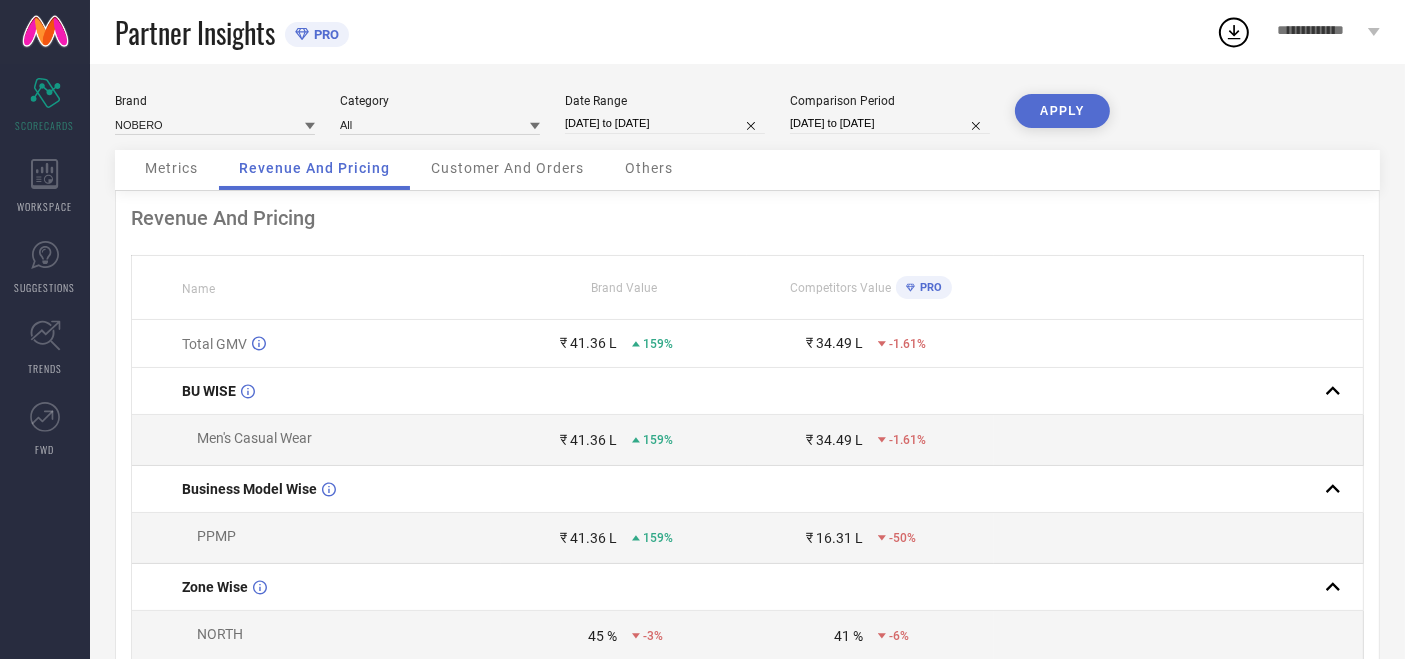 click on "Date Range [DATE] to [DATE]" at bounding box center [665, 114] 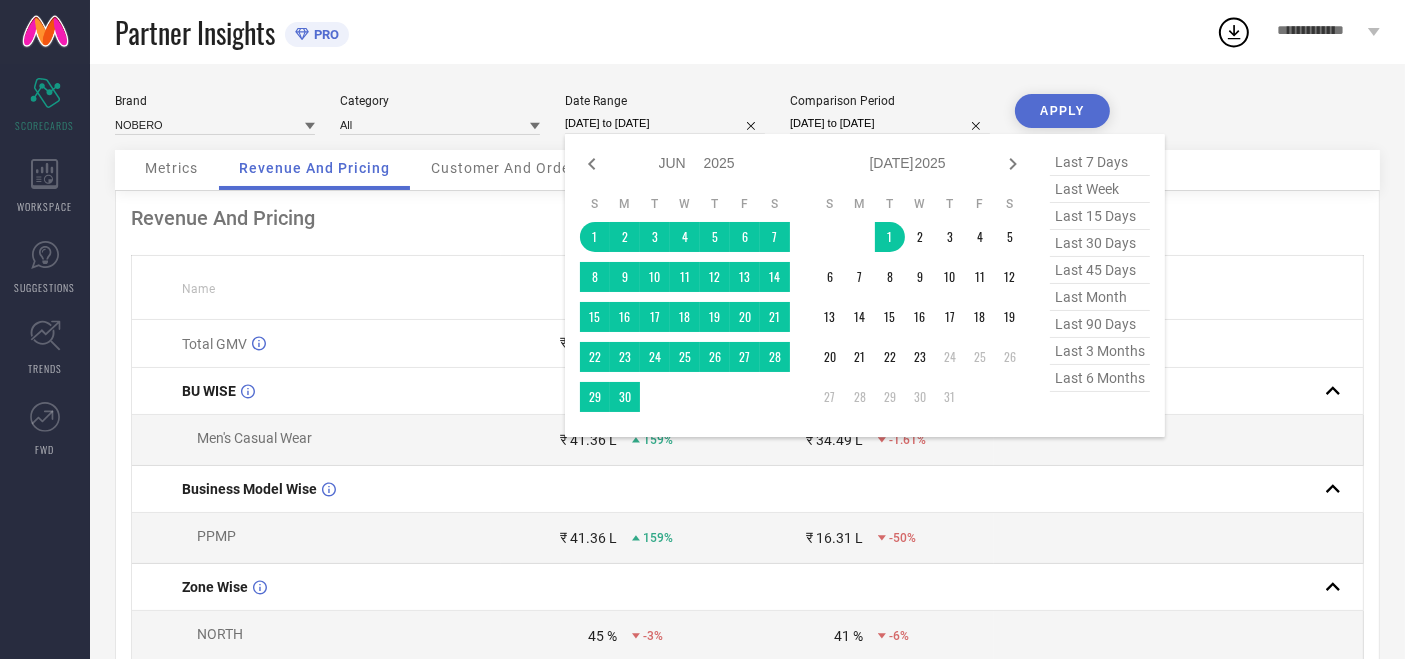 click on "[DATE] to [DATE]" at bounding box center (665, 123) 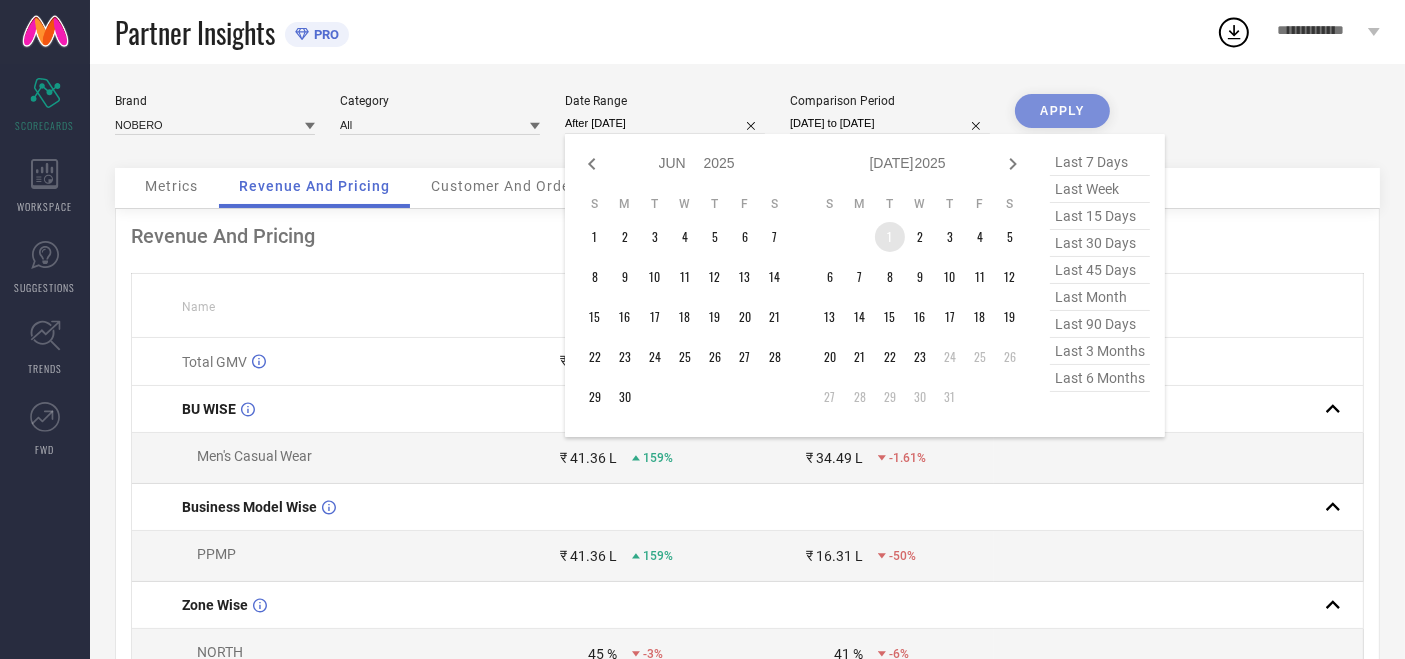 click on "1" at bounding box center [890, 237] 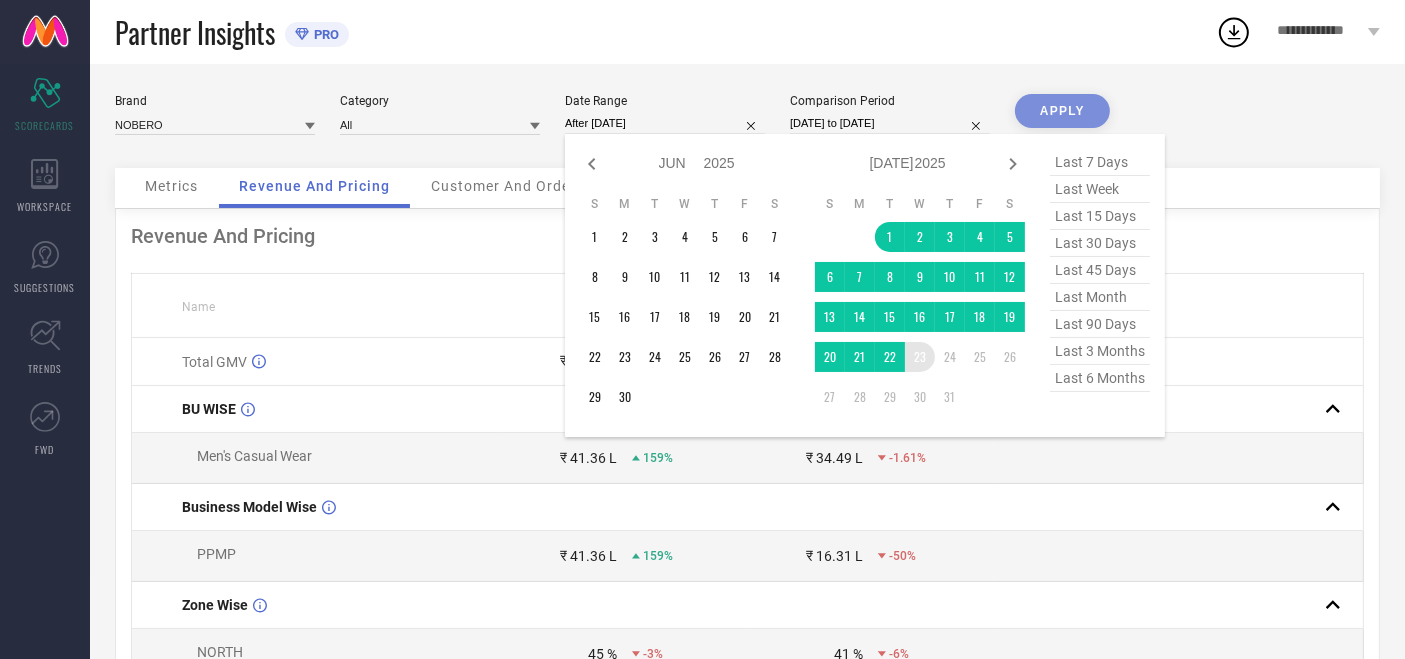 type on "[DATE] to [DATE]" 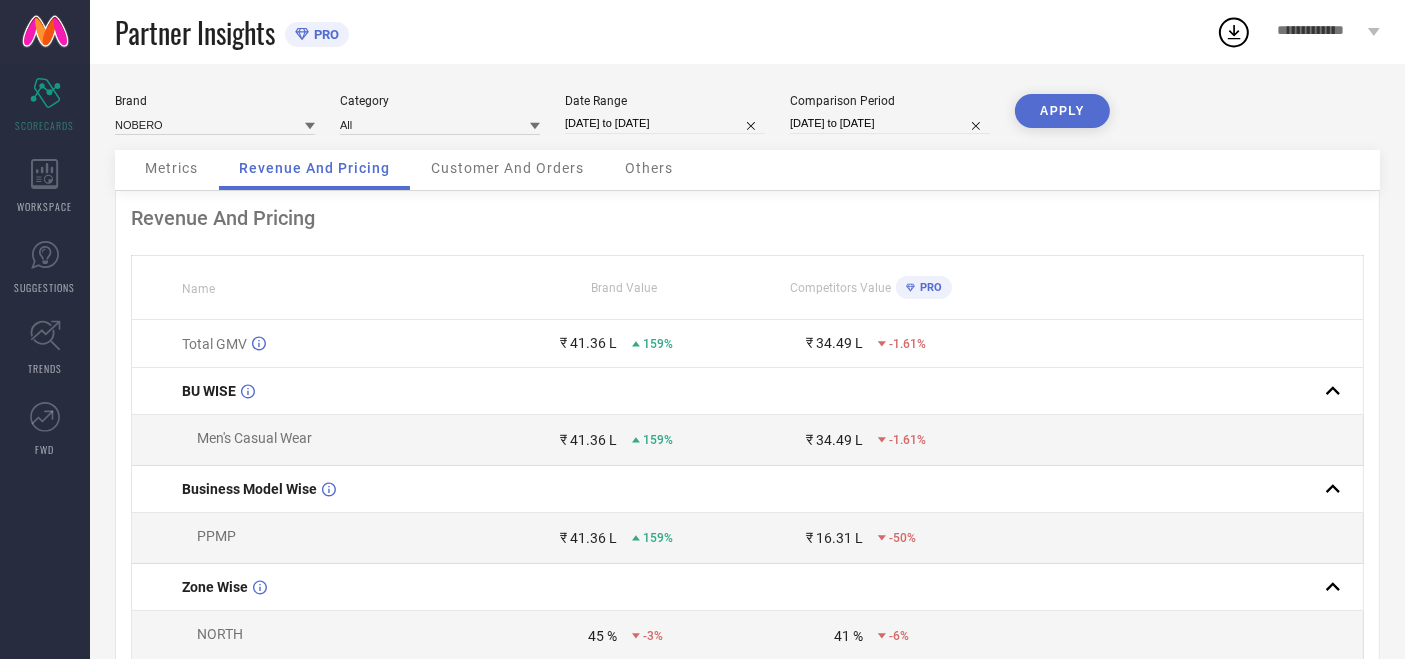 type 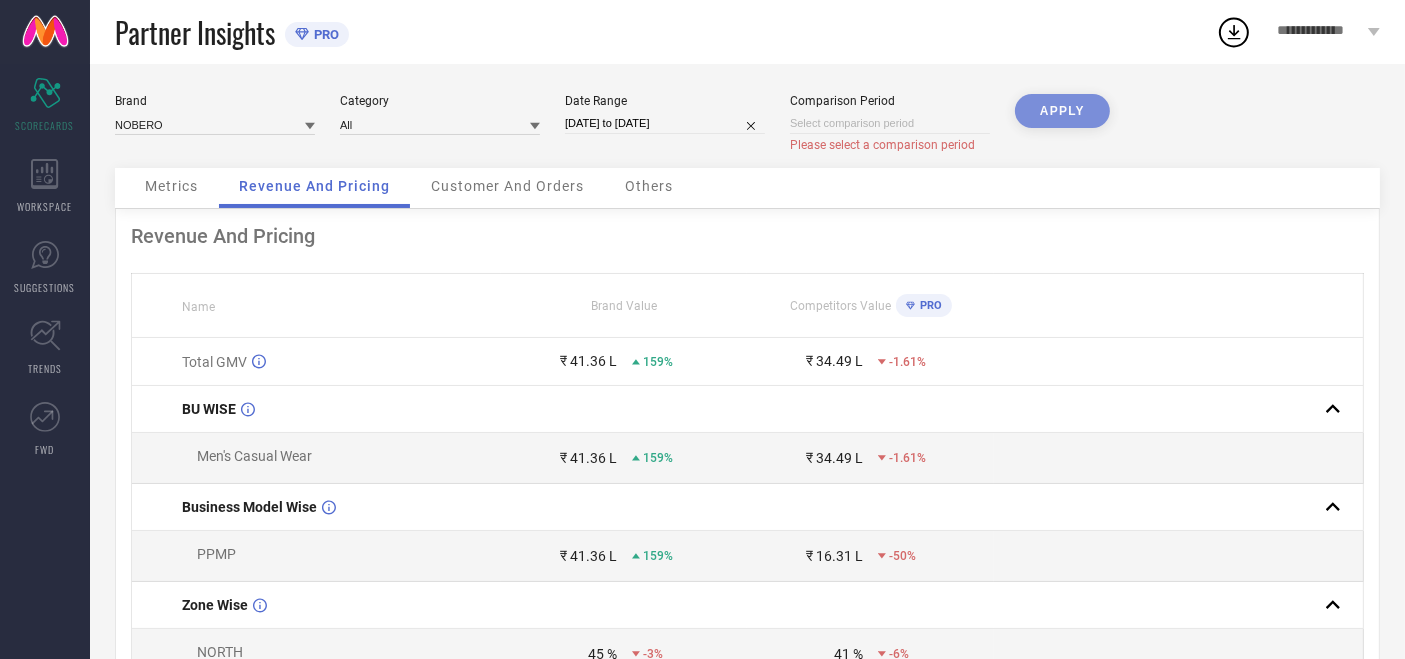 select on "6" 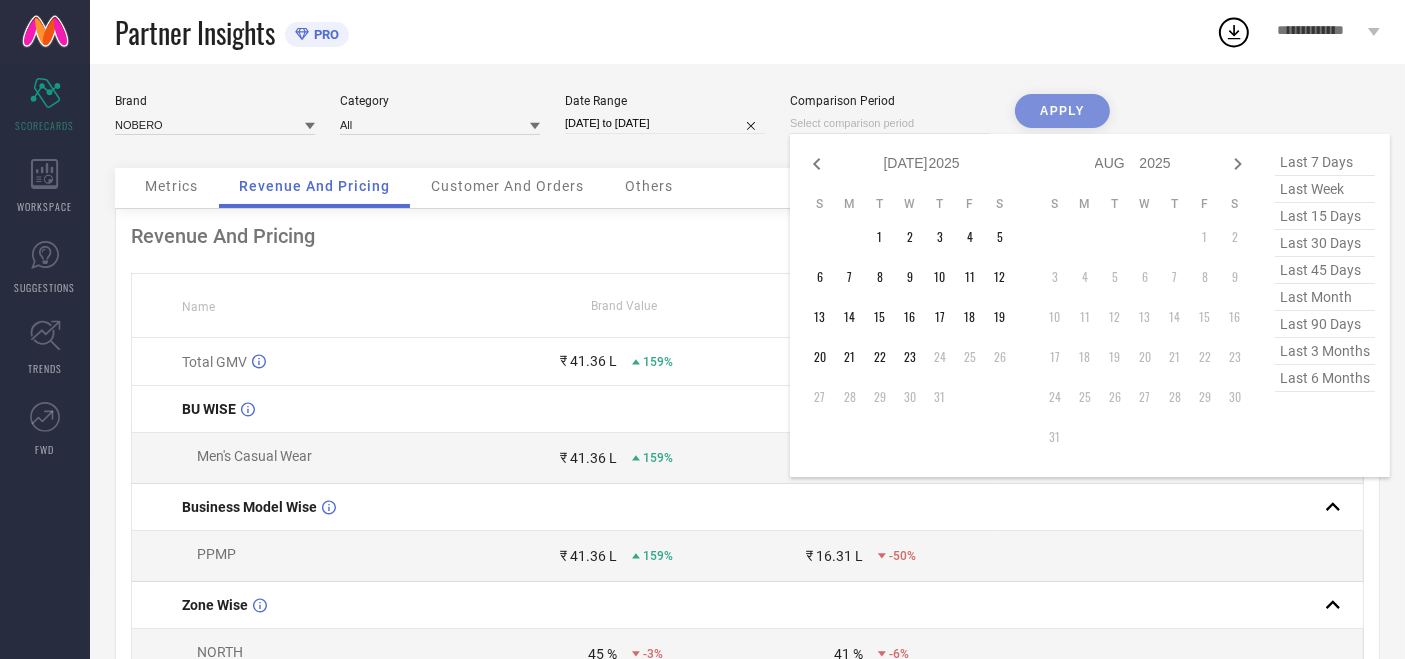 click at bounding box center [890, 123] 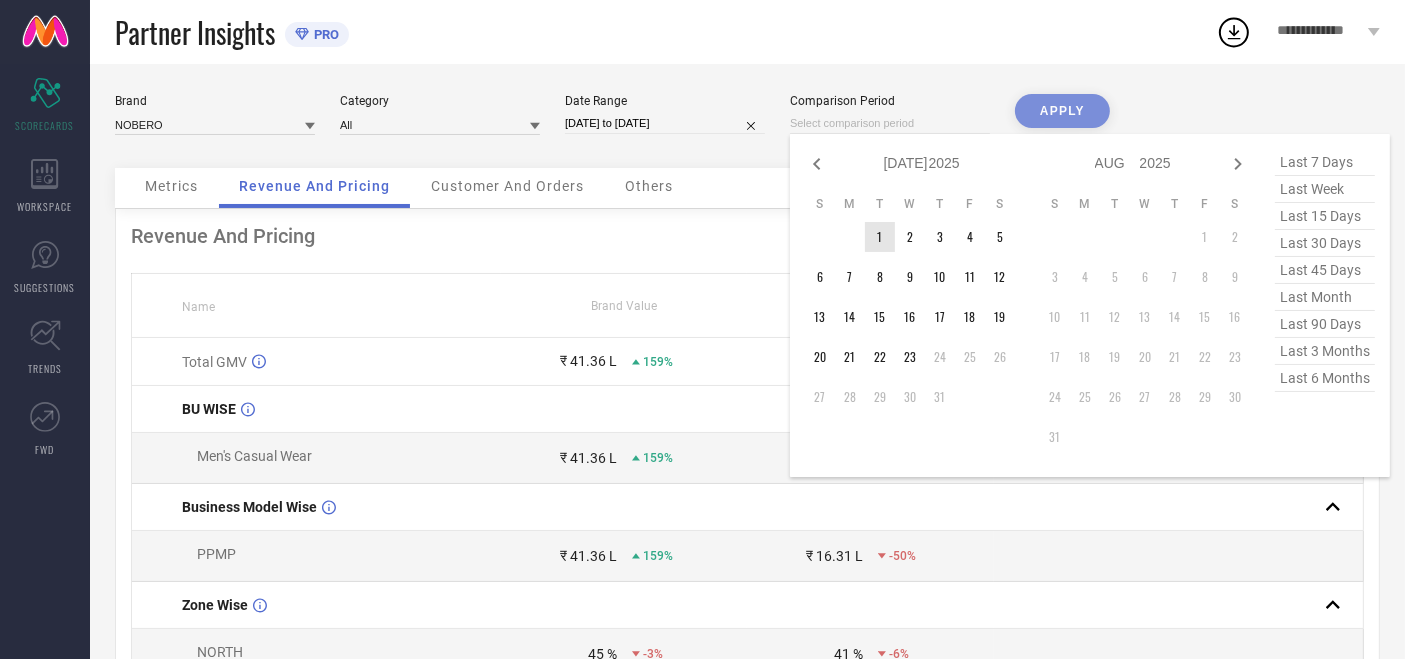 click on "Jan Feb Mar Apr May Jun [DATE] Aug Sep Oct Nov [DATE] 2016 2017 2018 2019 2020 2021 2022 2023 2024 2025 2026 2027 2028 2029 2030 2031 2032 2033 2034" at bounding box center [922, 163] 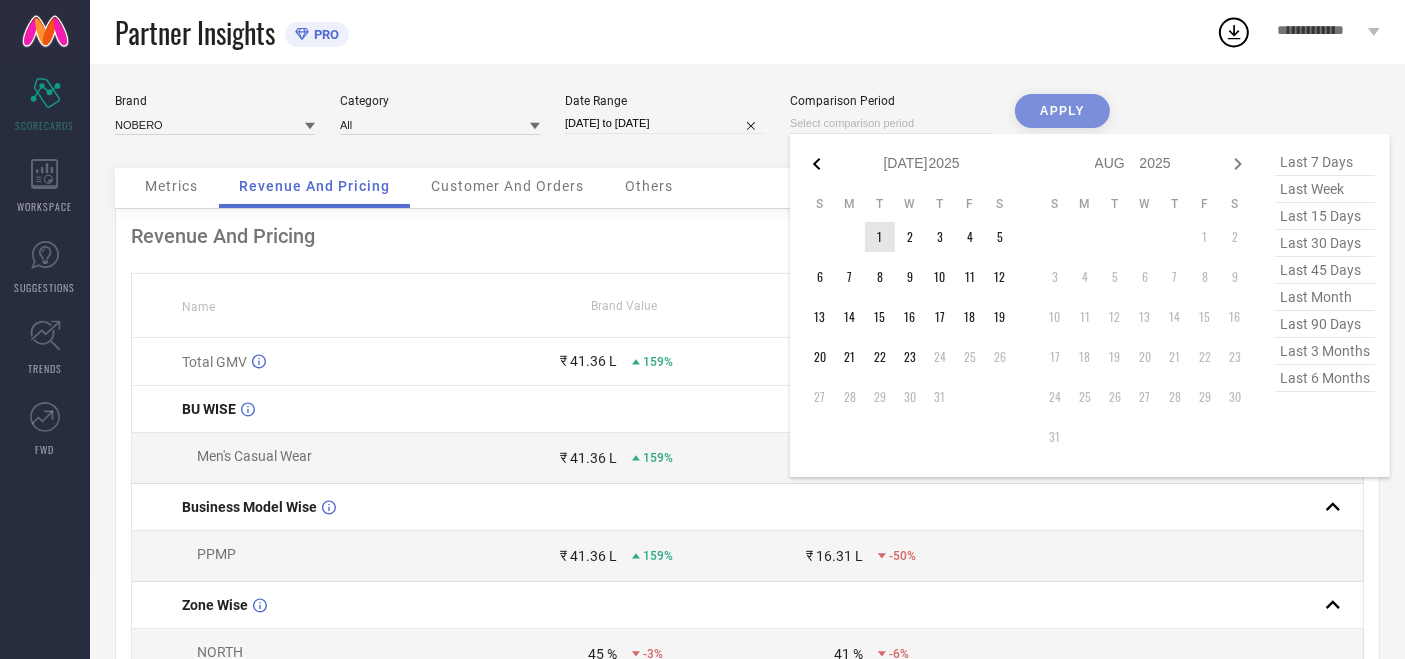click 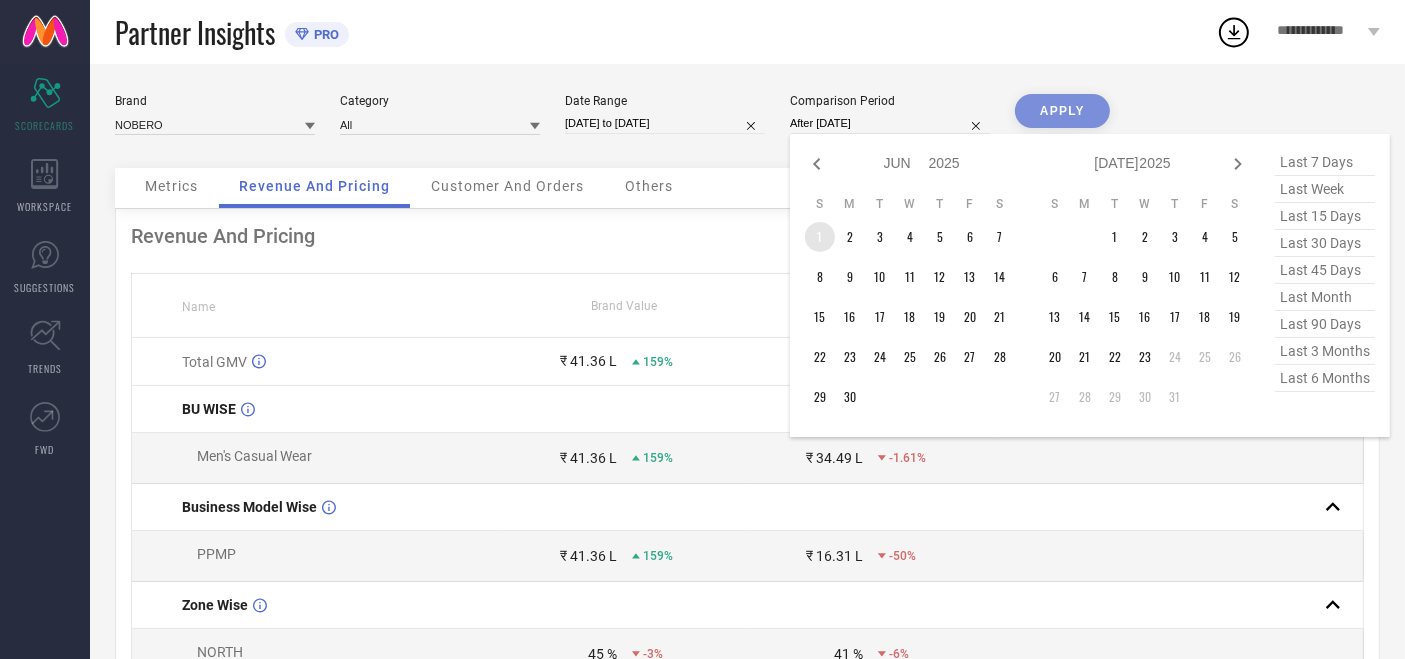 click on "1" at bounding box center (820, 237) 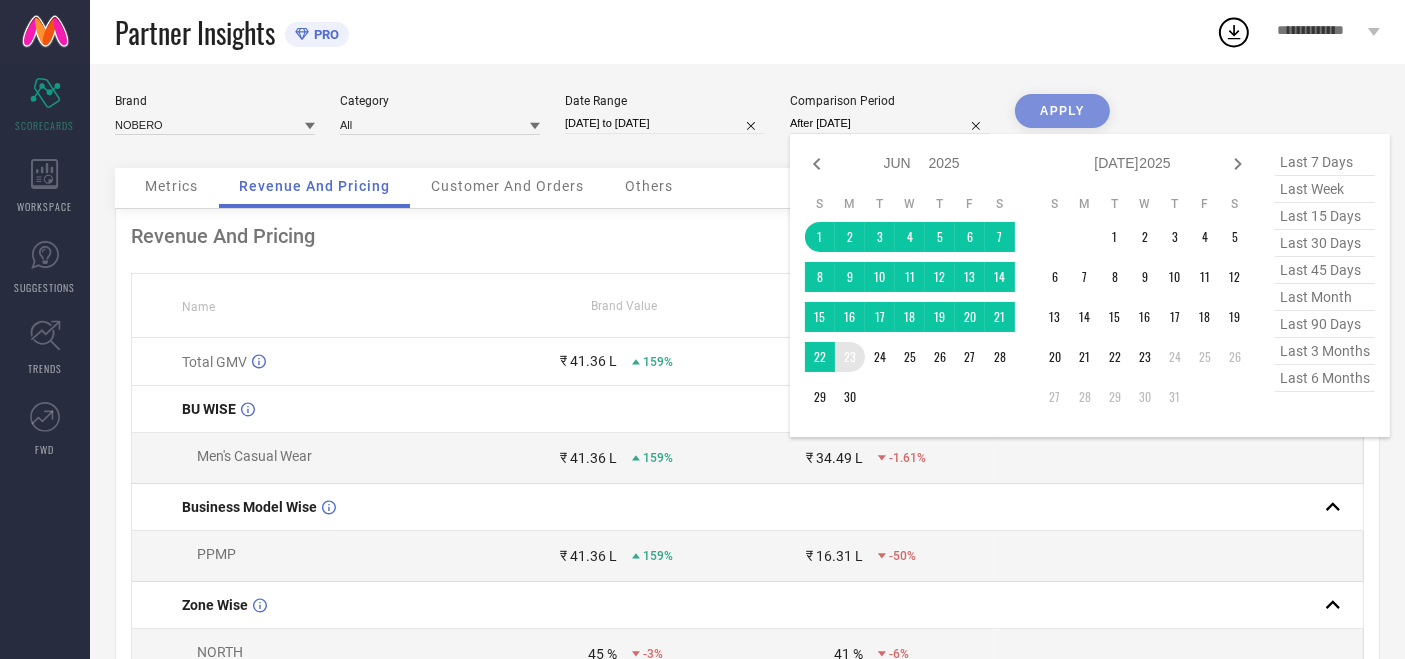 type on "[DATE] to [DATE]" 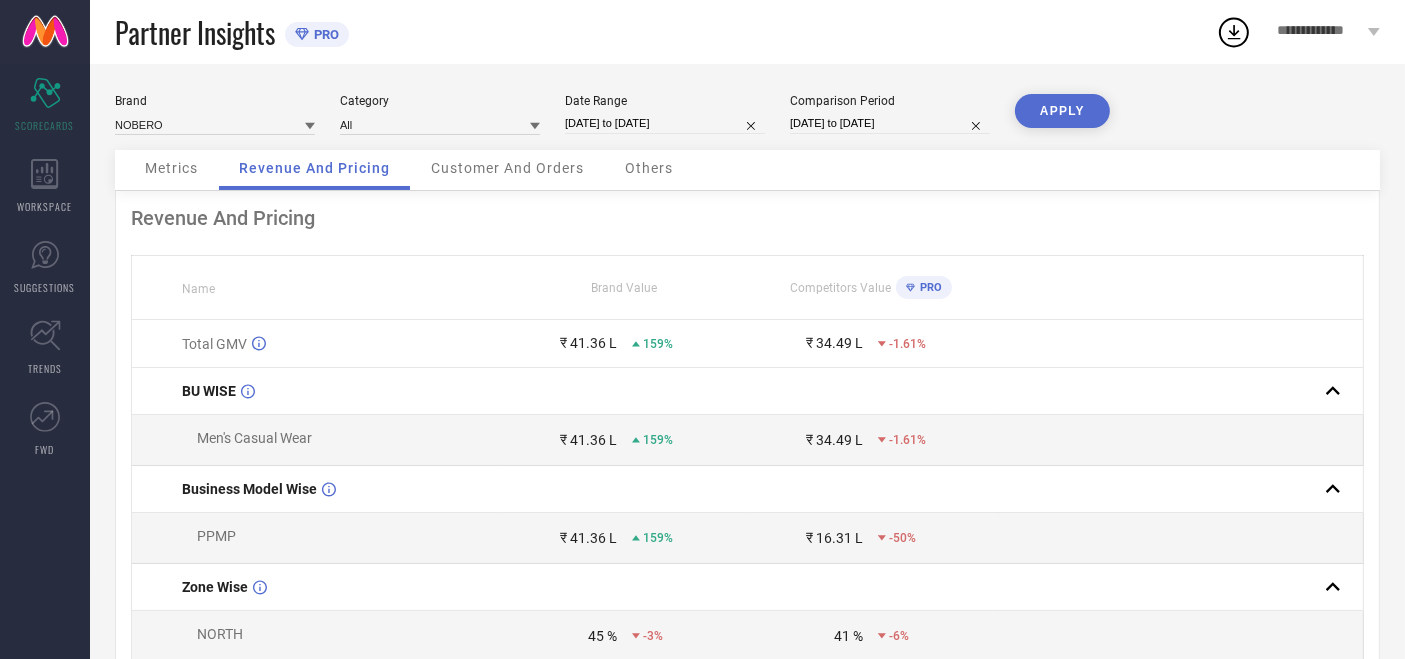 click on "APPLY" at bounding box center (1062, 111) 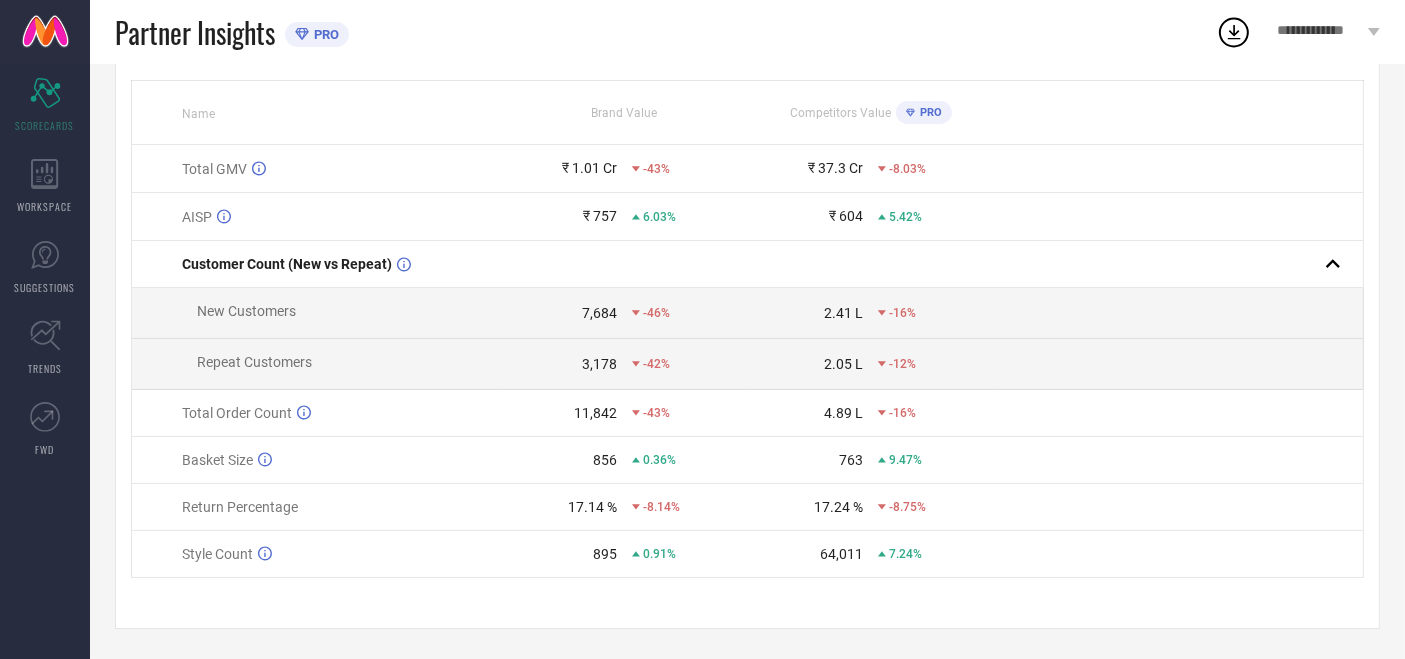 scroll, scrollTop: 180, scrollLeft: 0, axis: vertical 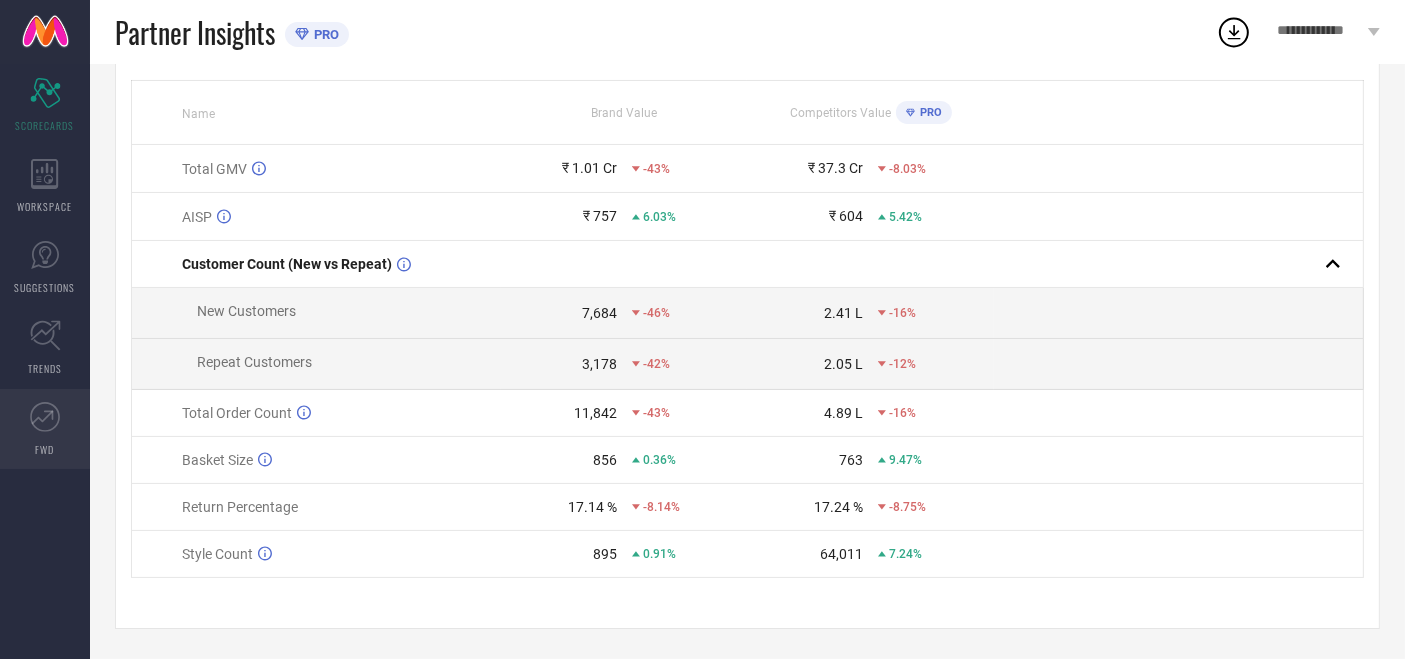 click on "FWD" at bounding box center [45, 429] 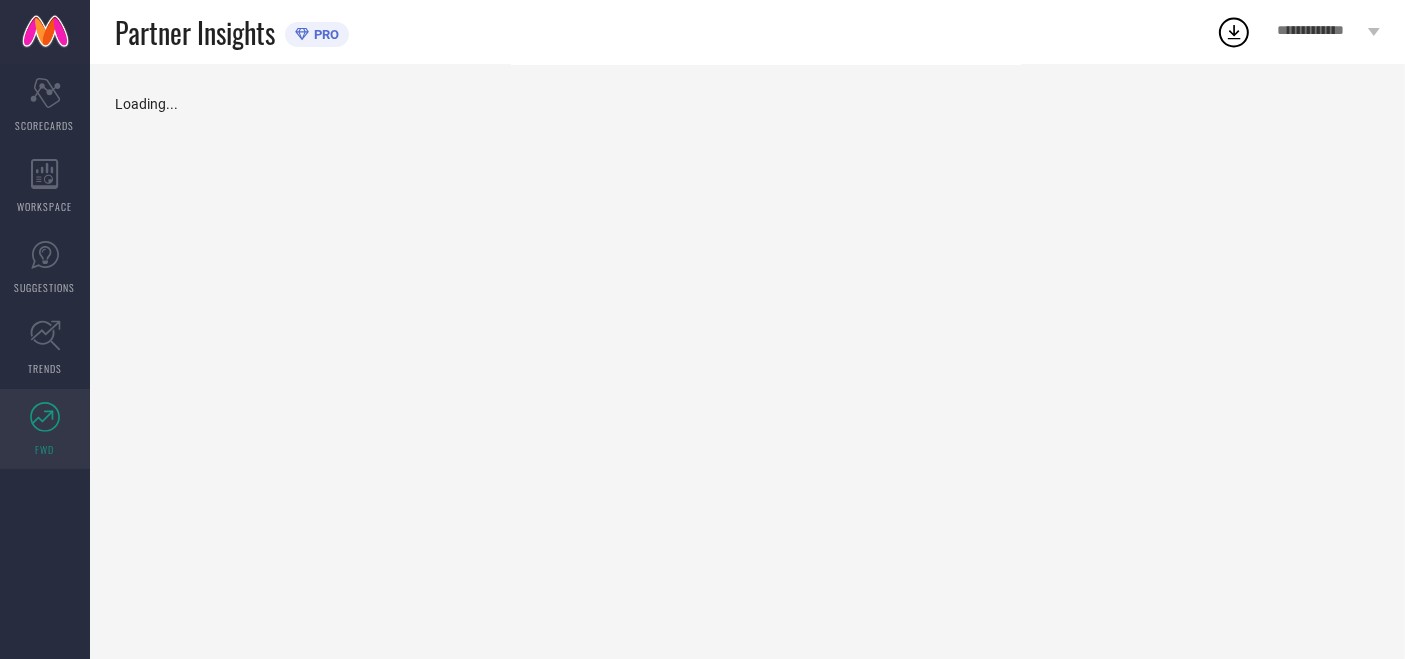 scroll, scrollTop: 0, scrollLeft: 0, axis: both 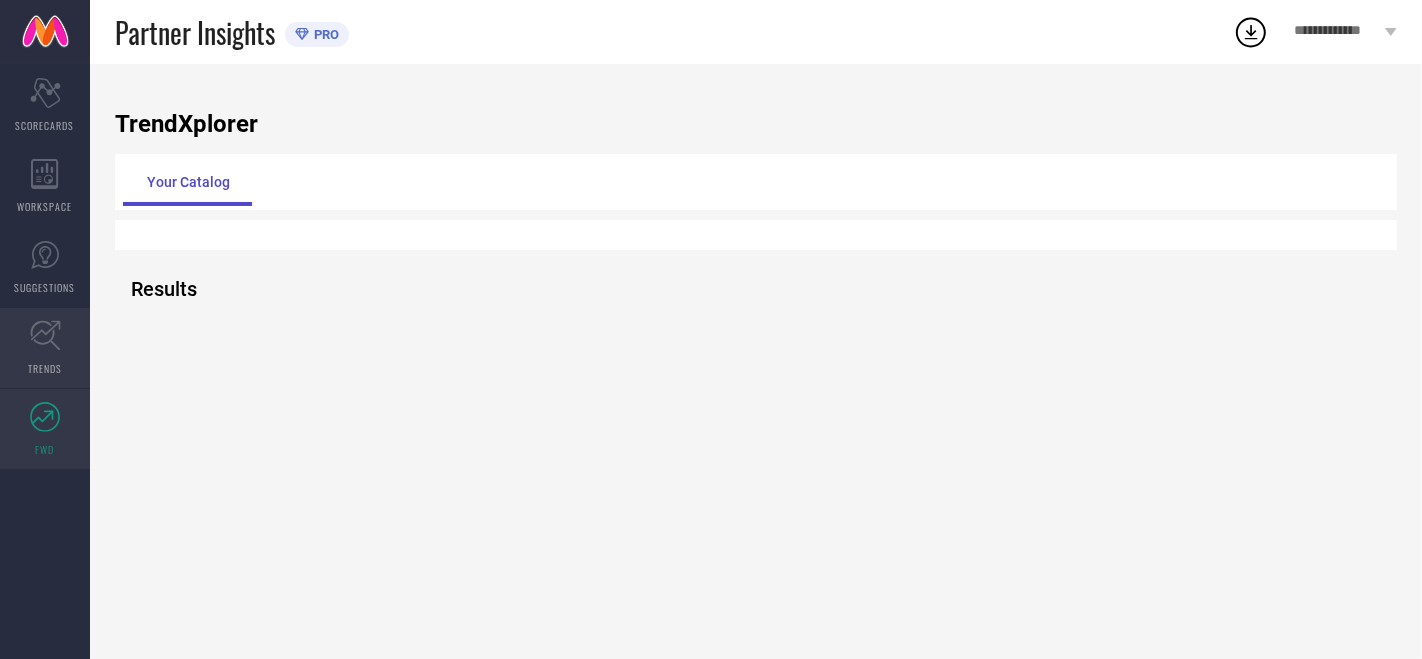 click 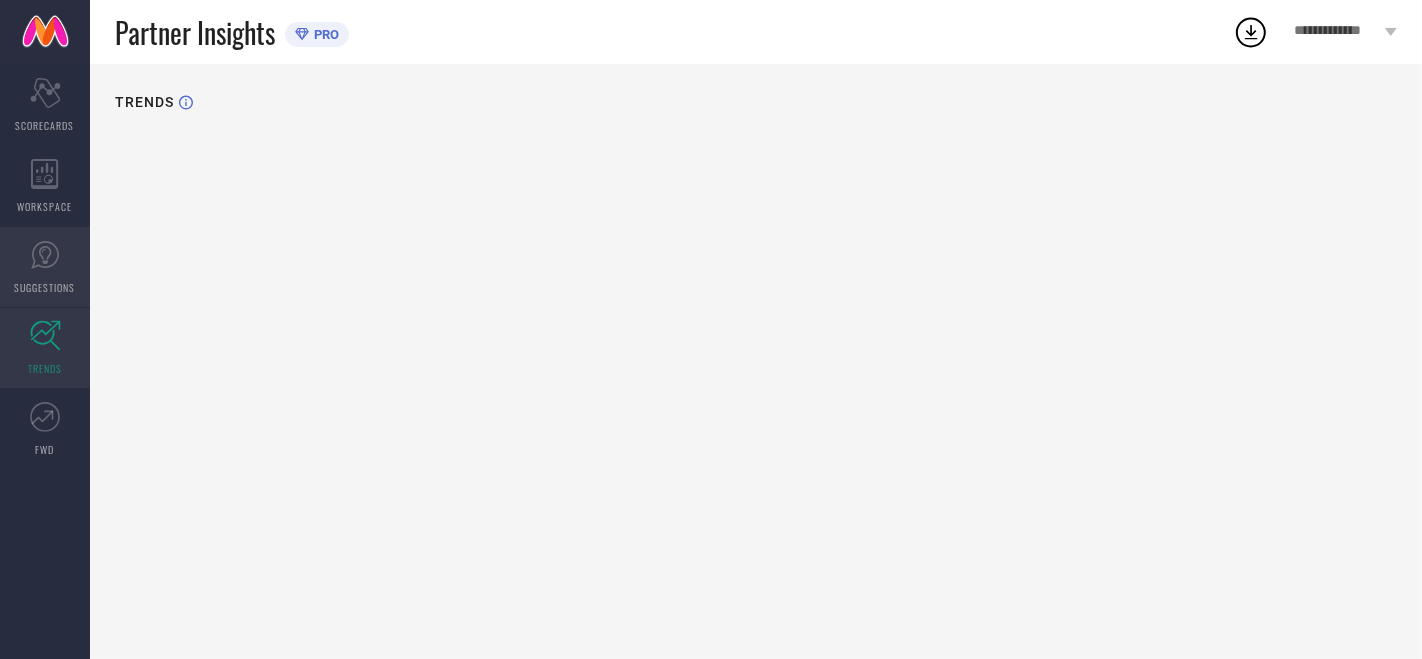 click 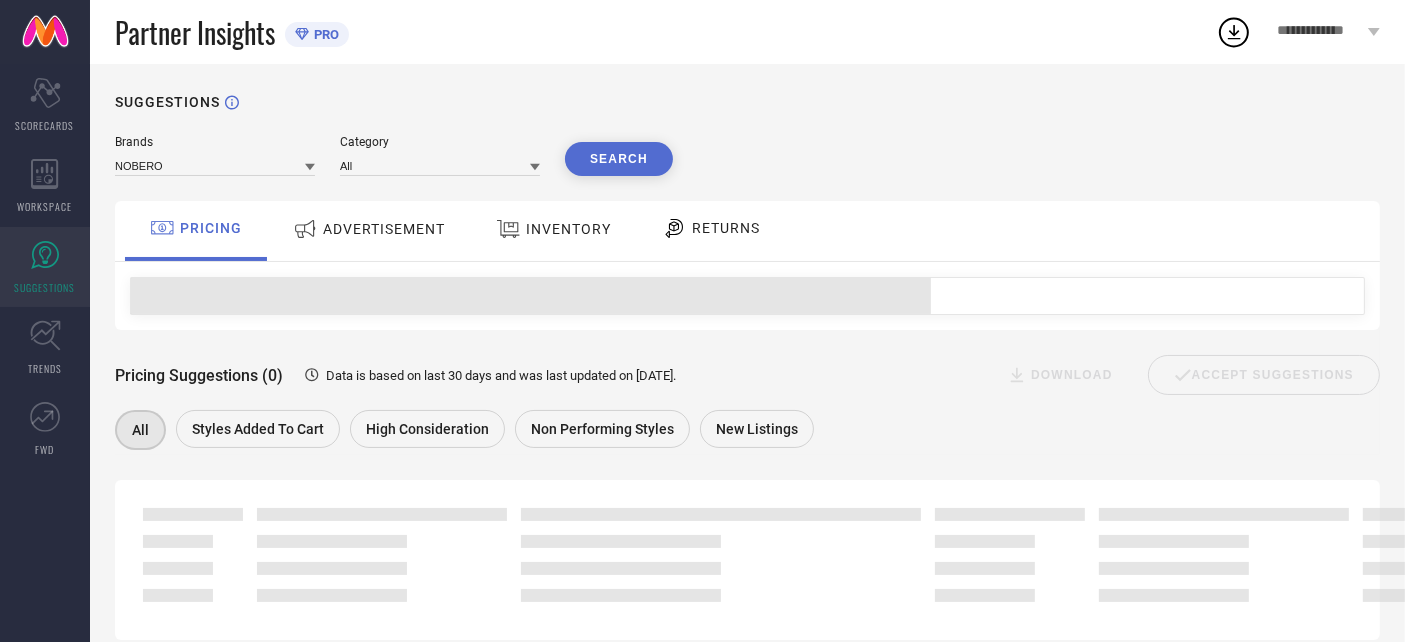 click on "ADVERTISEMENT" at bounding box center (384, 229) 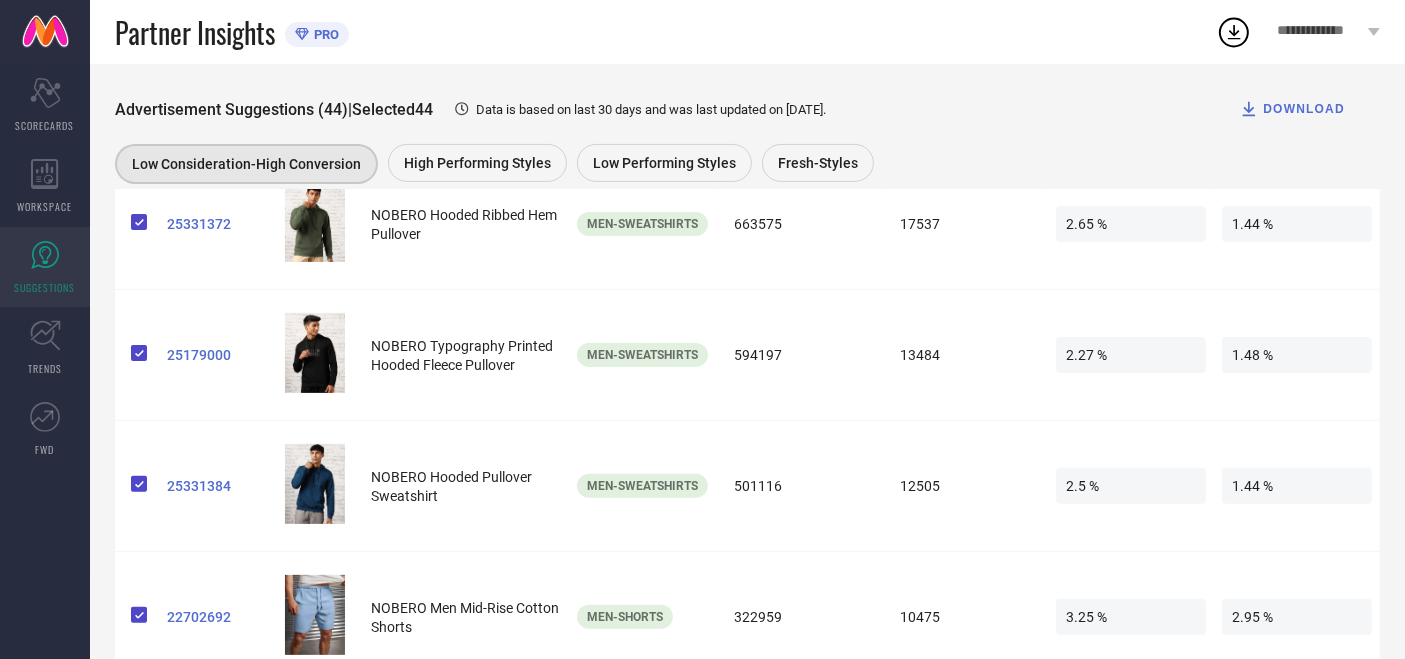 scroll, scrollTop: 207, scrollLeft: 0, axis: vertical 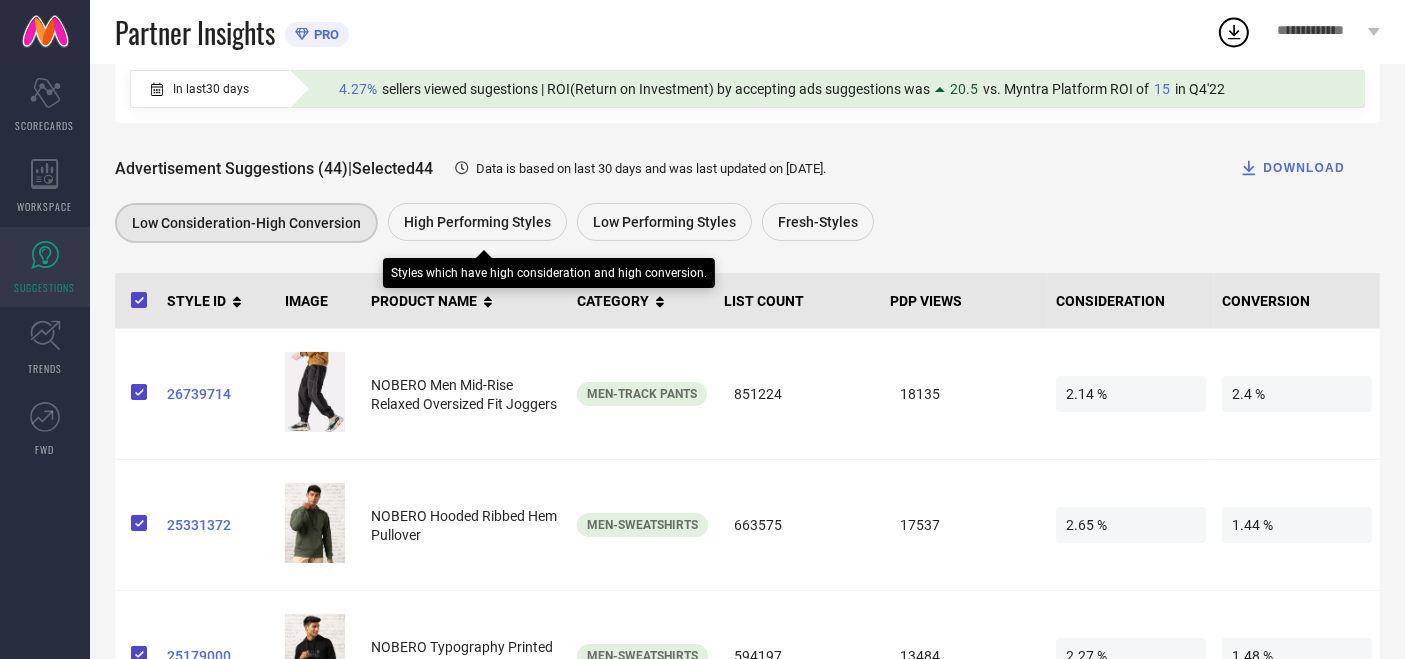 click on "High Performing Styles" at bounding box center (477, 222) 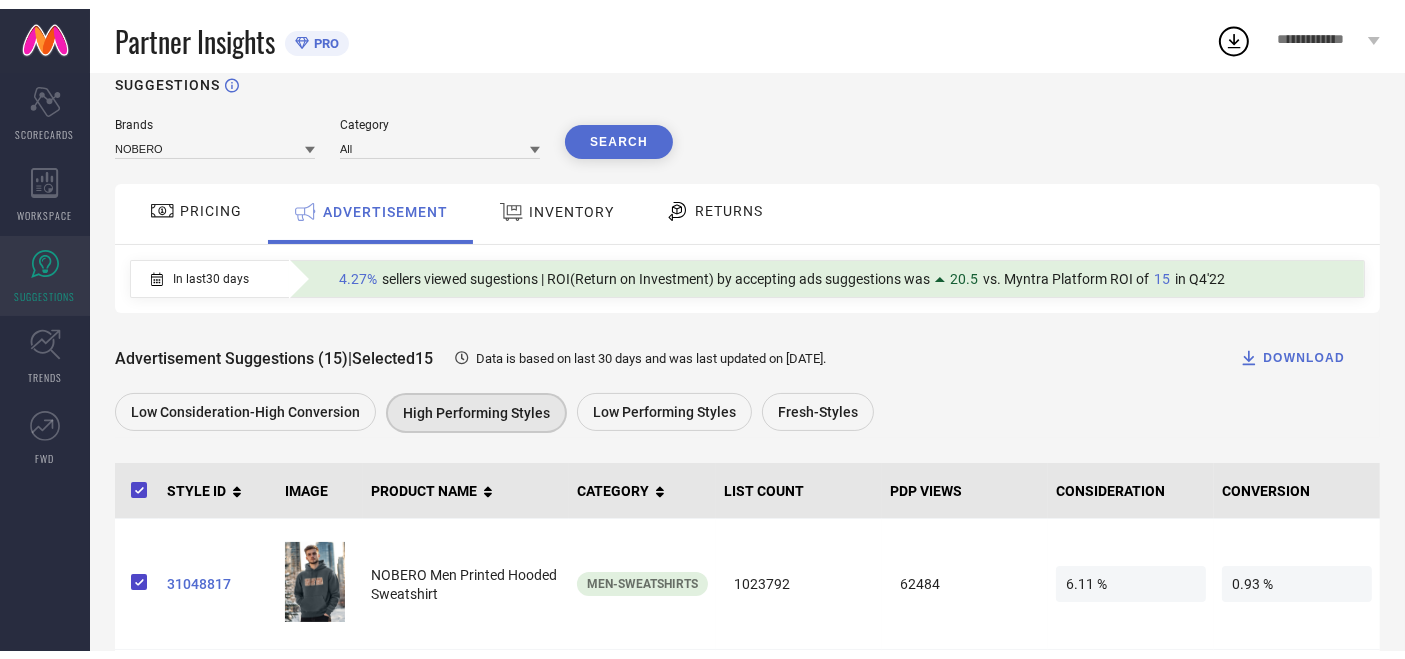 scroll, scrollTop: 0, scrollLeft: 0, axis: both 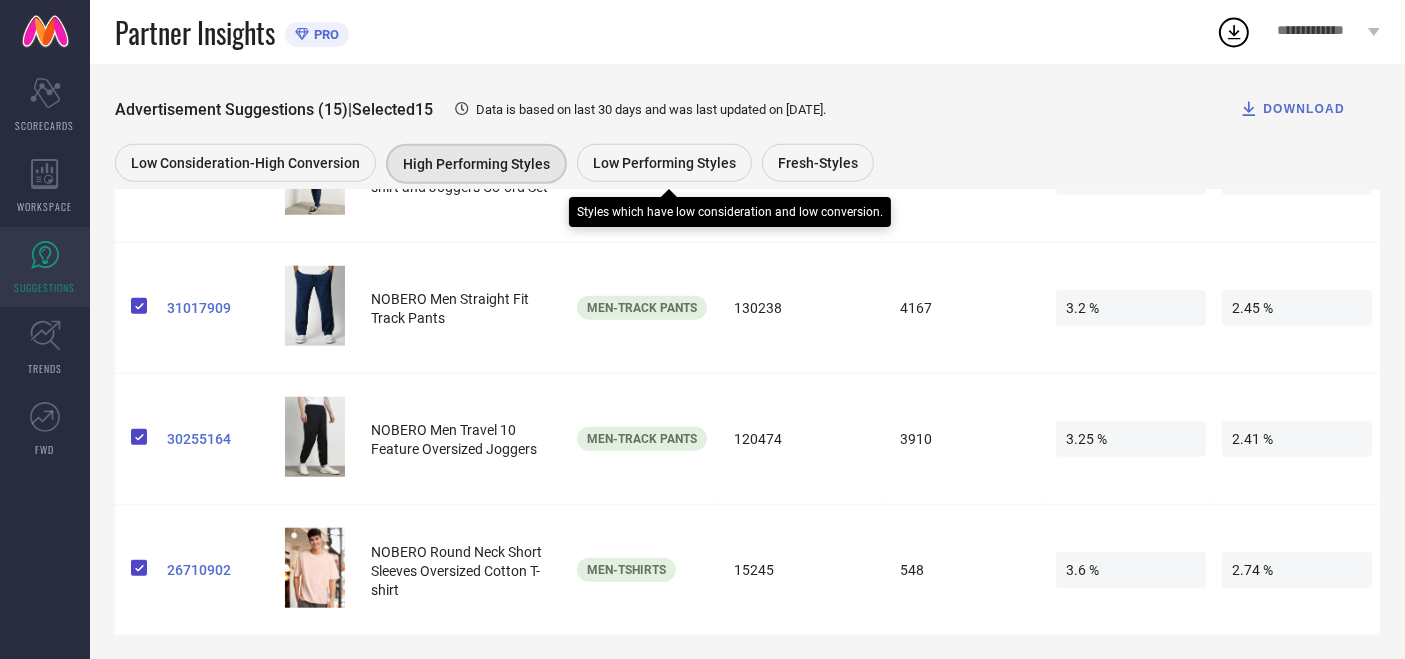 click on "Low Performing Styles" at bounding box center [664, 163] 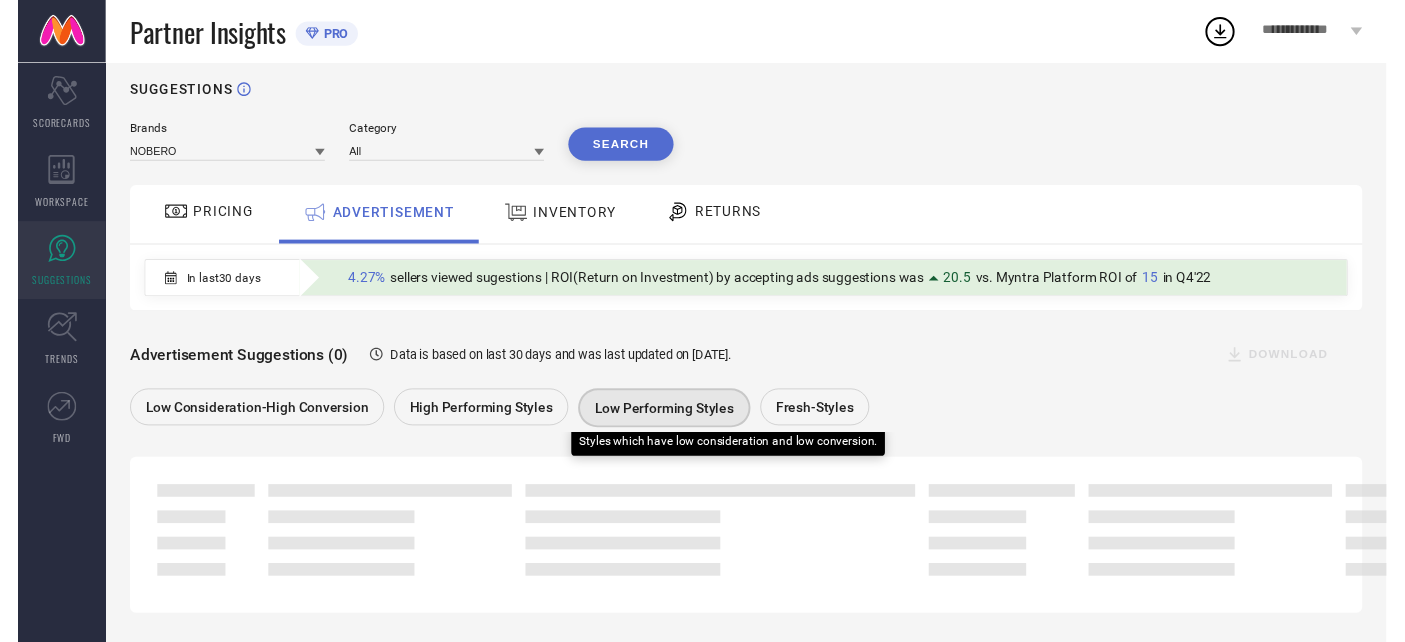 scroll, scrollTop: 26, scrollLeft: 0, axis: vertical 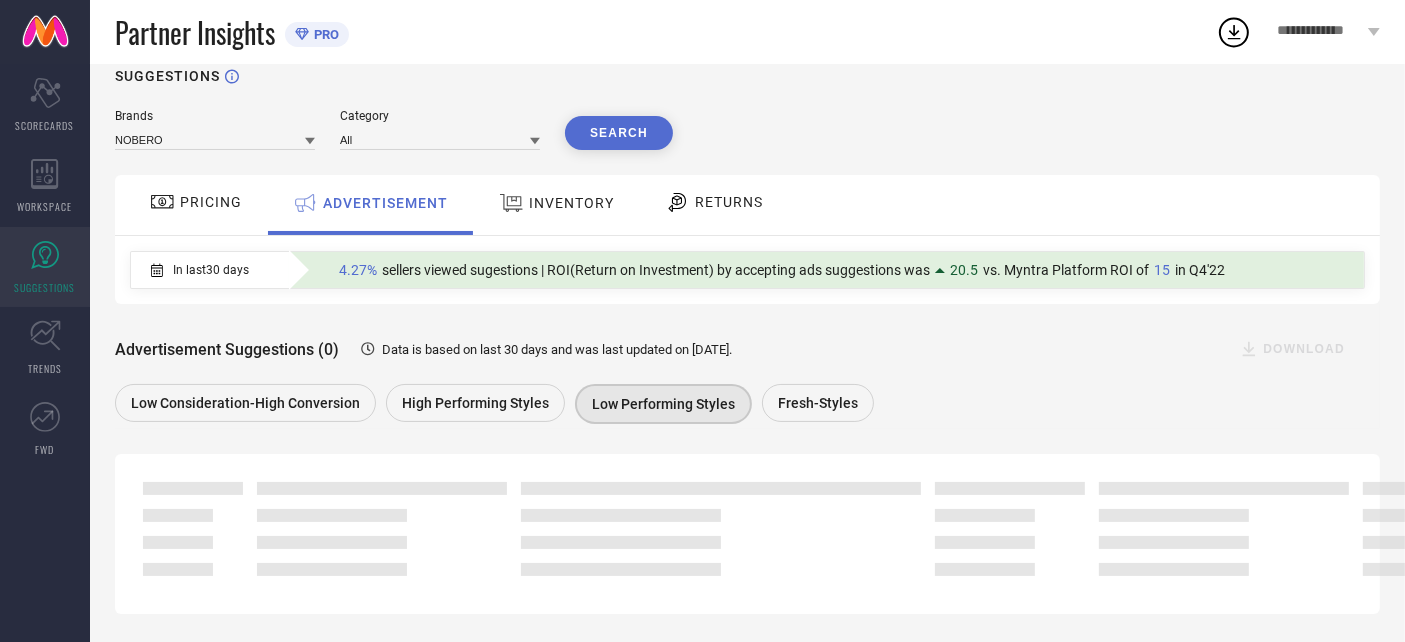 click on "RETURNS" at bounding box center [714, 202] 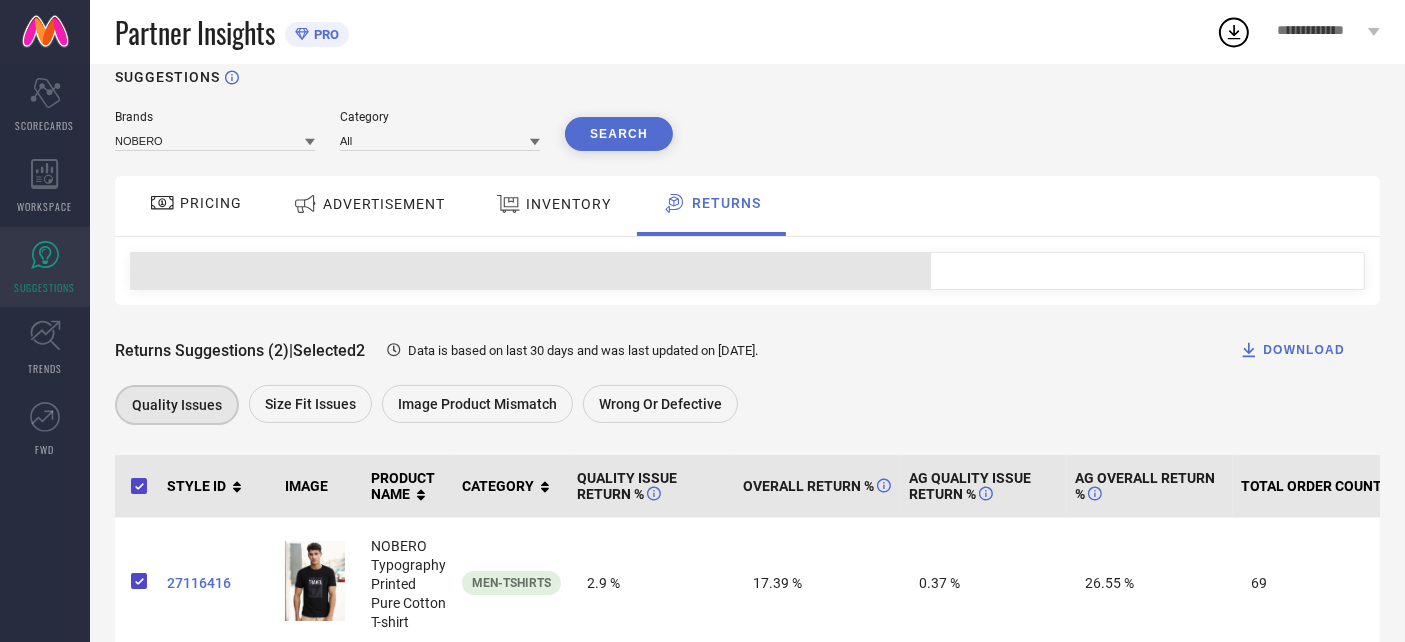scroll, scrollTop: 0, scrollLeft: 0, axis: both 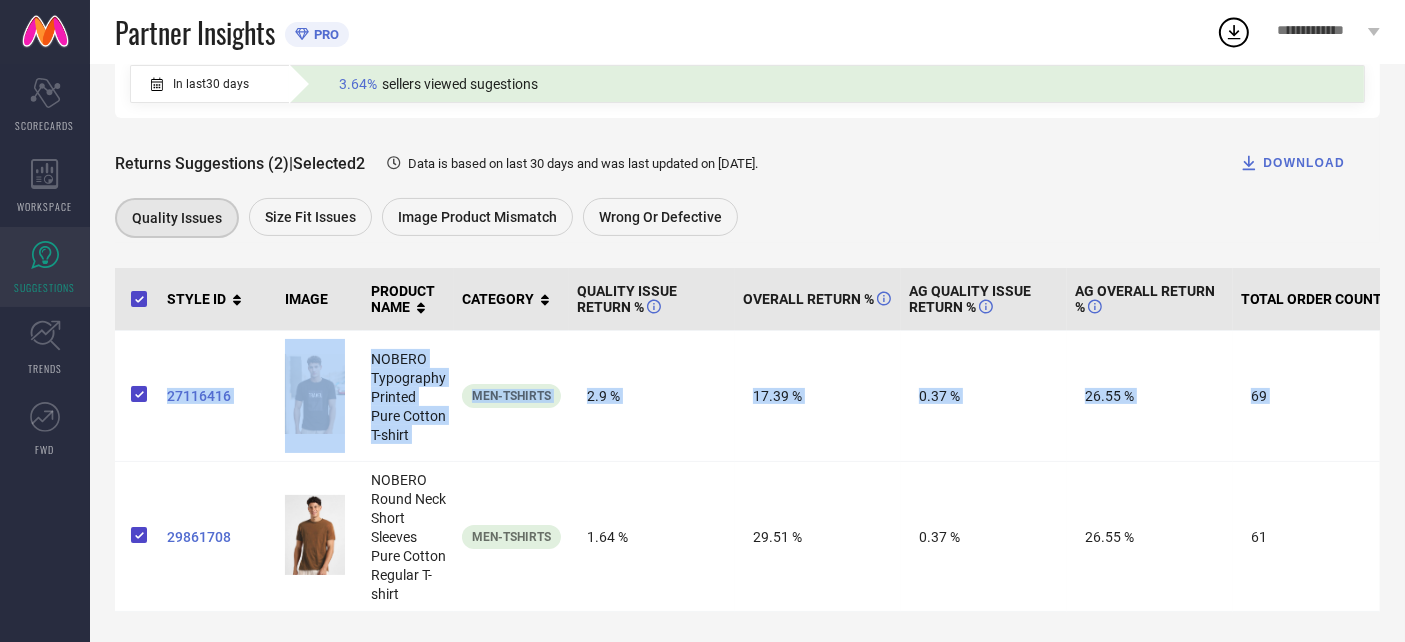 drag, startPoint x: 1402, startPoint y: 266, endPoint x: 1421, endPoint y: 341, distance: 77.36925 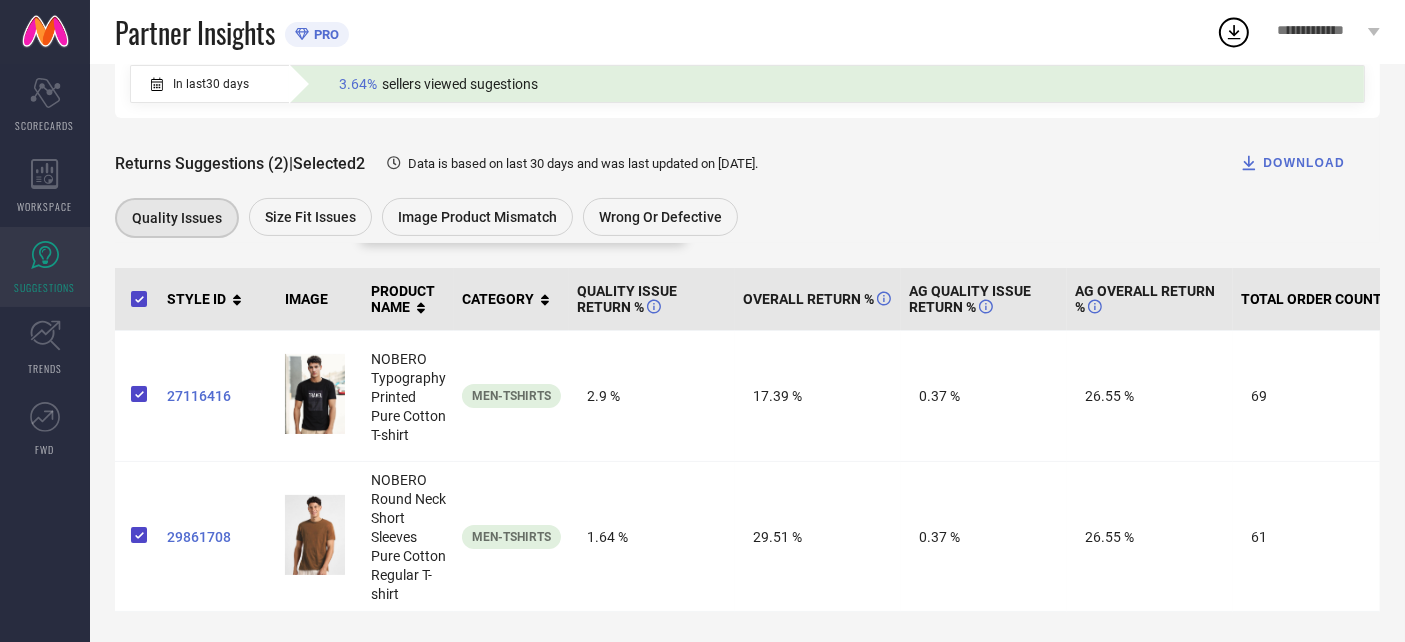 click on "Image product mismatch" at bounding box center (477, 217) 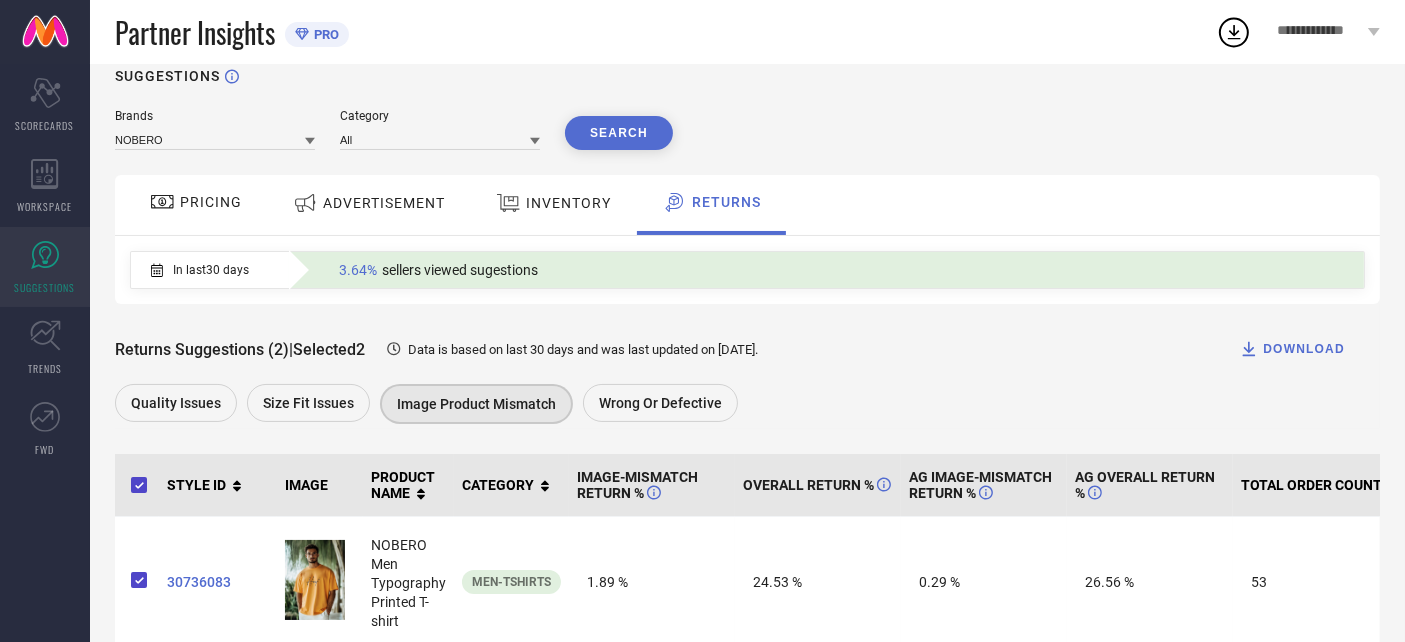 scroll, scrollTop: 0, scrollLeft: 0, axis: both 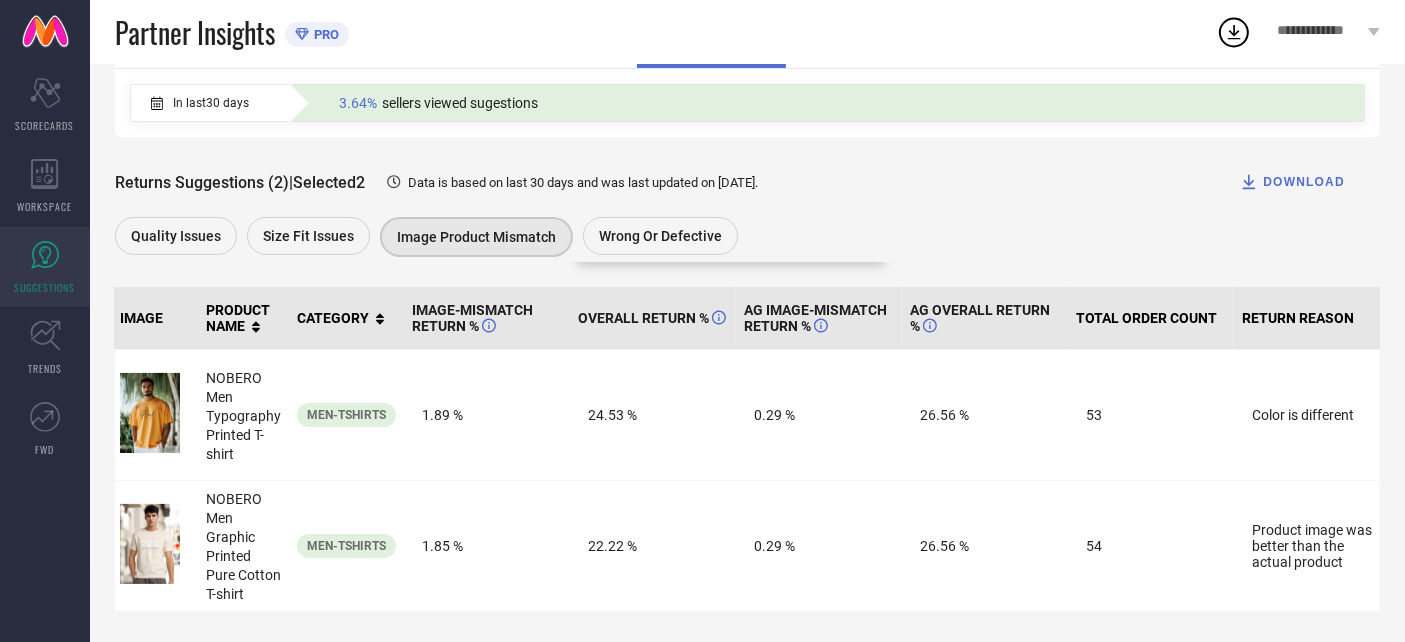 click on "Wrong or Defective" at bounding box center (660, 236) 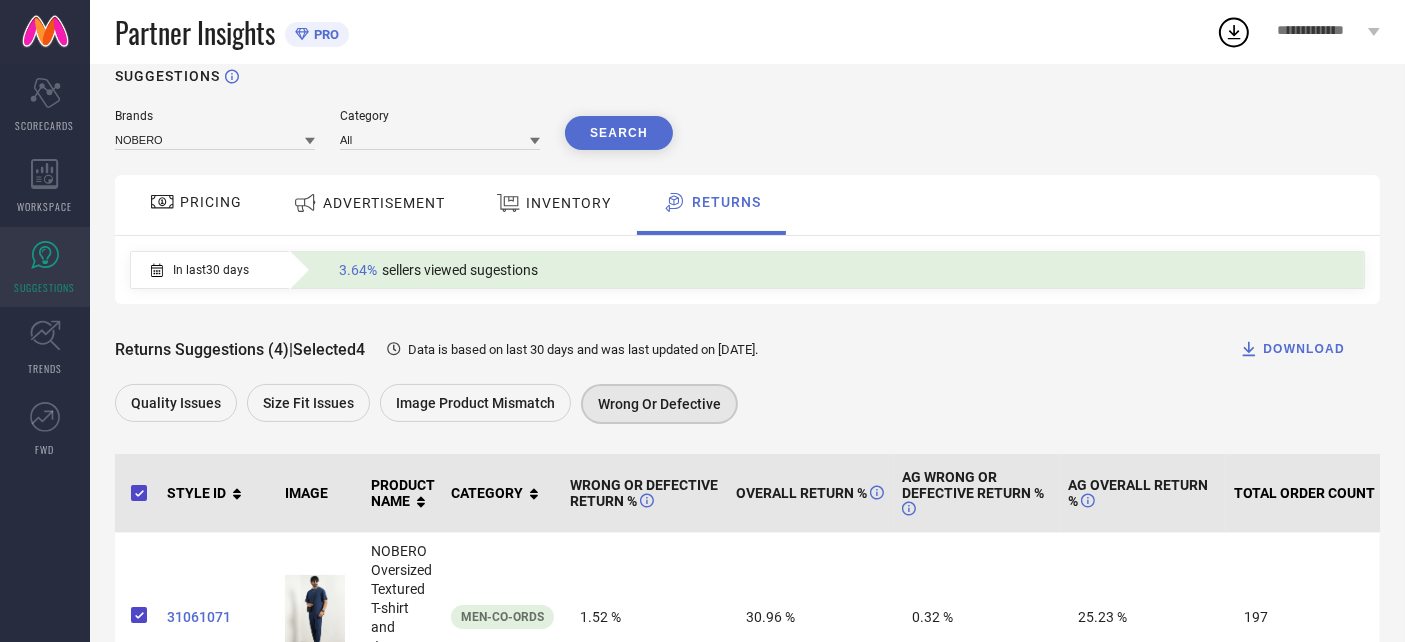 scroll, scrollTop: 0, scrollLeft: 0, axis: both 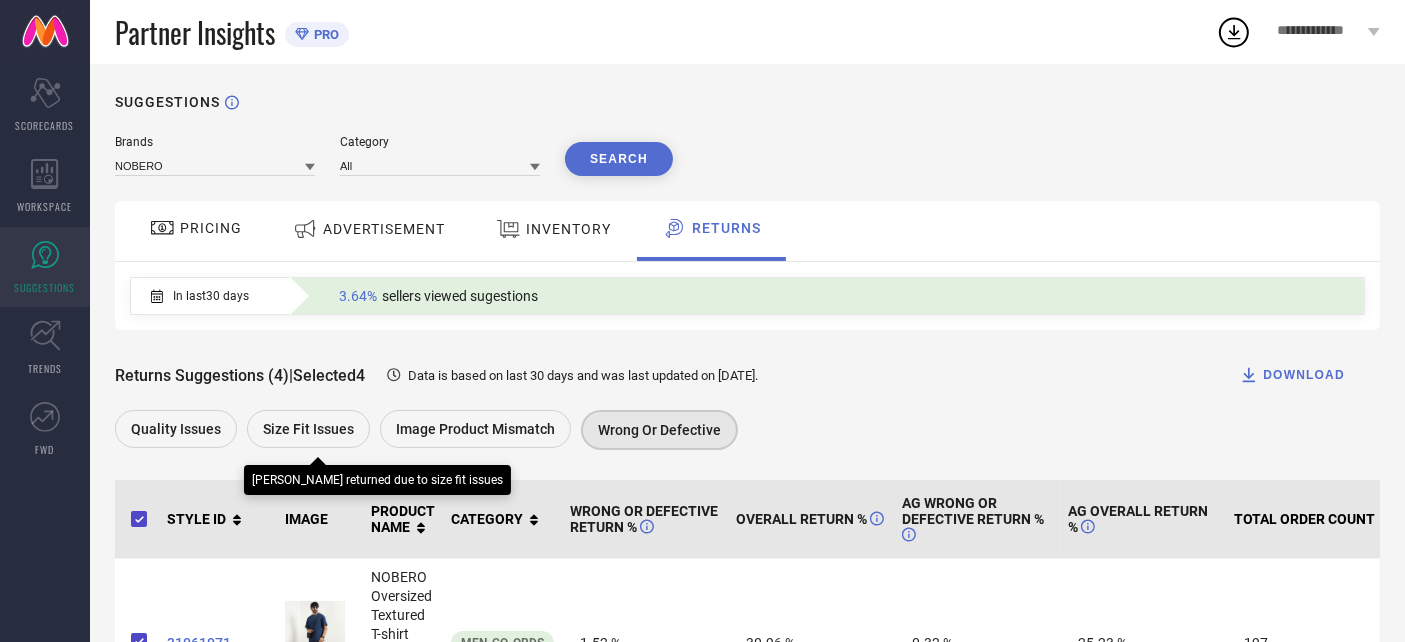 click on "Size fit issues" at bounding box center [308, 429] 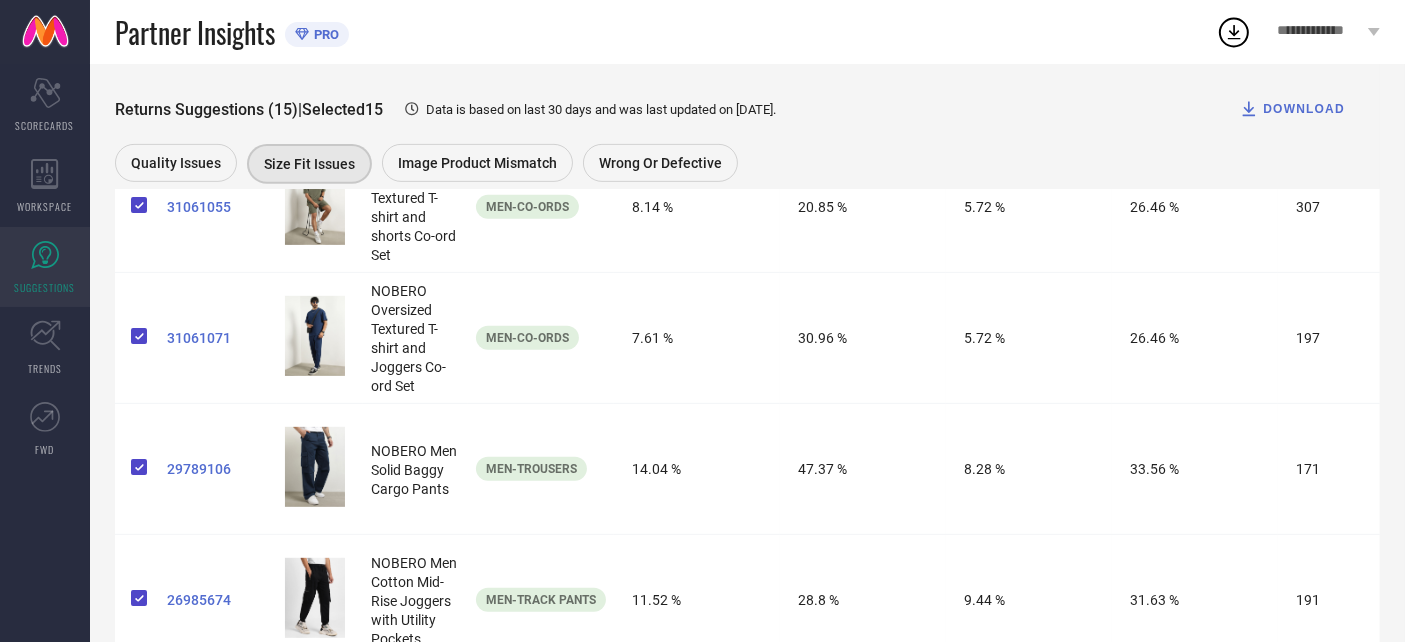 scroll, scrollTop: 122, scrollLeft: 0, axis: vertical 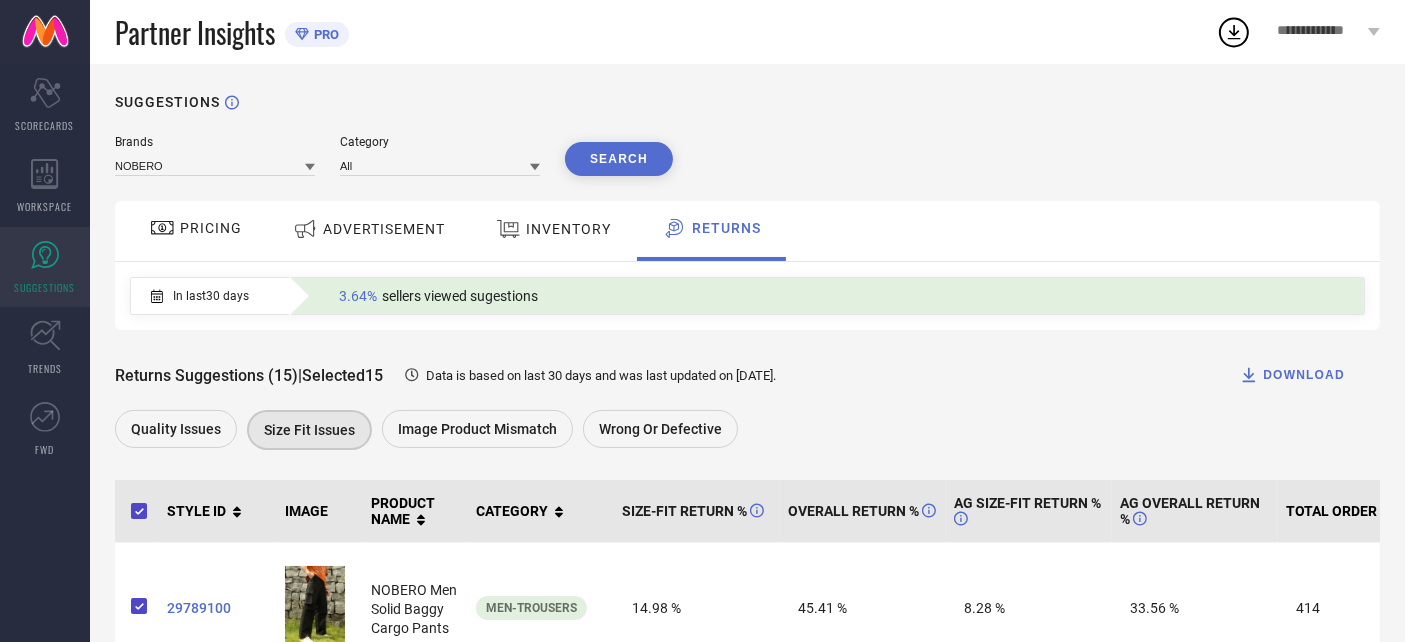 click on "DOWNLOAD" at bounding box center [1292, 375] 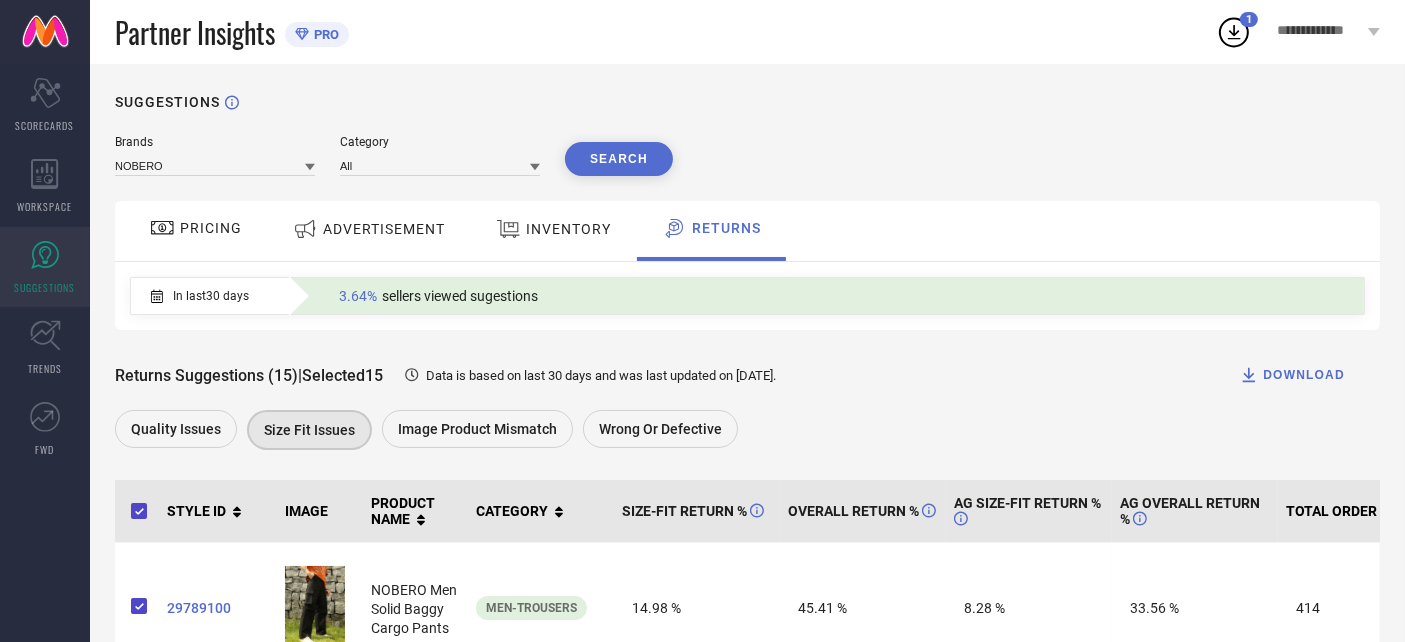 click 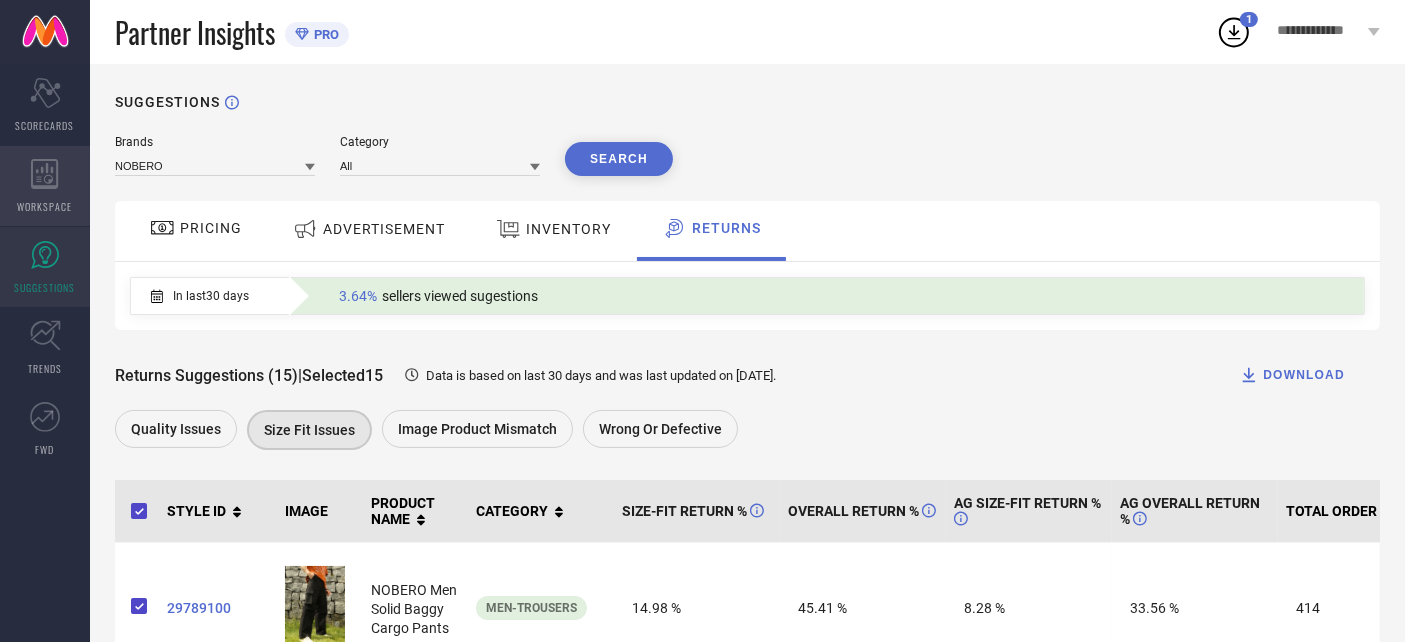 click on "WORKSPACE" at bounding box center [45, 186] 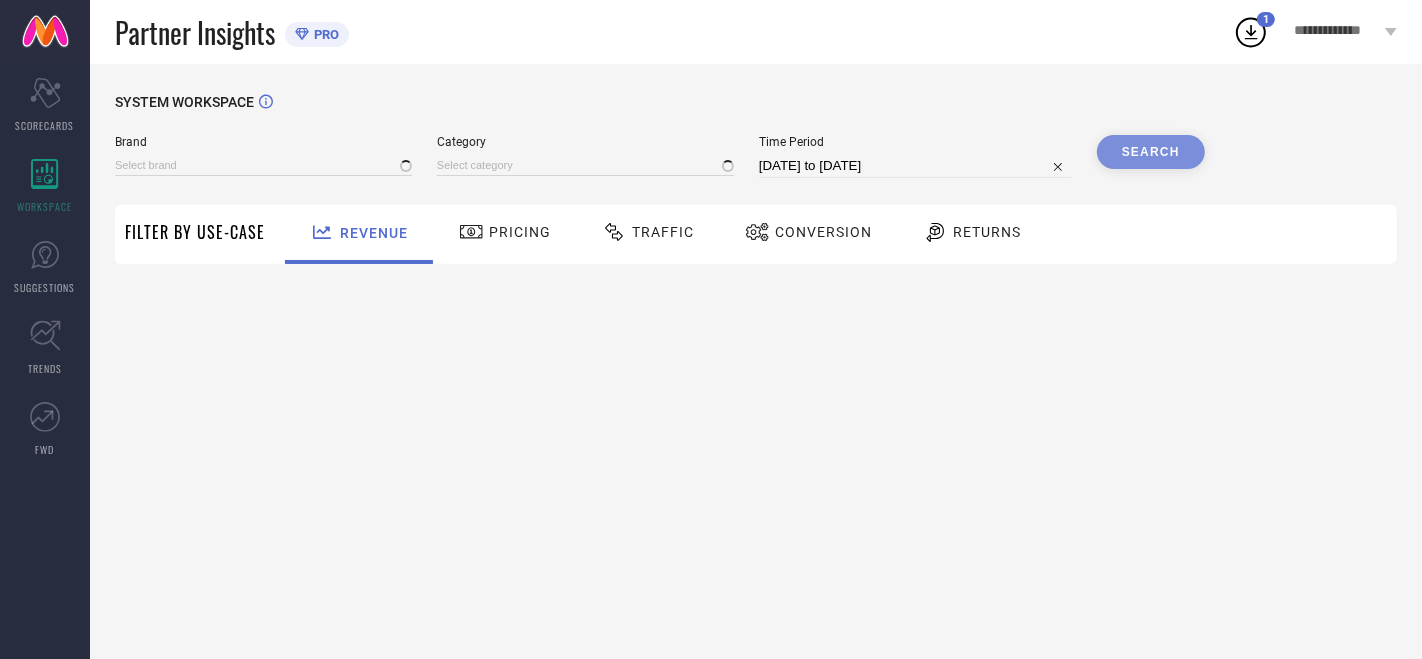 type on "NOBERO" 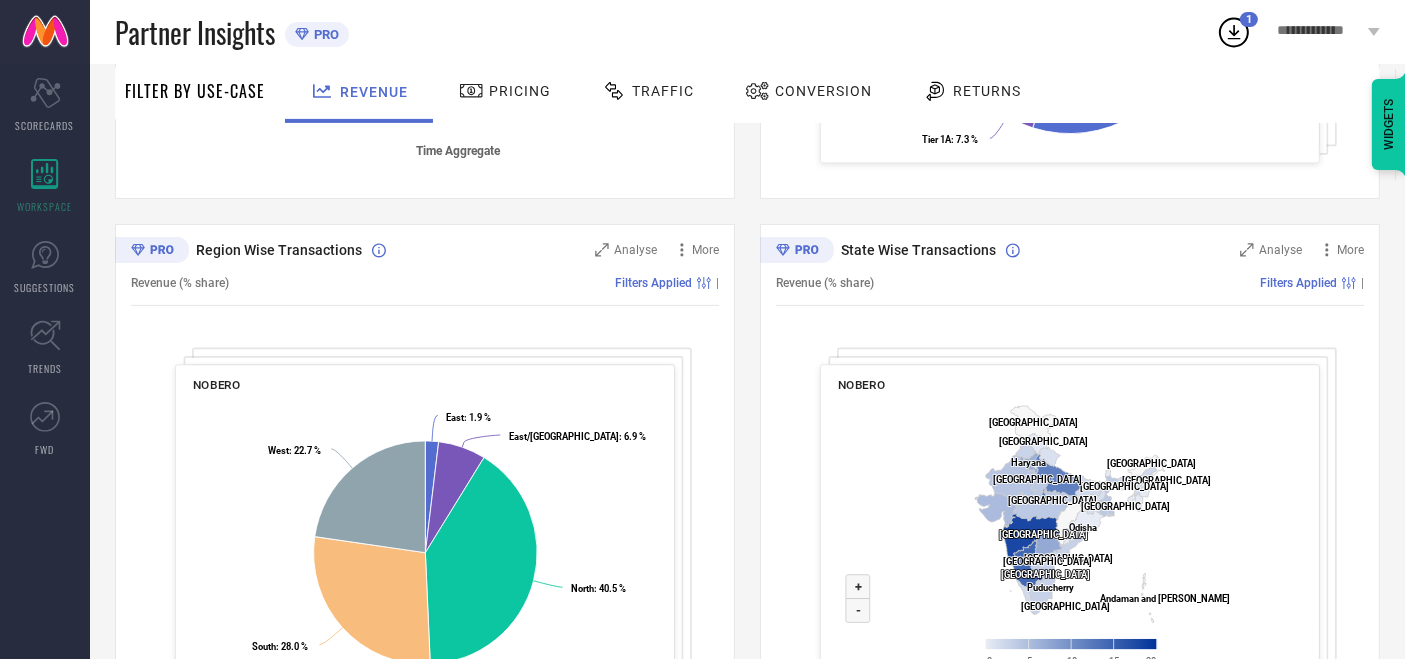 scroll, scrollTop: 667, scrollLeft: 0, axis: vertical 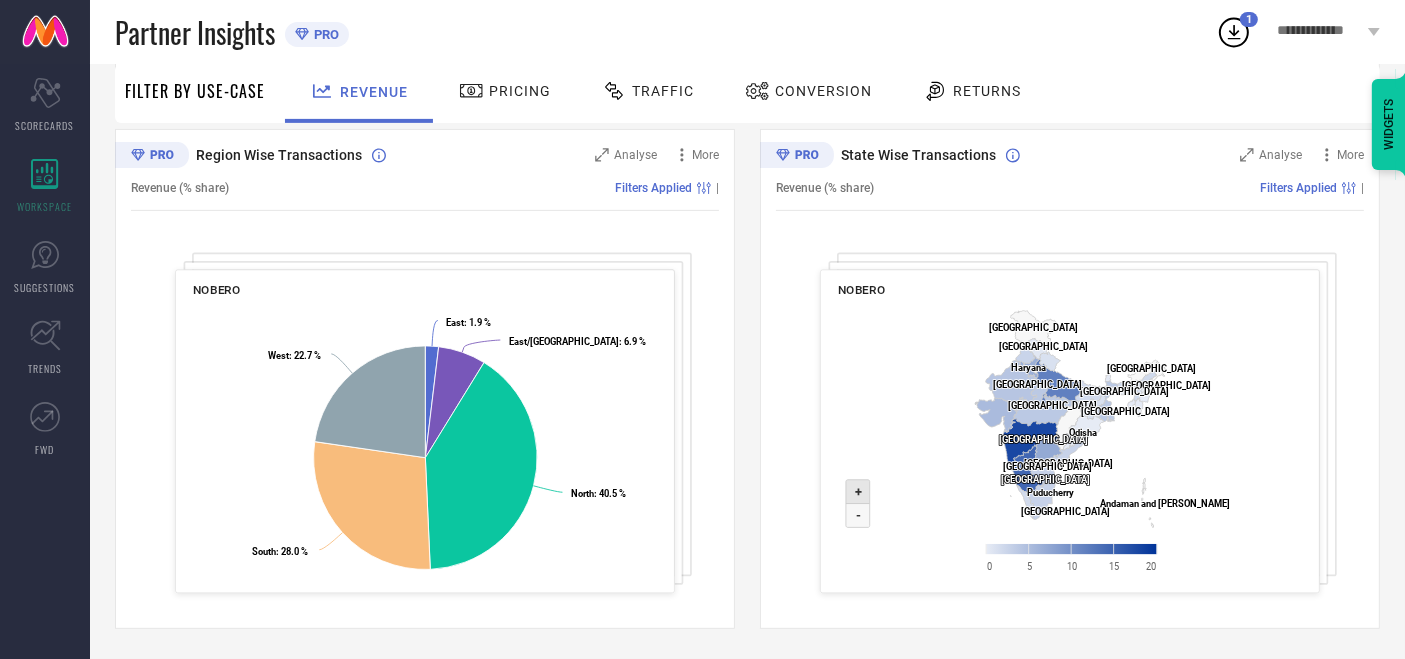 click 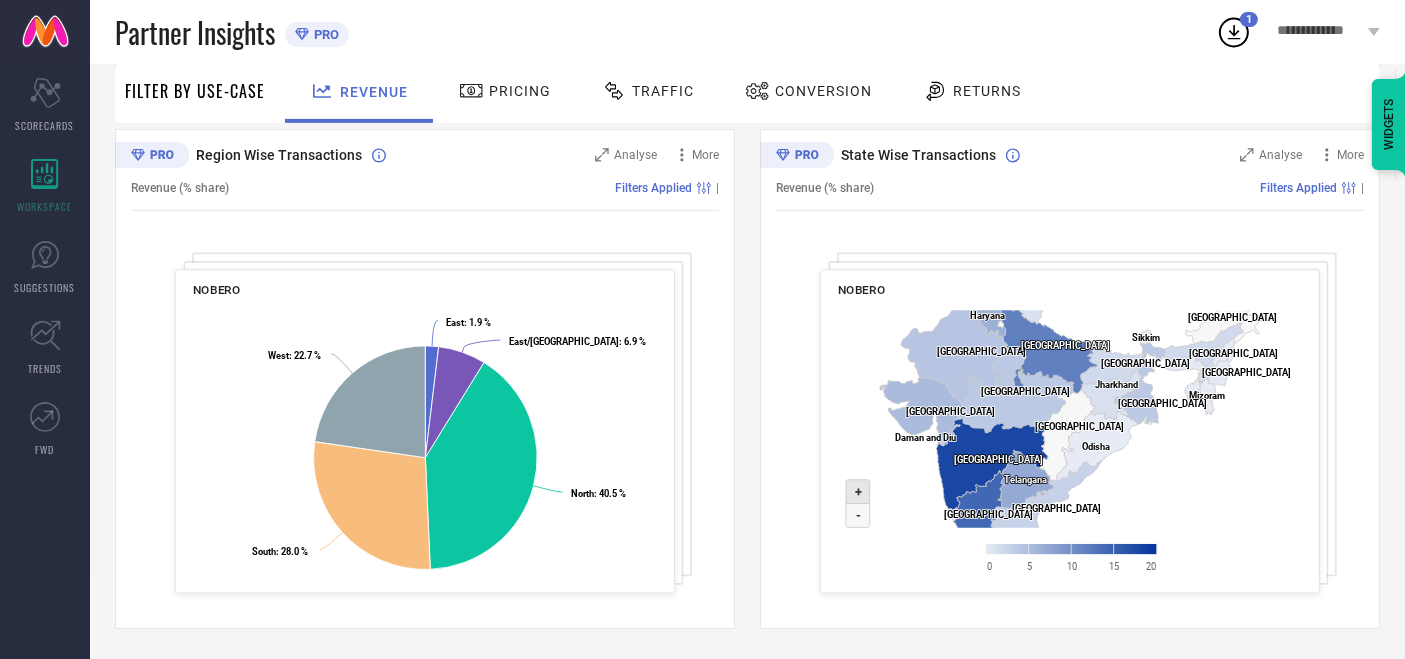 click 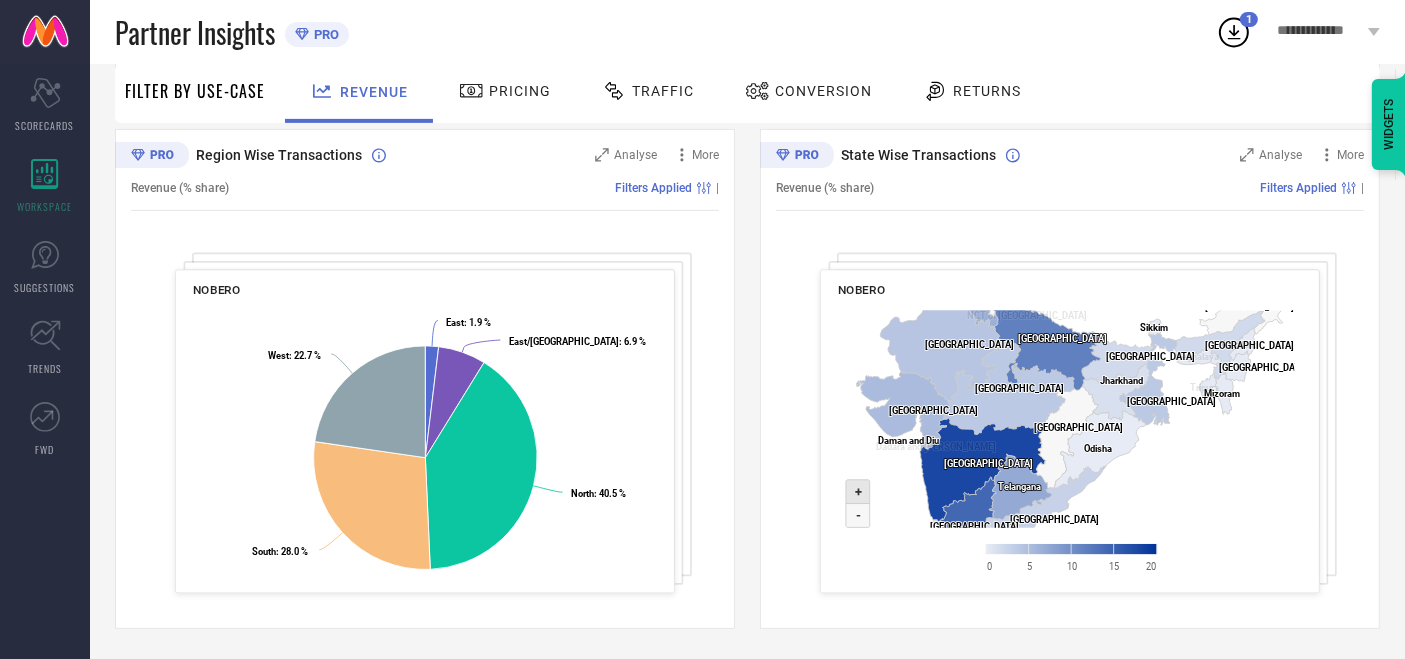 click 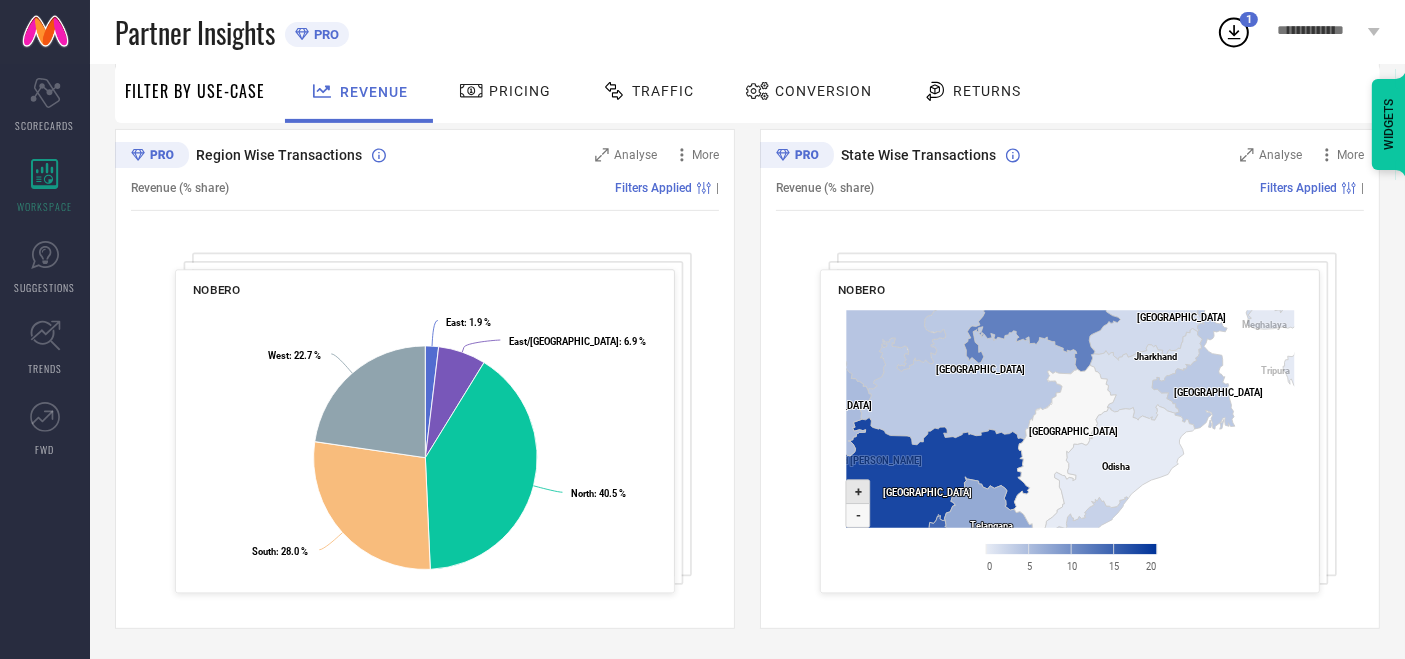 click 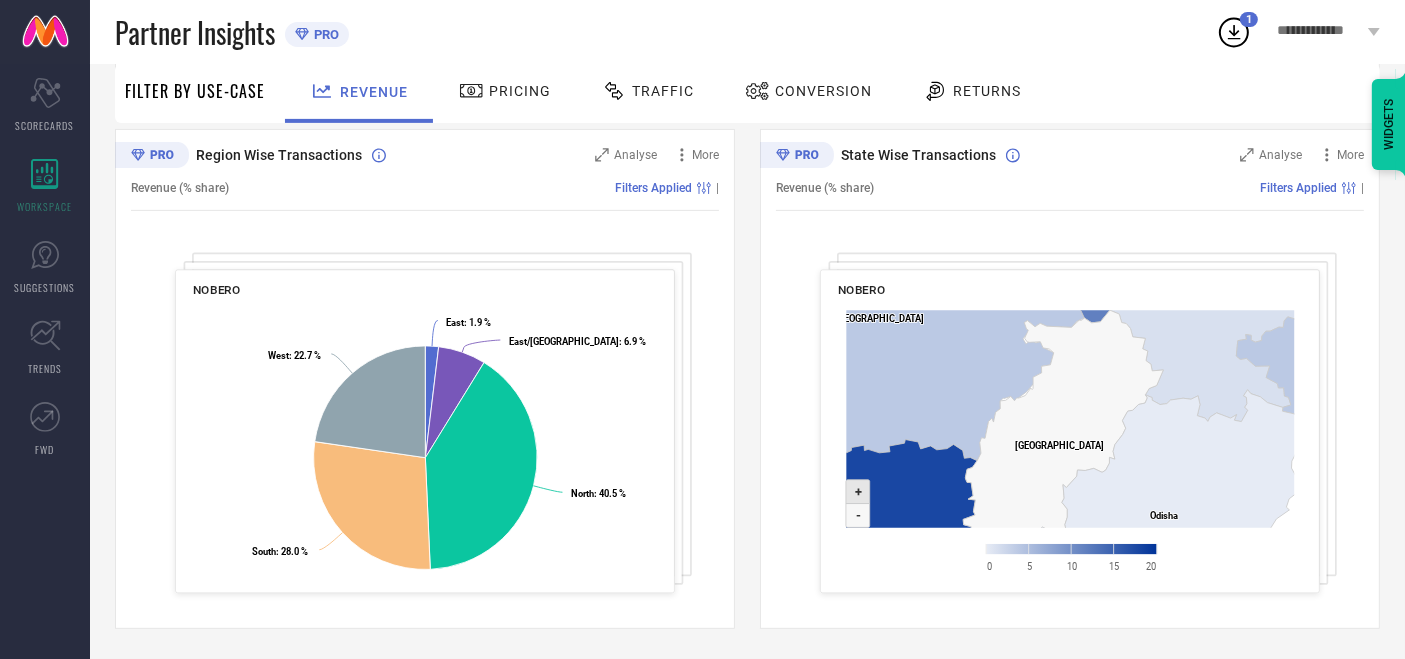 click 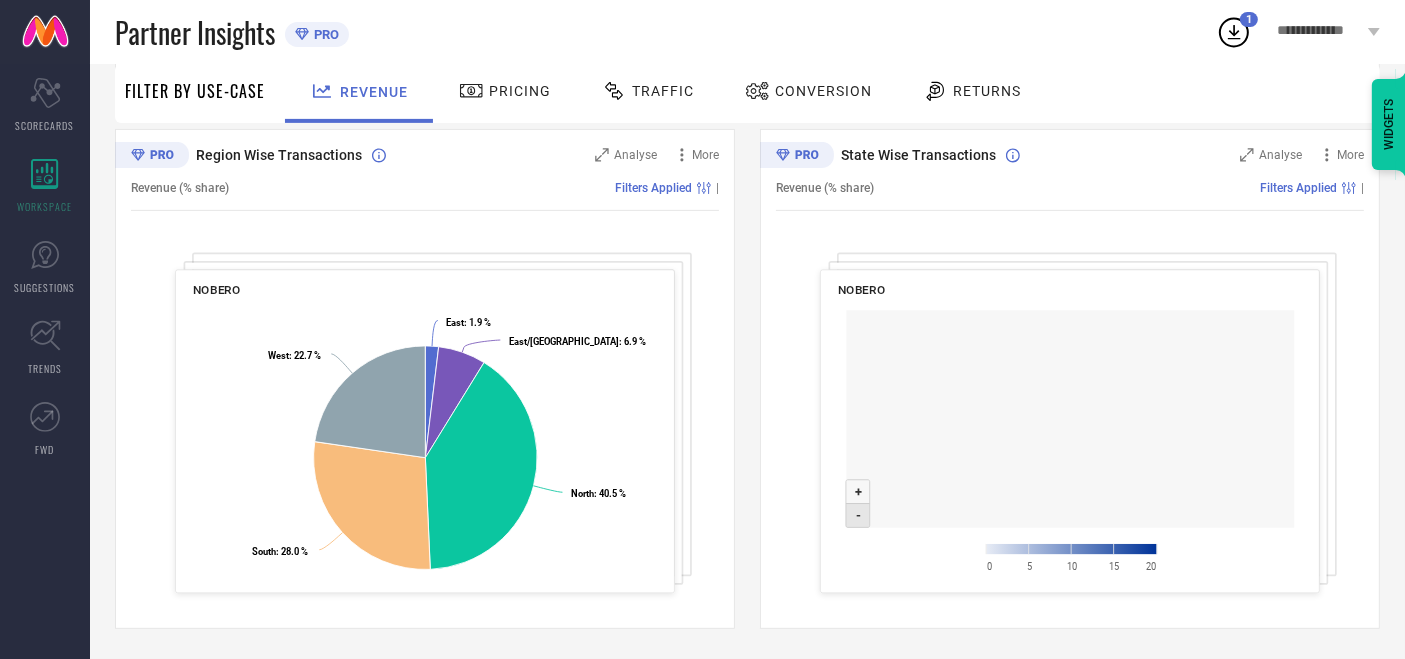 click 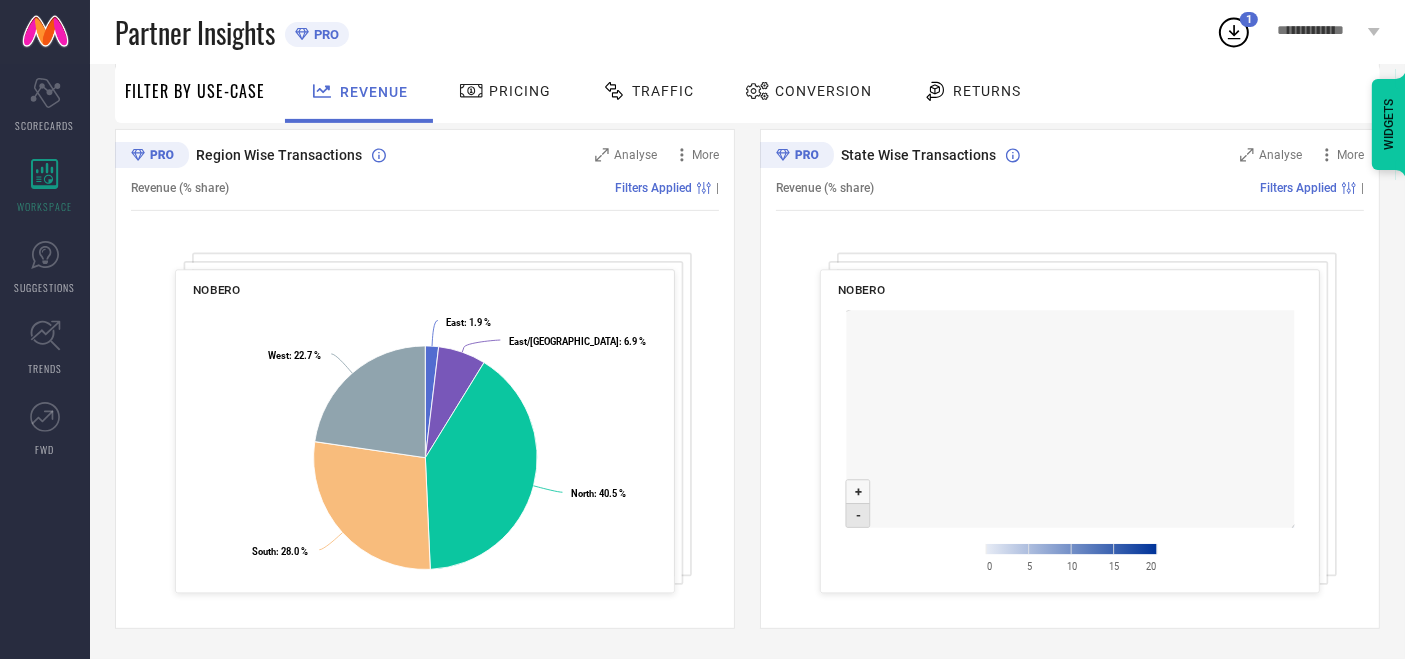 click 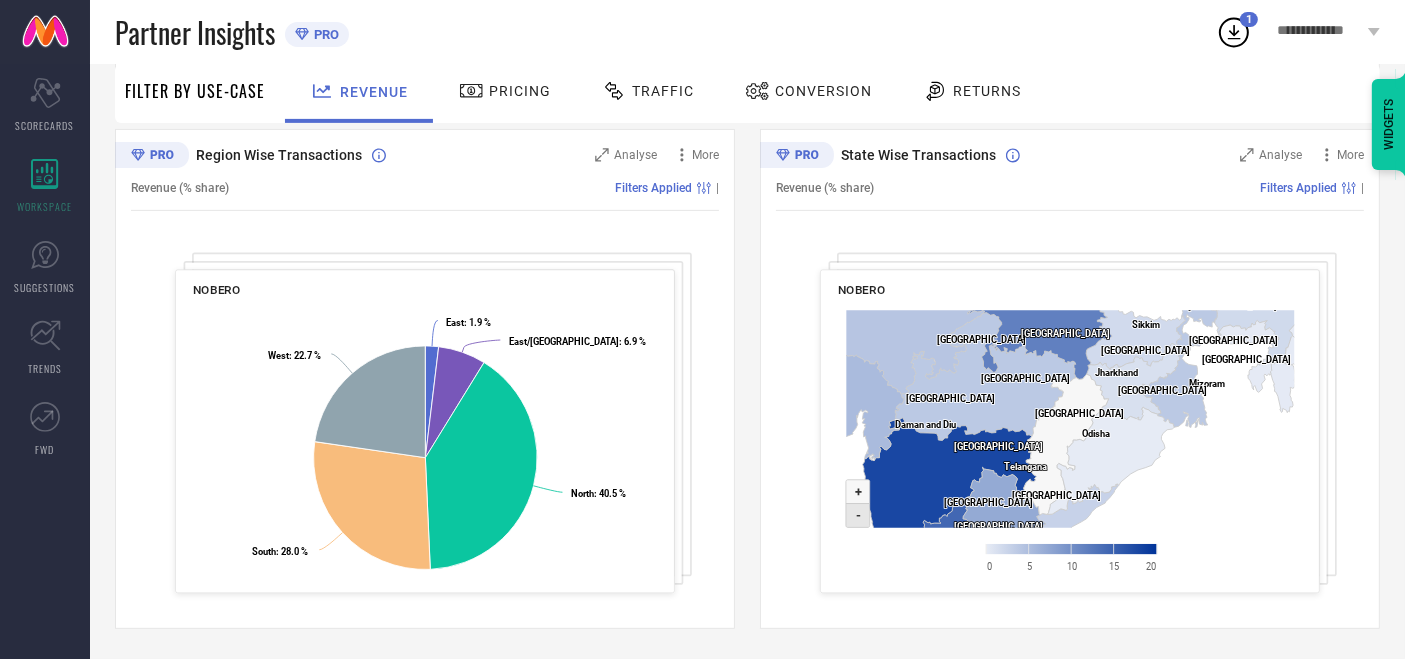 drag, startPoint x: 857, startPoint y: 525, endPoint x: 857, endPoint y: 512, distance: 13 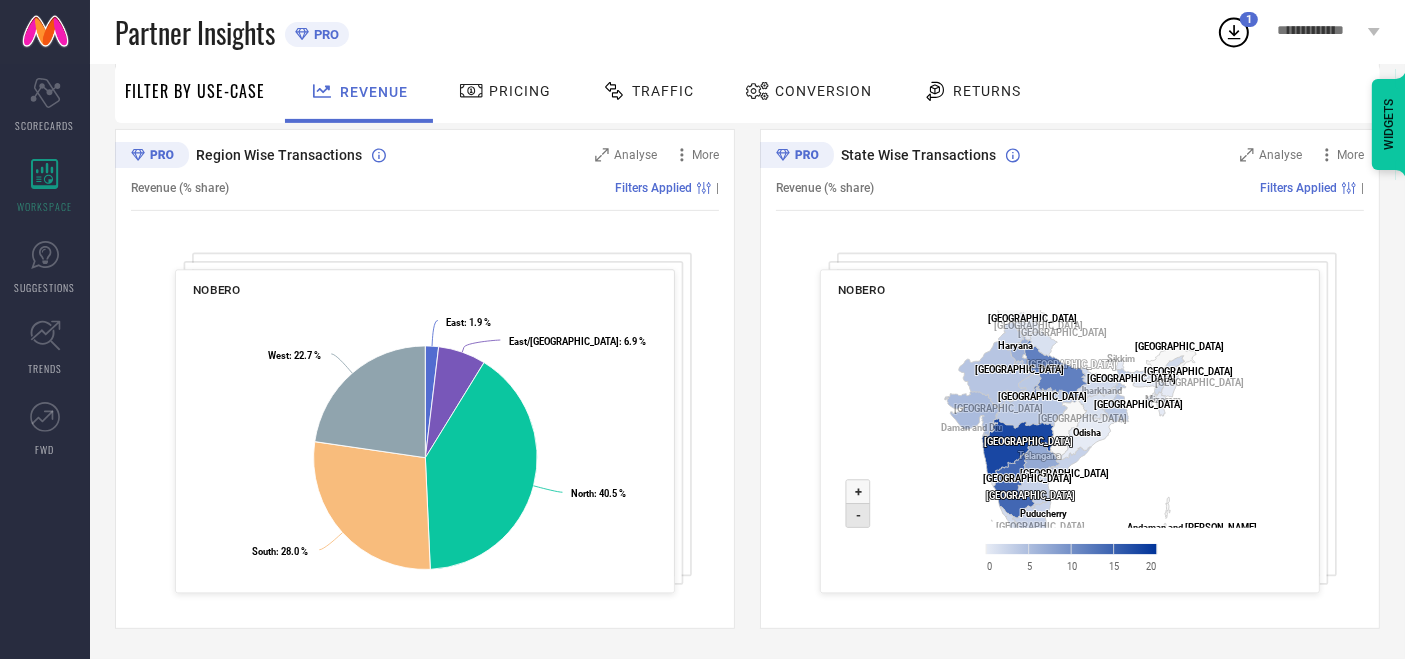 click on "-" 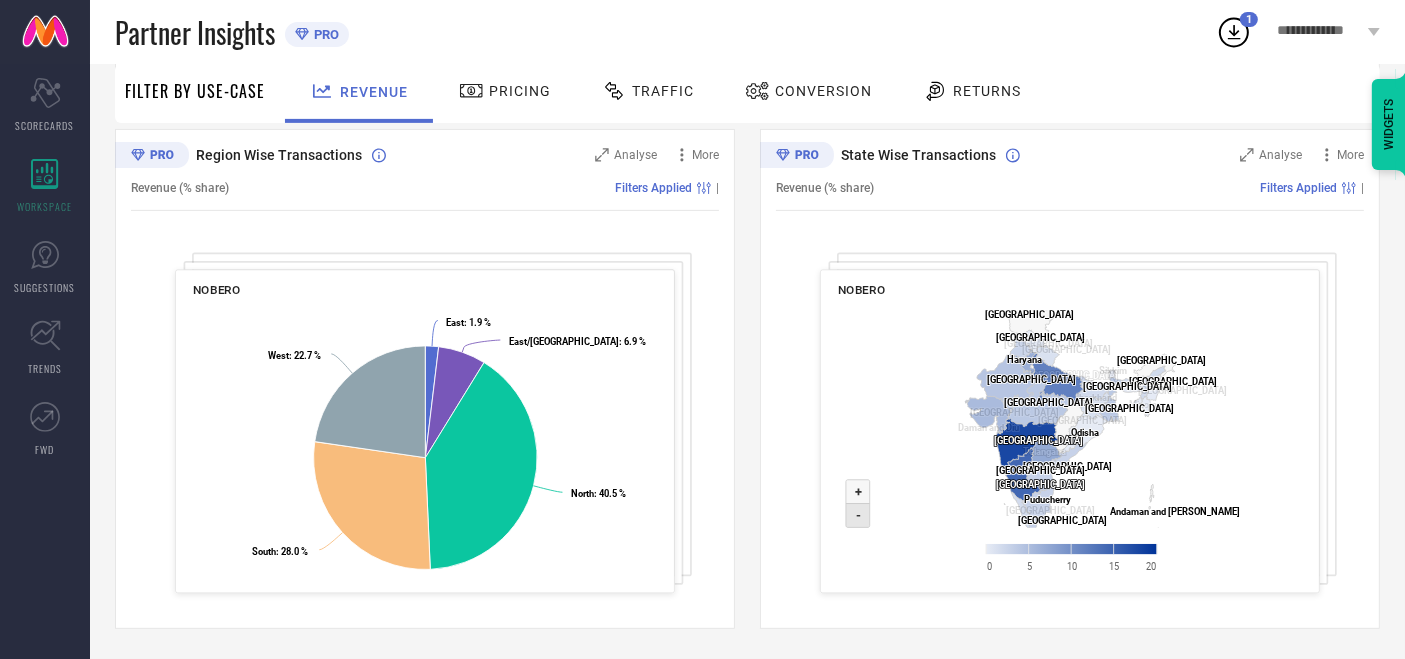 click on "-" 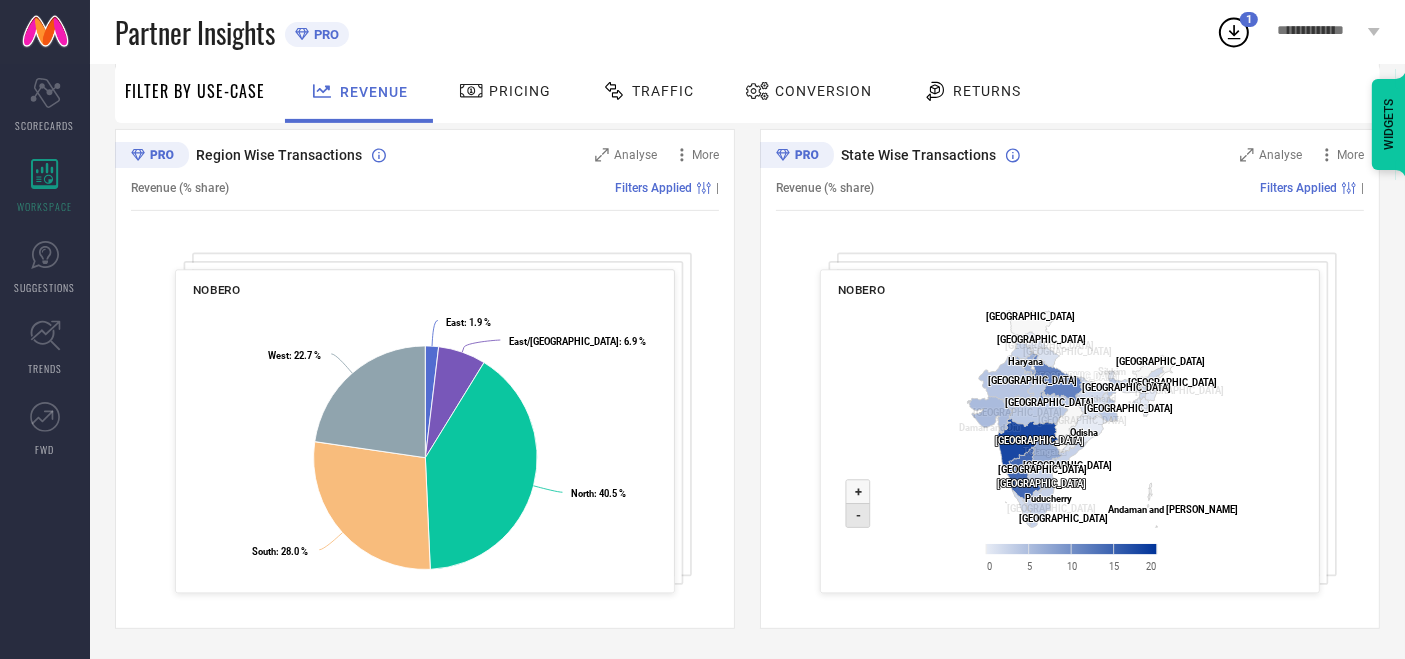 click on "-" 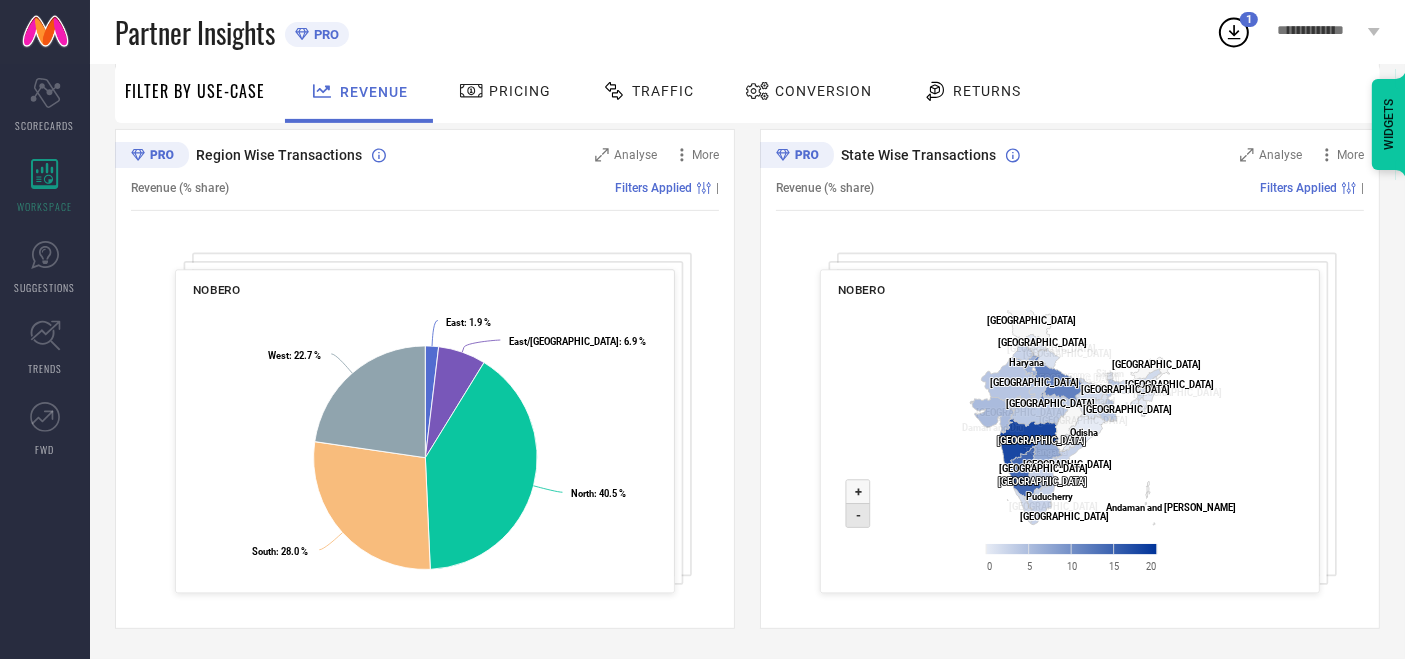 click on "-" 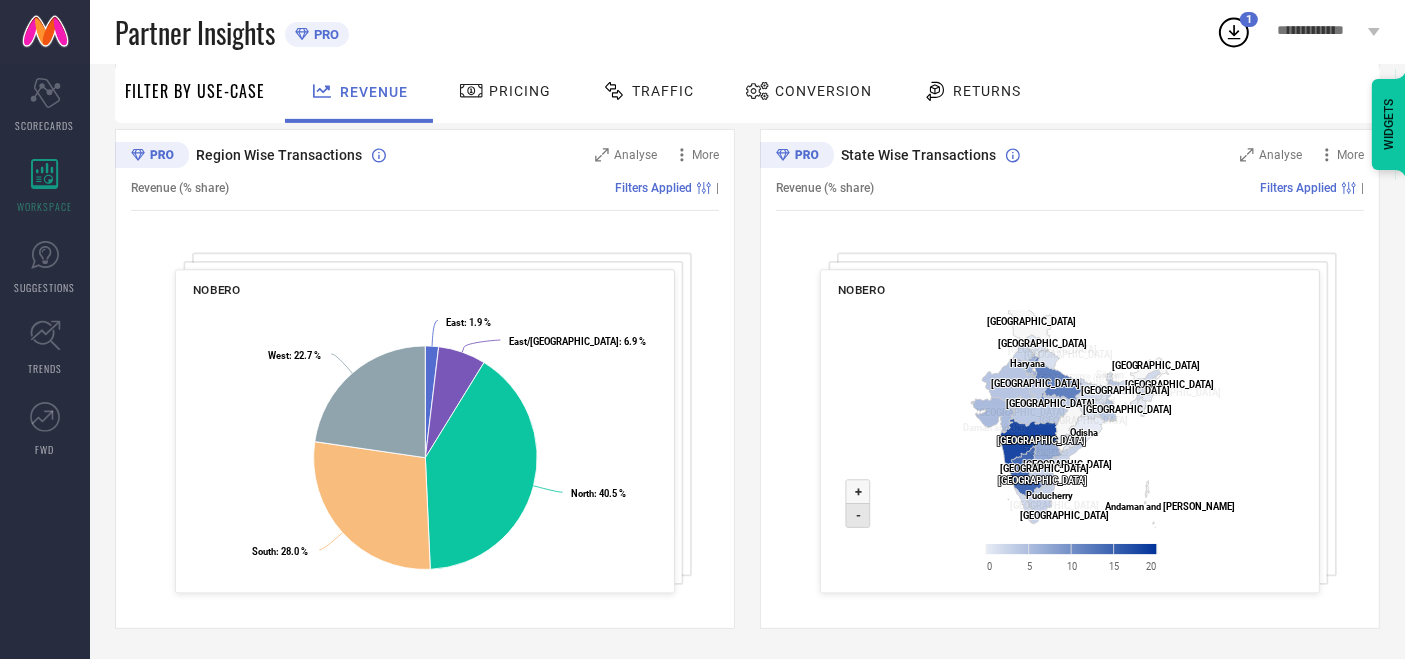 click on "-" 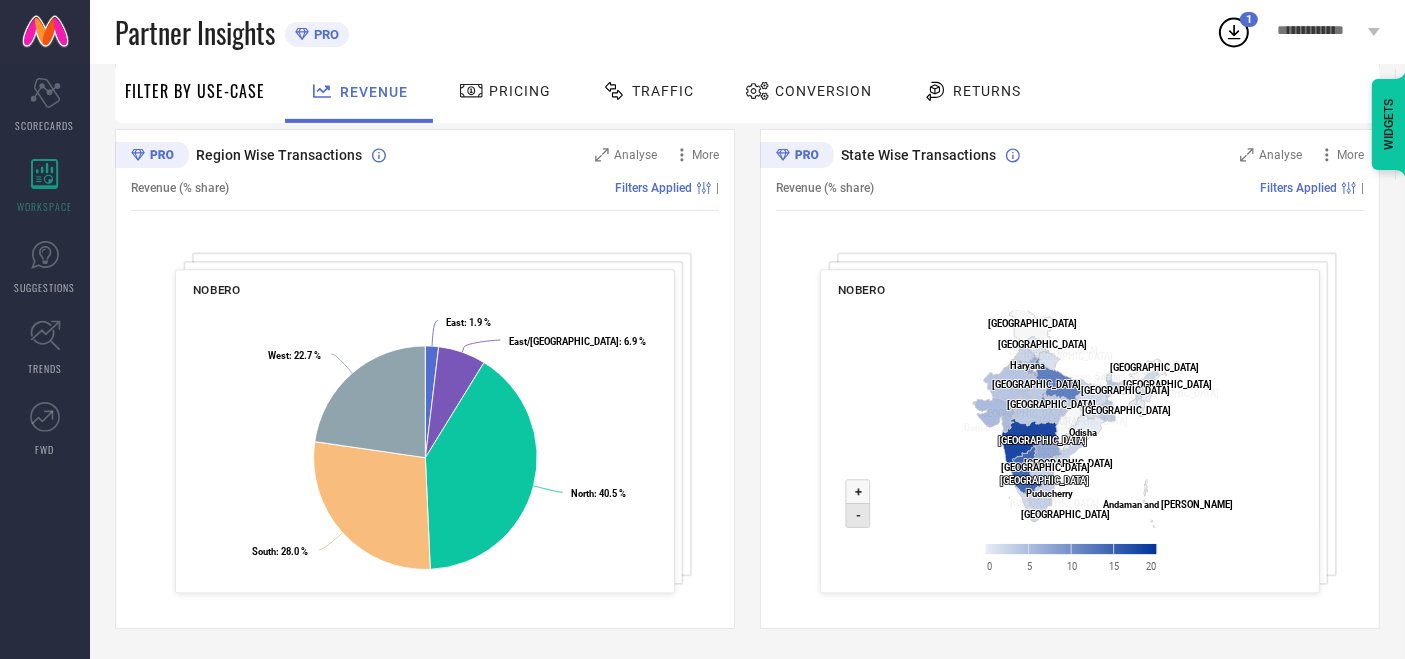 click on "-" 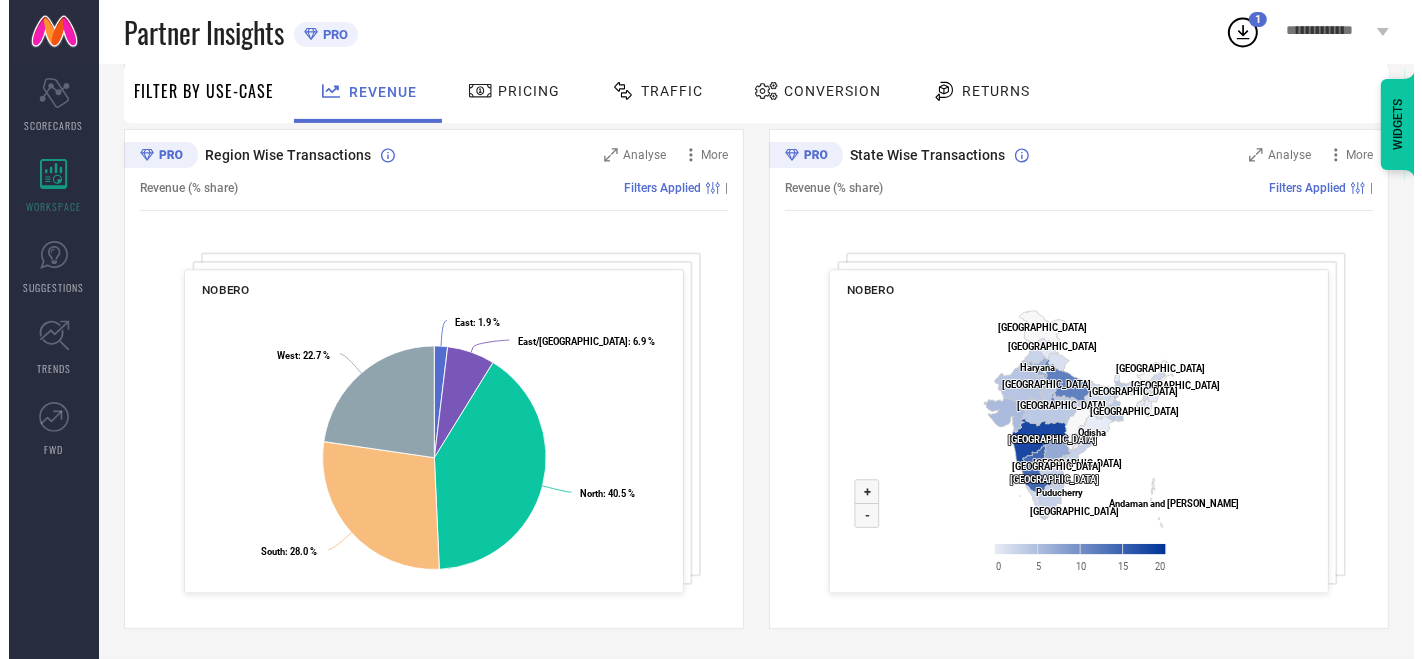 scroll, scrollTop: 731, scrollLeft: 0, axis: vertical 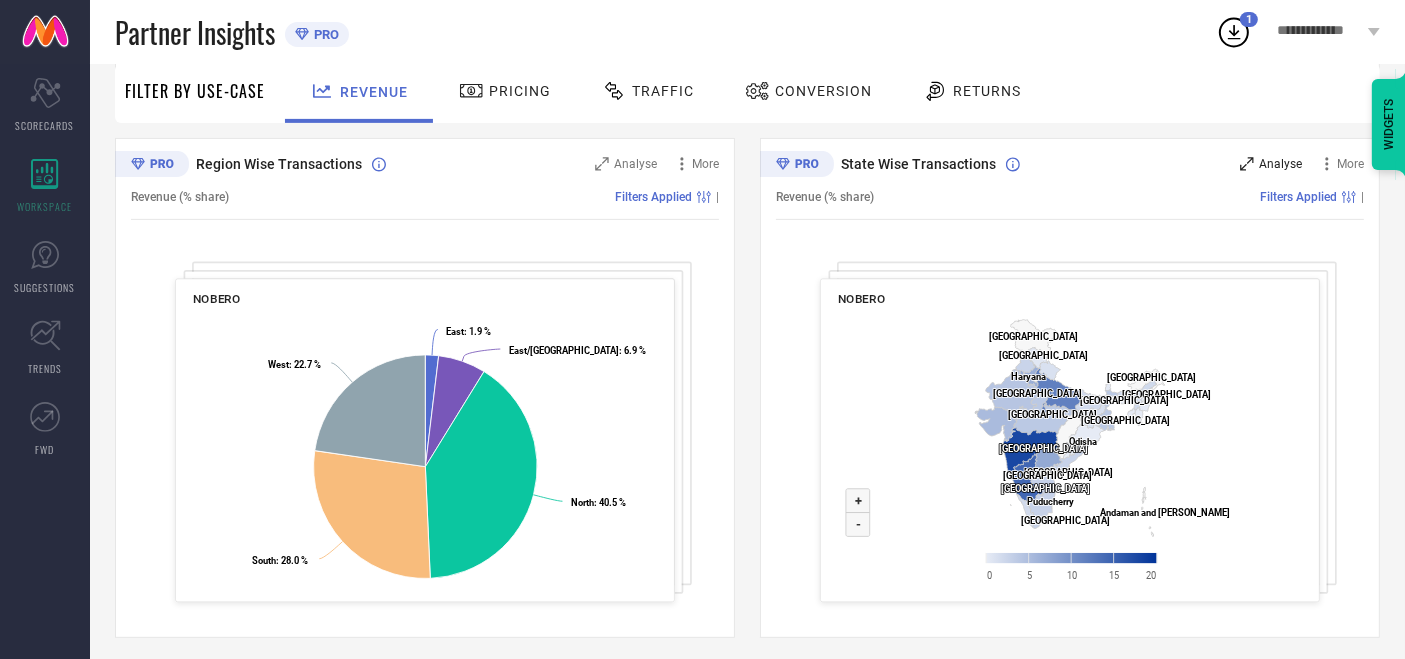 click 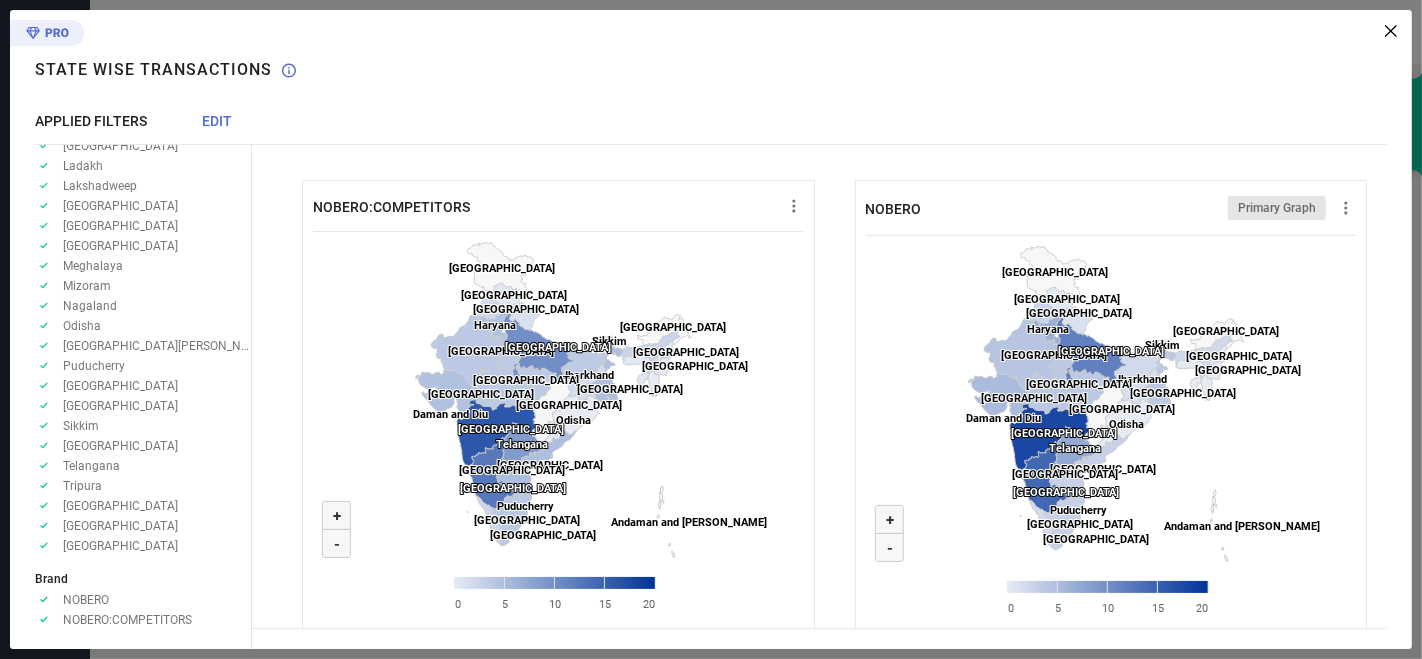 scroll, scrollTop: 528, scrollLeft: 0, axis: vertical 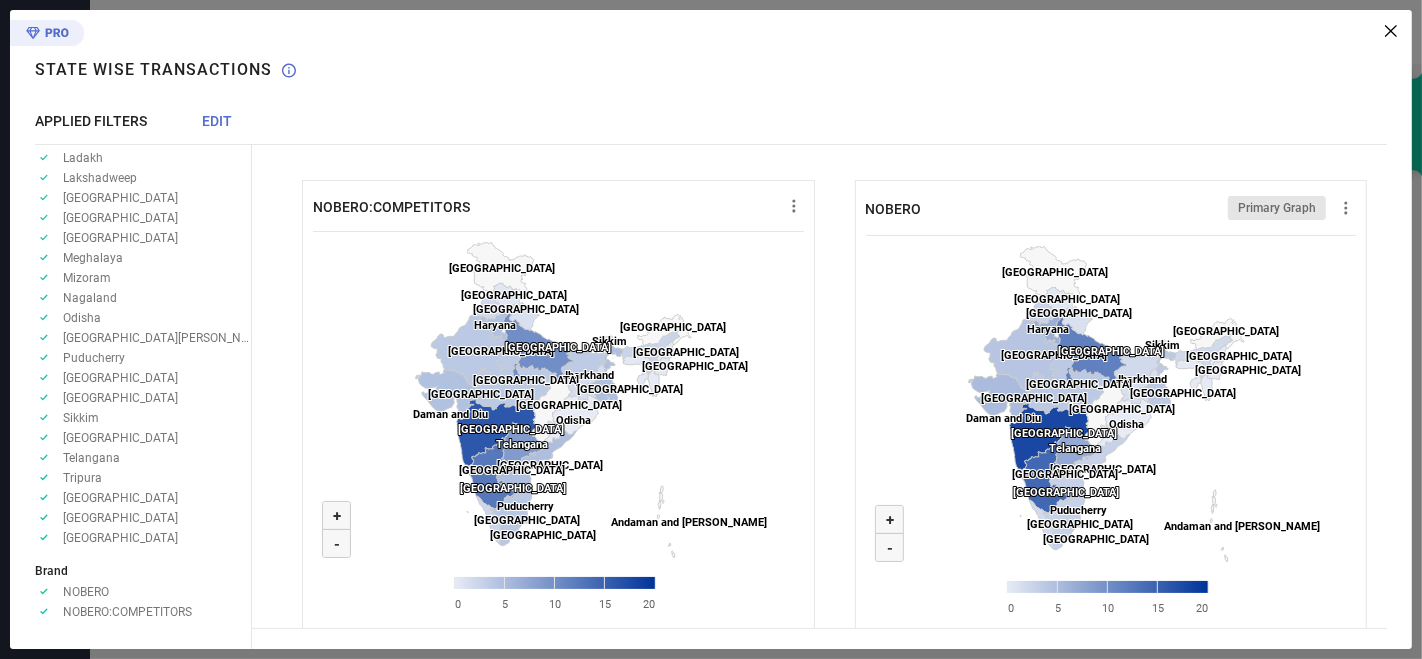 click on "NOBERO:COMPETITORS" at bounding box center [127, 612] 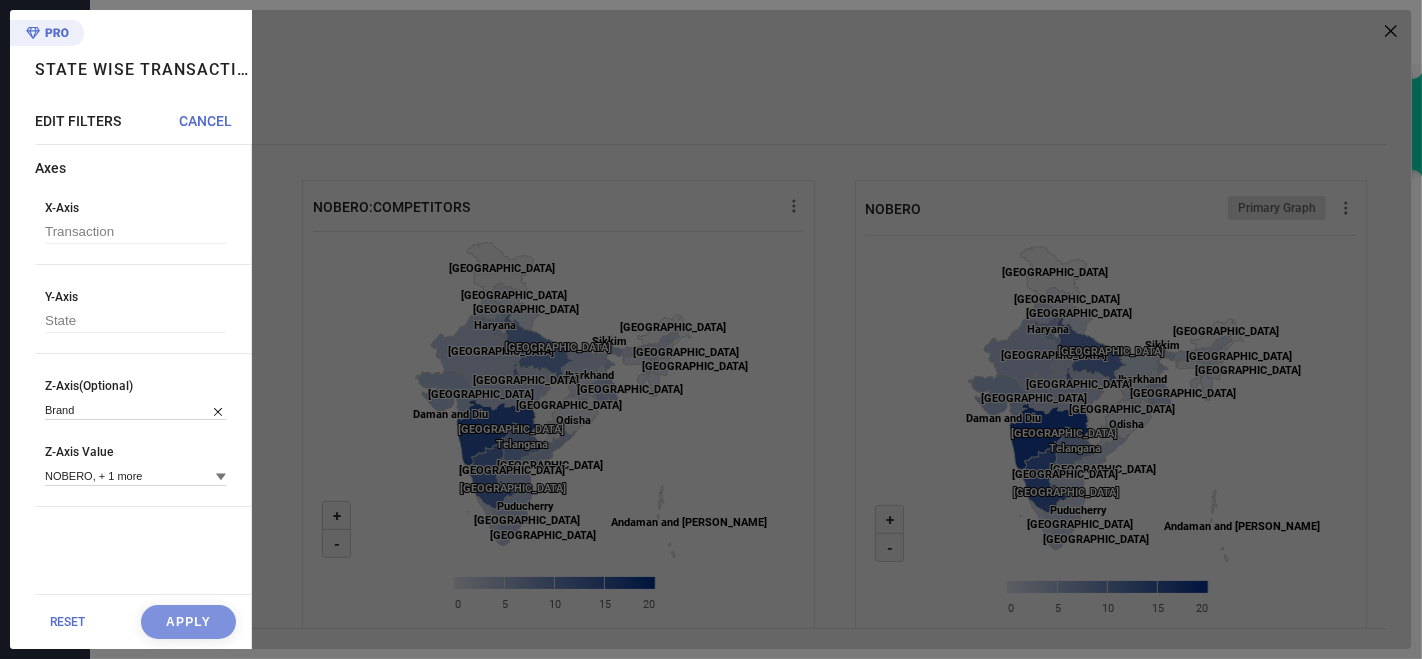 scroll, scrollTop: 0, scrollLeft: 0, axis: both 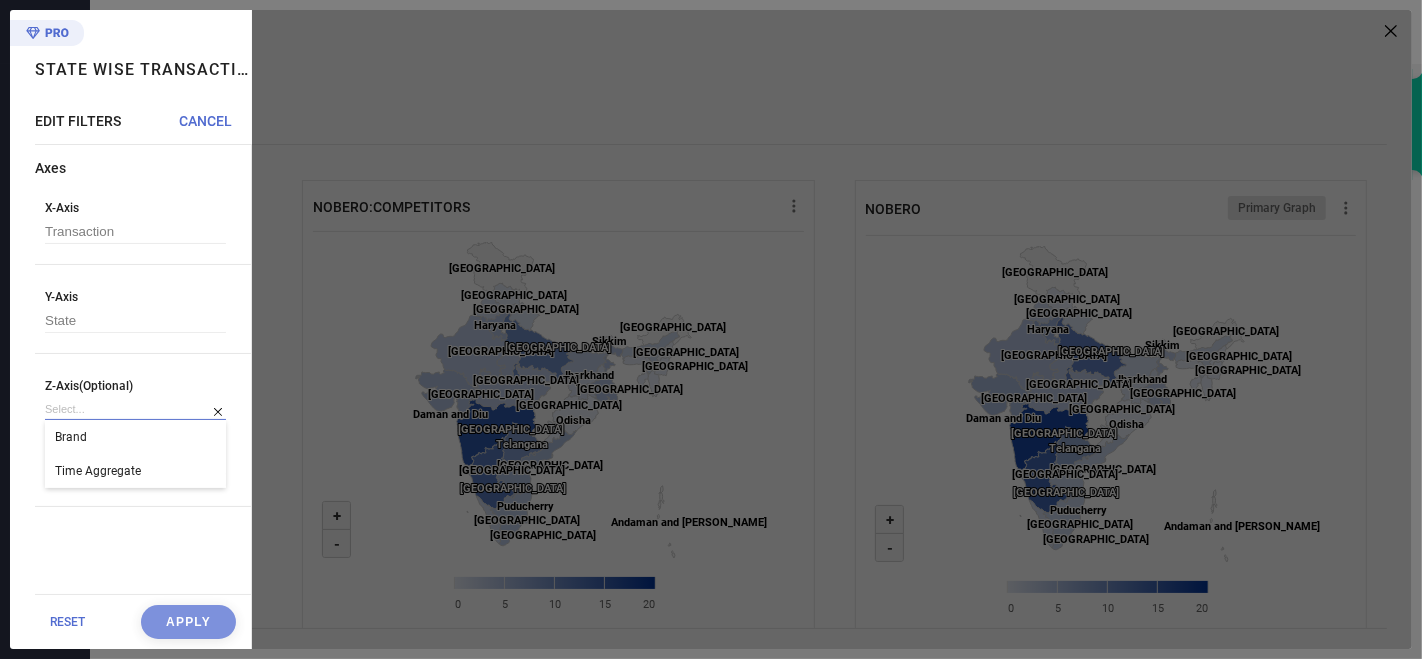 click at bounding box center [135, 409] 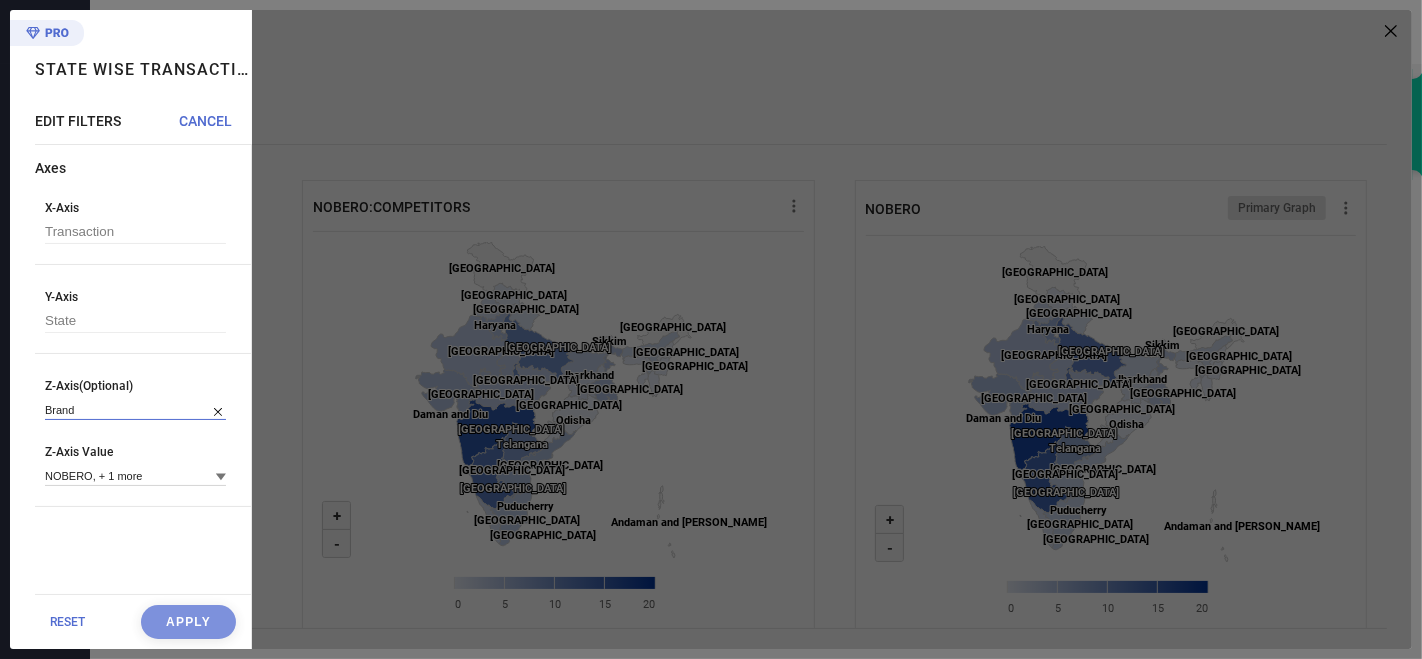 click at bounding box center [135, 409] 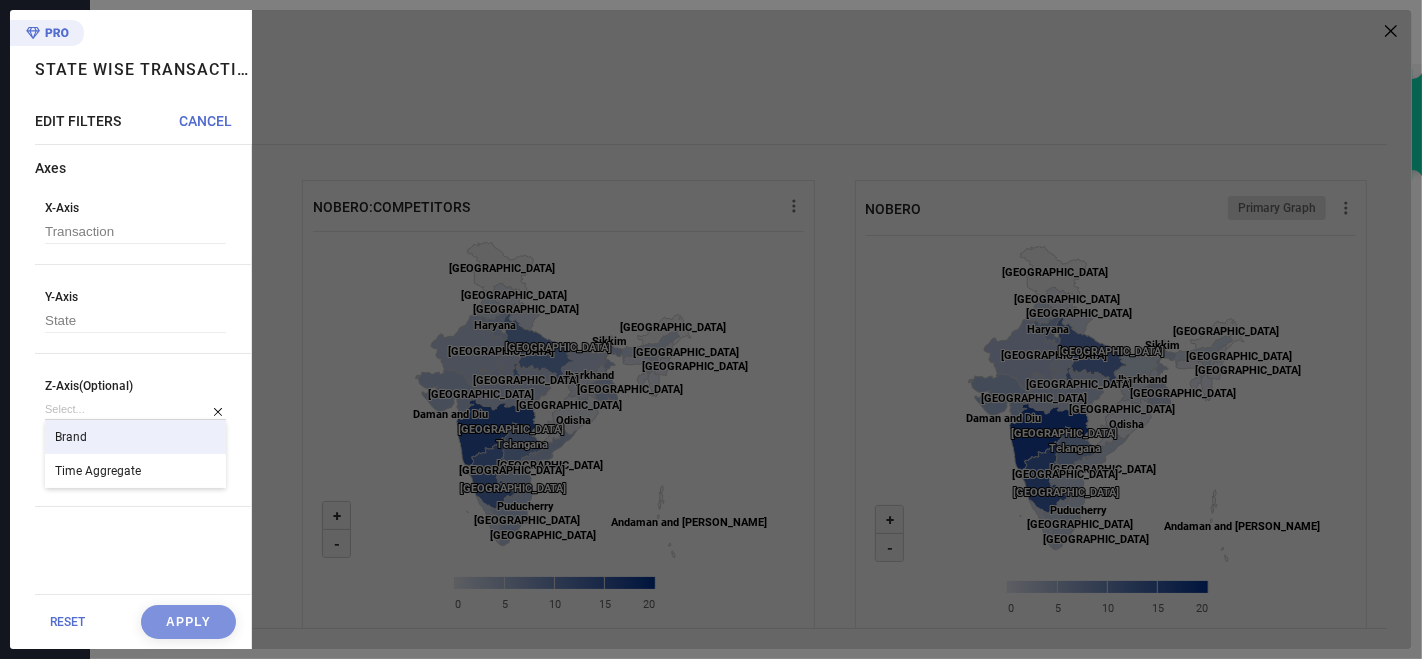 click on "Y-Axis State" at bounding box center [143, 322] 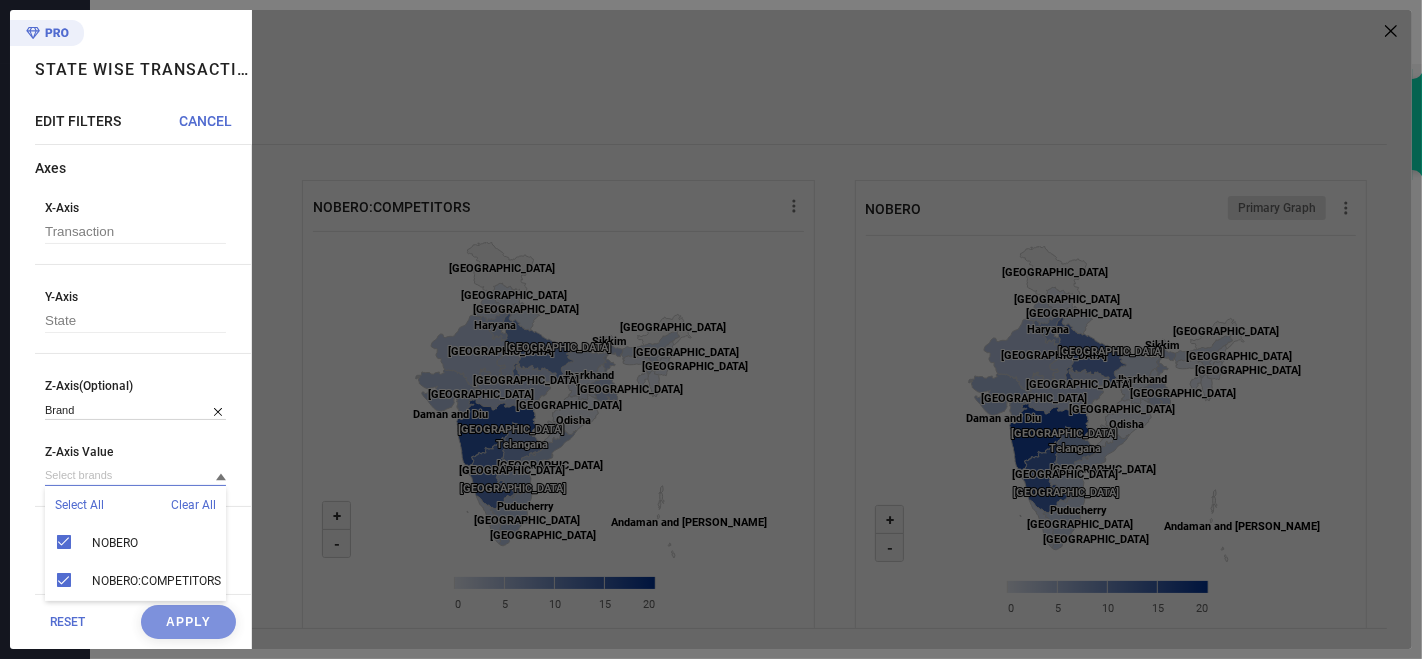click at bounding box center [135, 475] 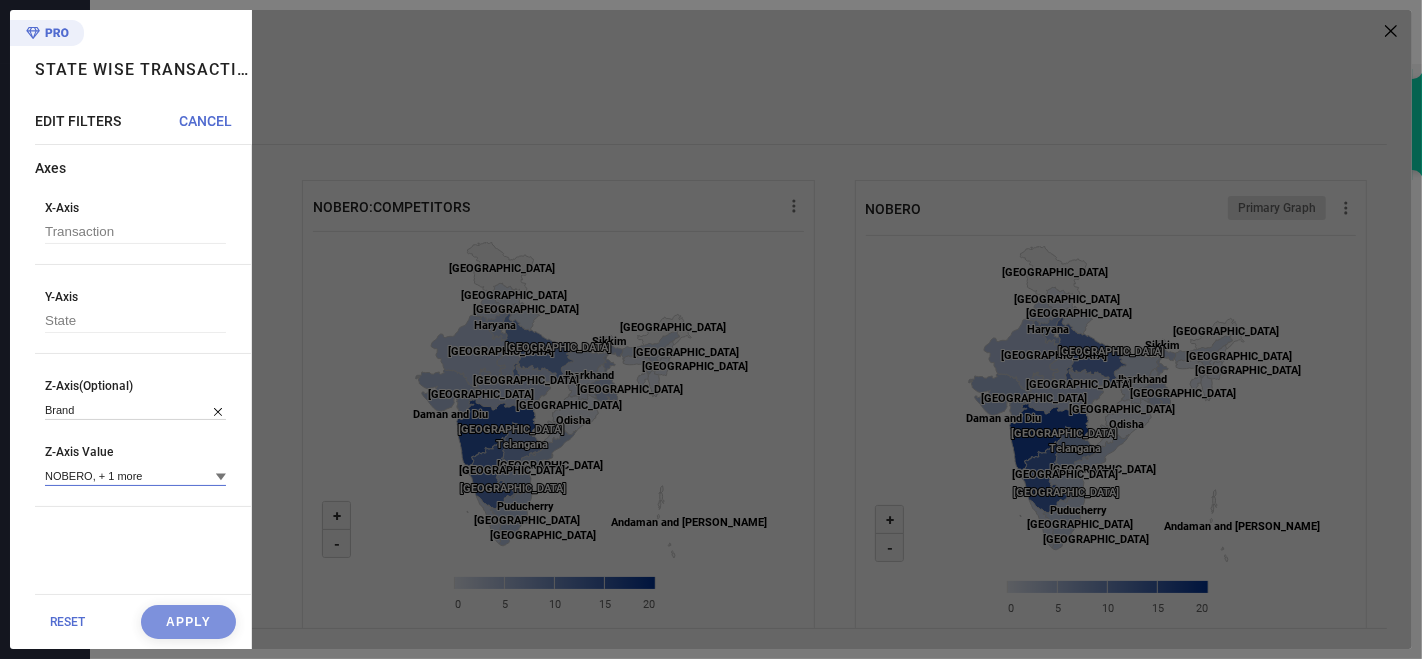 click at bounding box center [135, 475] 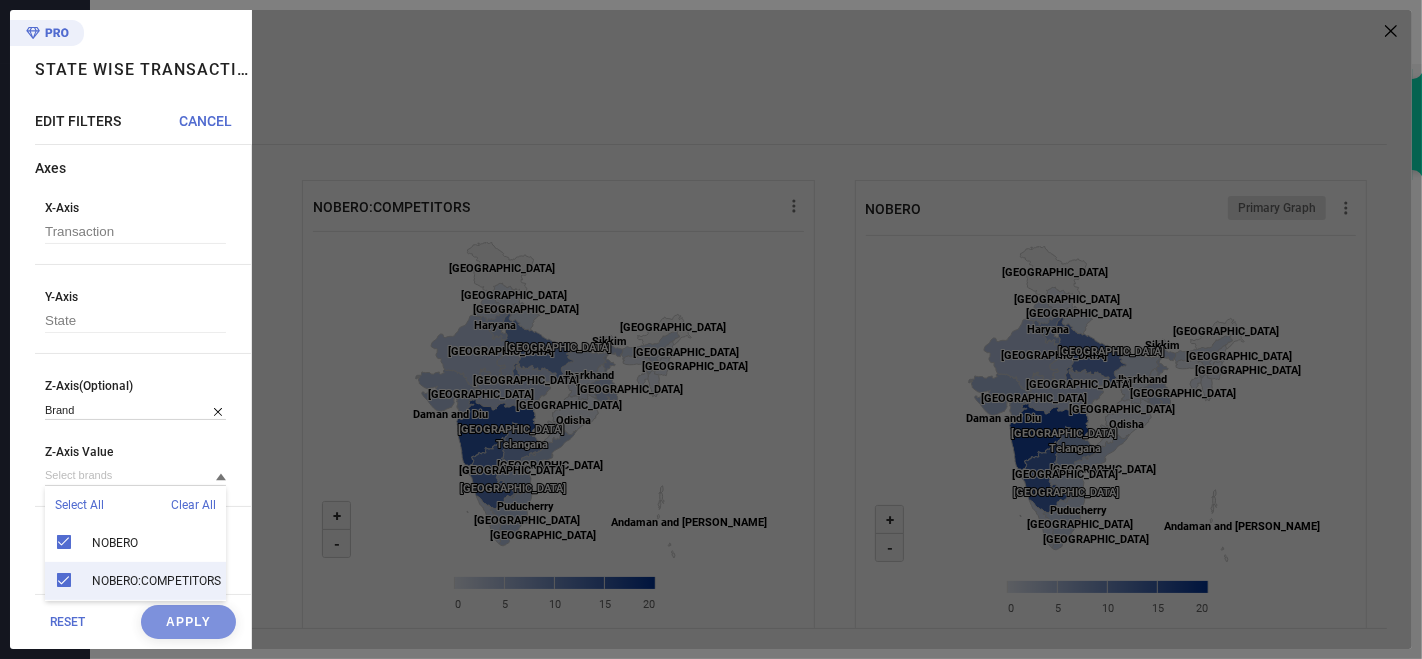 click on "NOBERO:COMPETITORS" at bounding box center [135, 581] 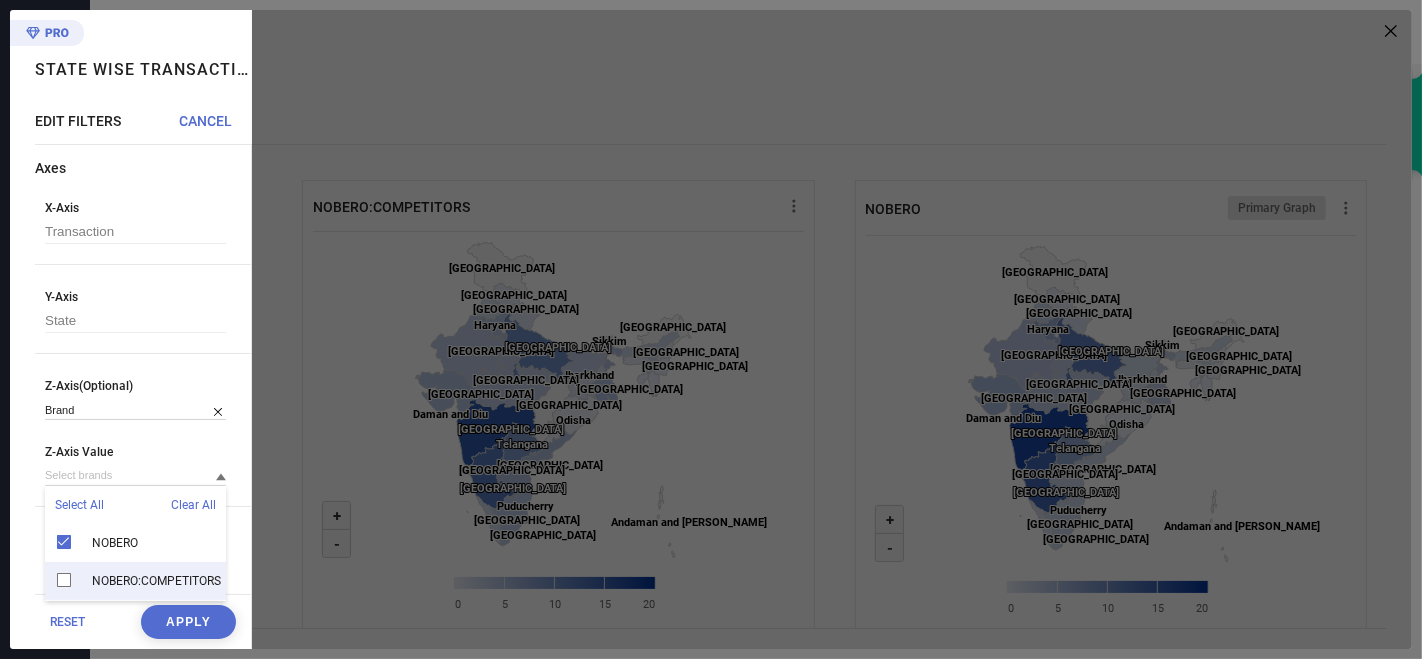 click on "Apply" at bounding box center [188, 622] 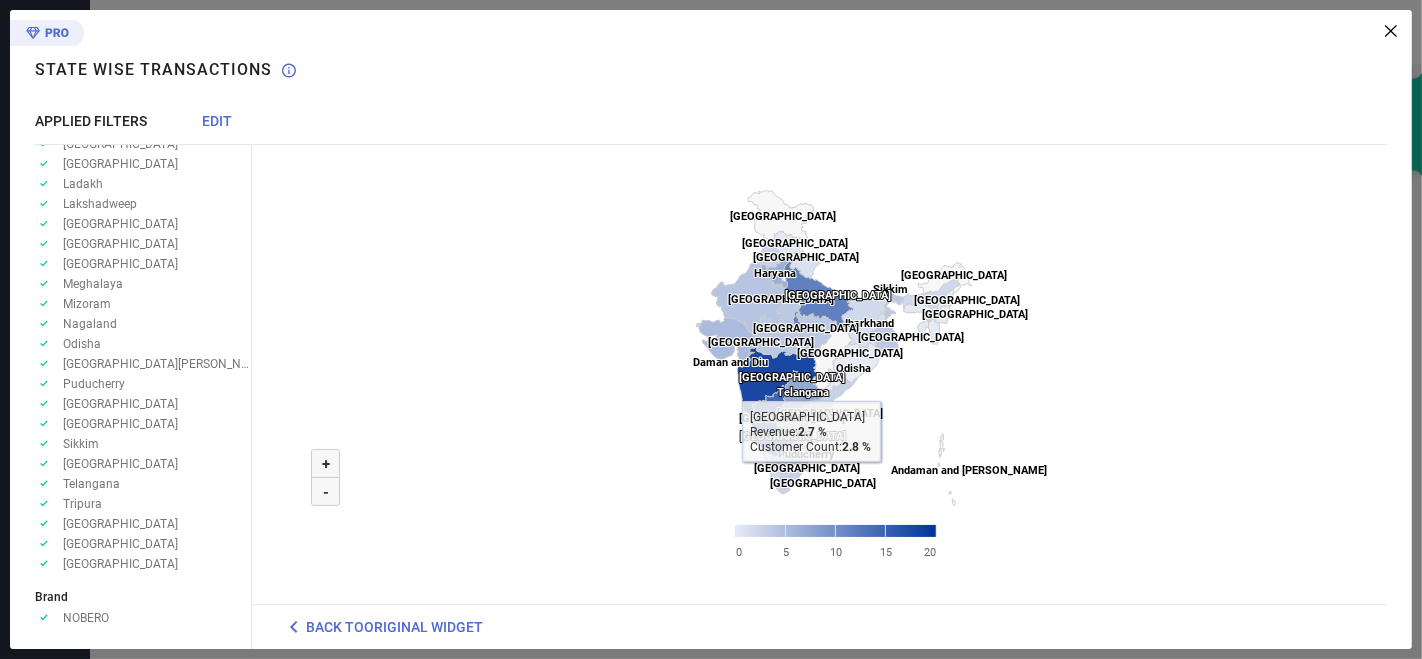 scroll, scrollTop: 0, scrollLeft: 0, axis: both 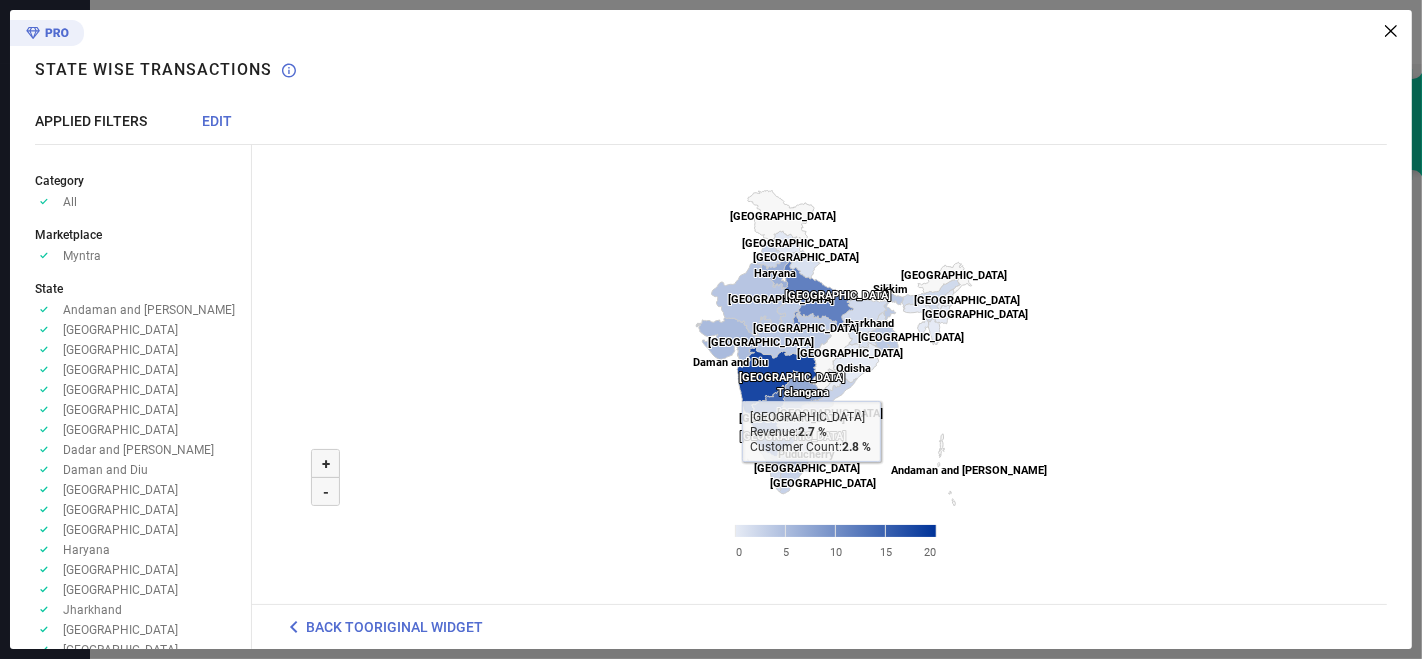 click on "EDIT" at bounding box center (217, 121) 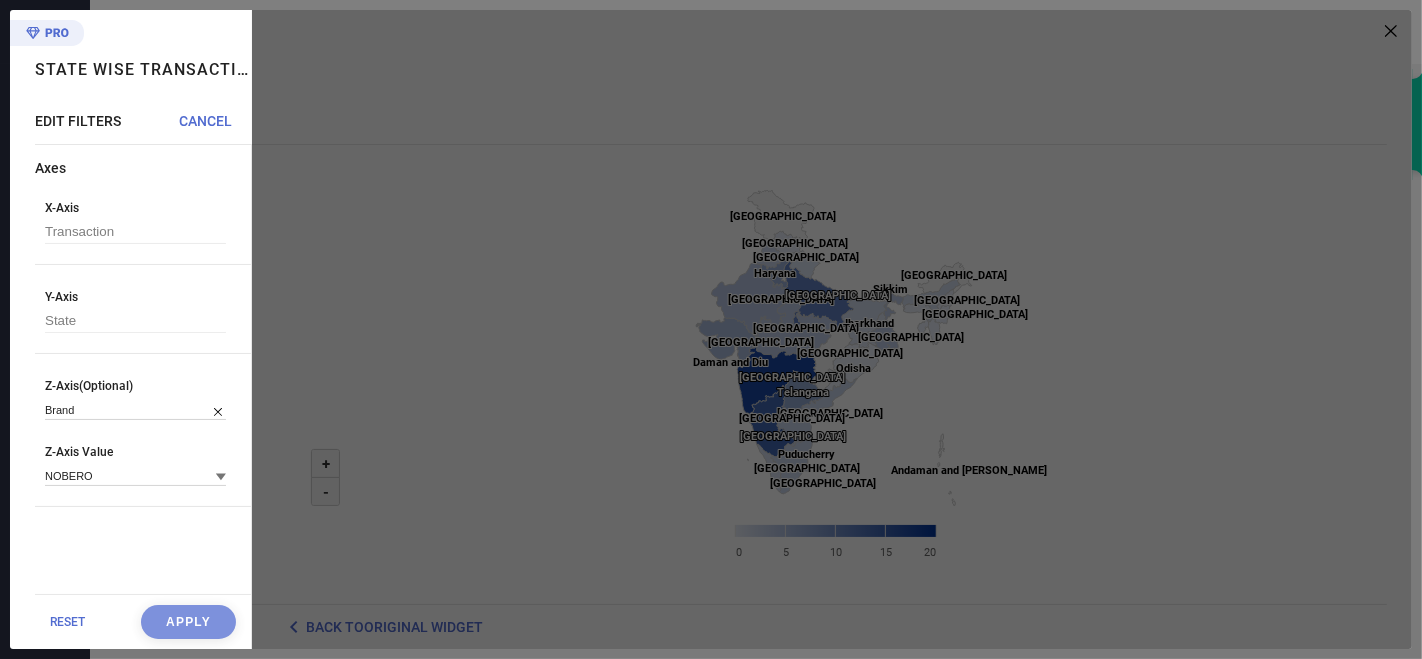 click on "RESET" at bounding box center [67, 622] 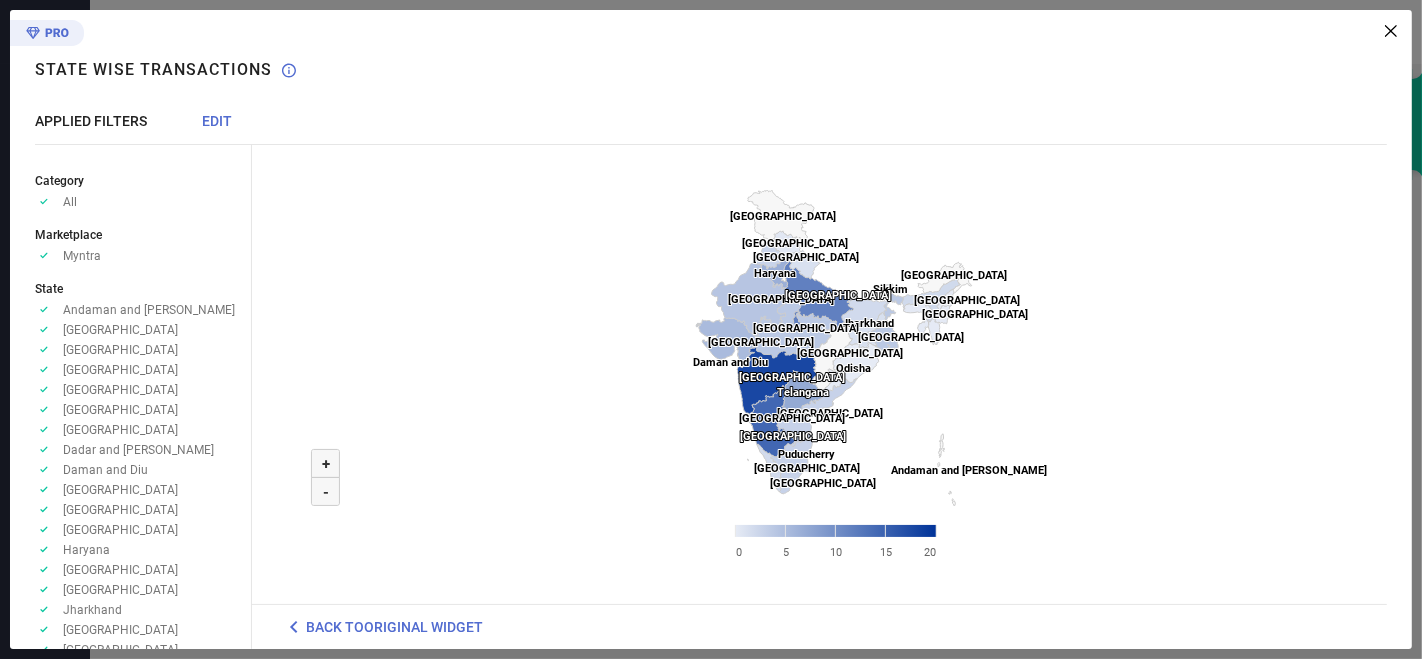 click 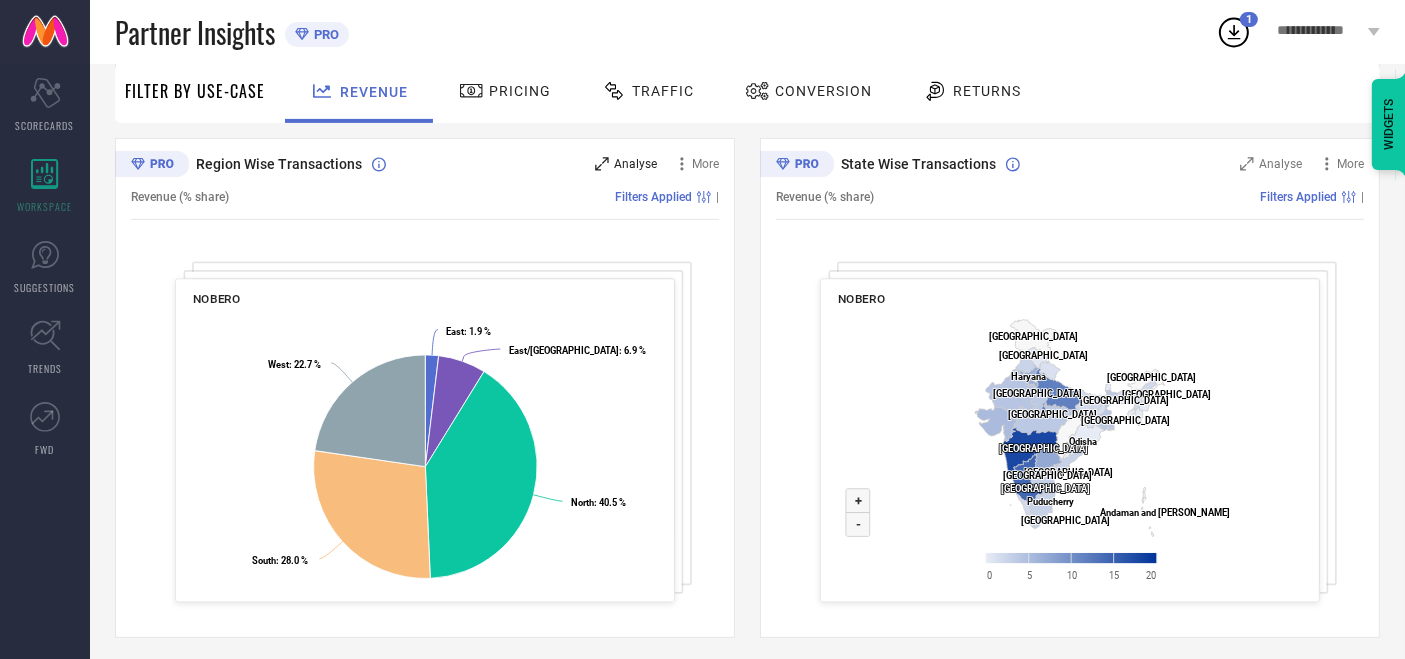 click on "Analyse" at bounding box center (635, 164) 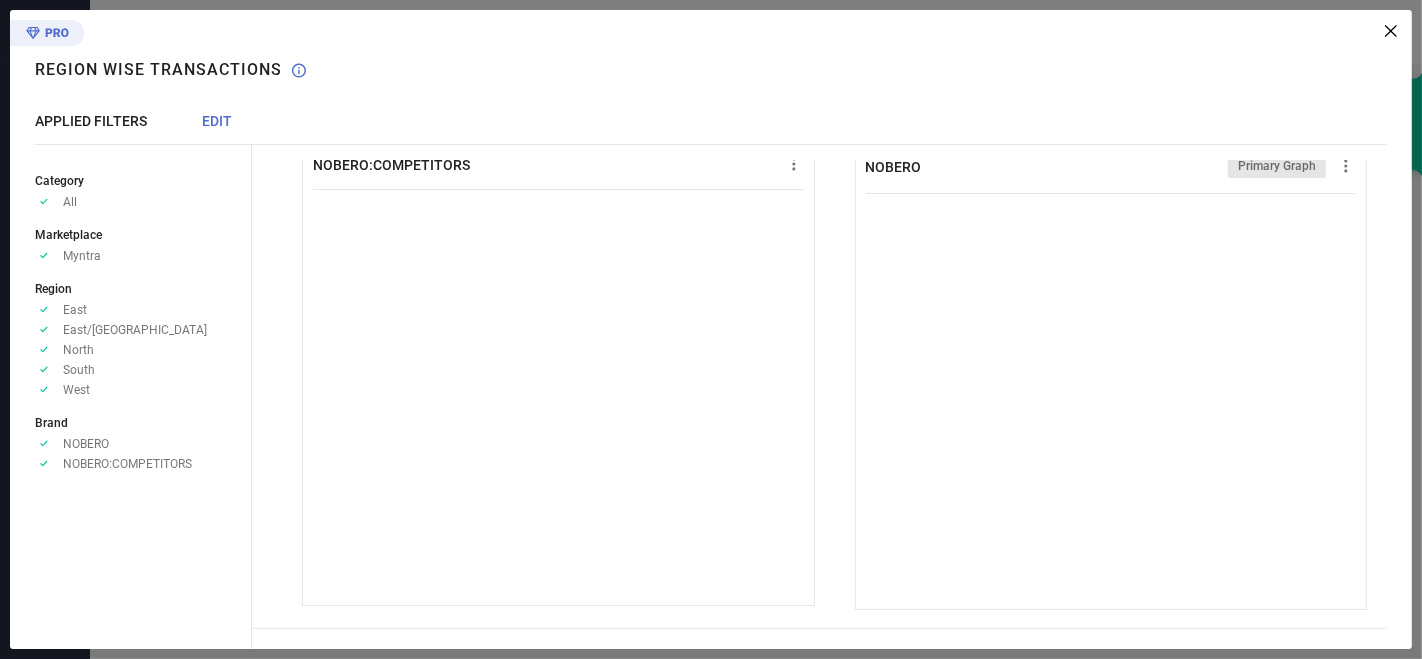 scroll, scrollTop: 12, scrollLeft: 0, axis: vertical 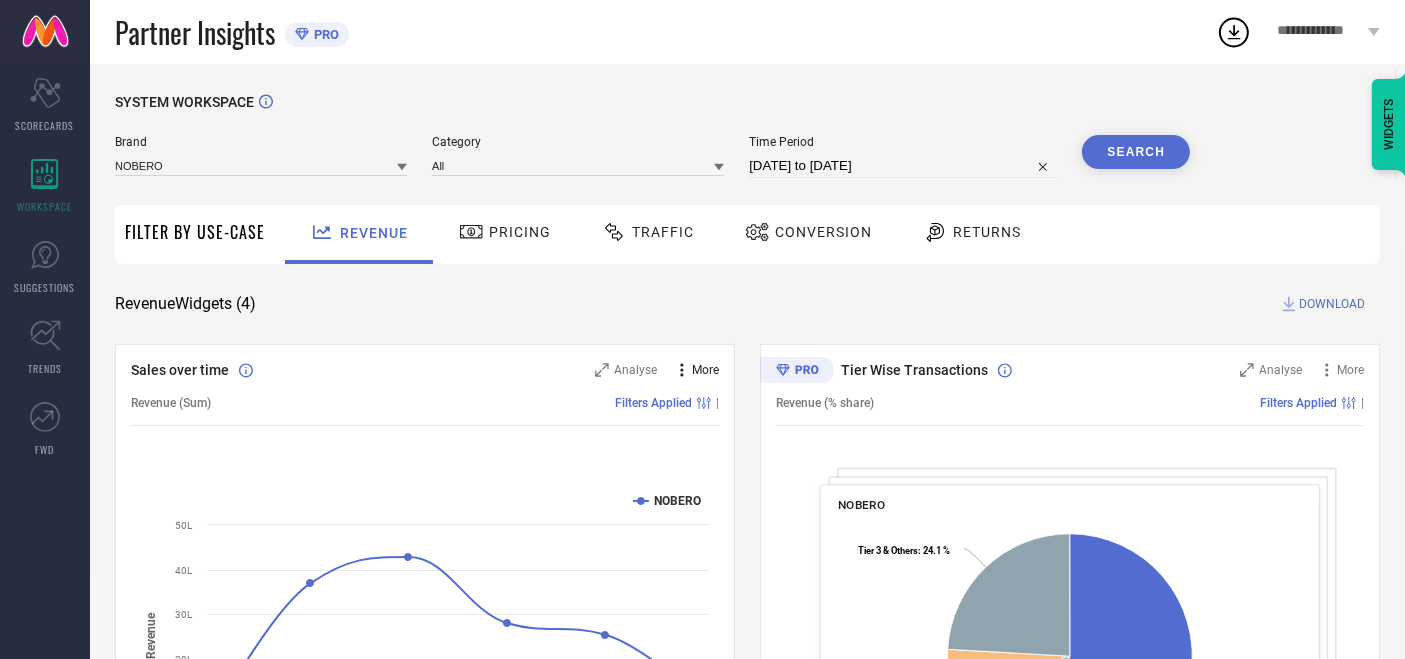 click 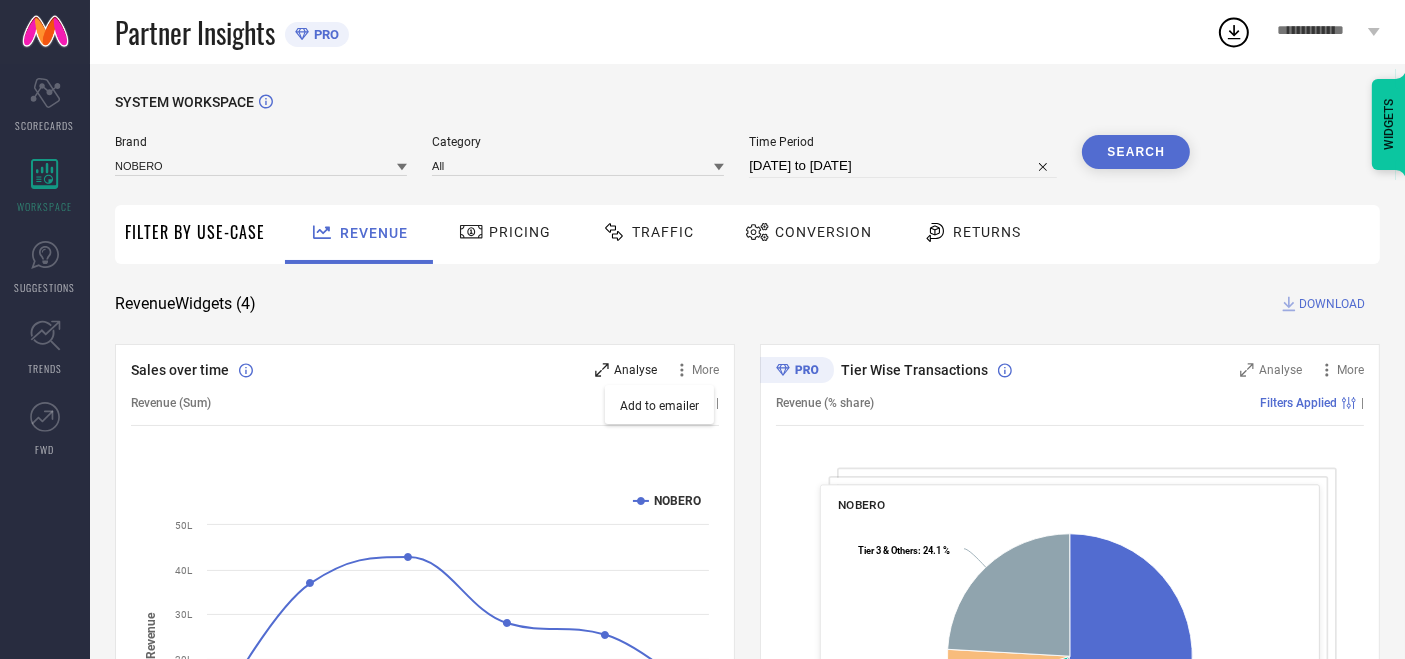 click on "Analyse" at bounding box center (635, 370) 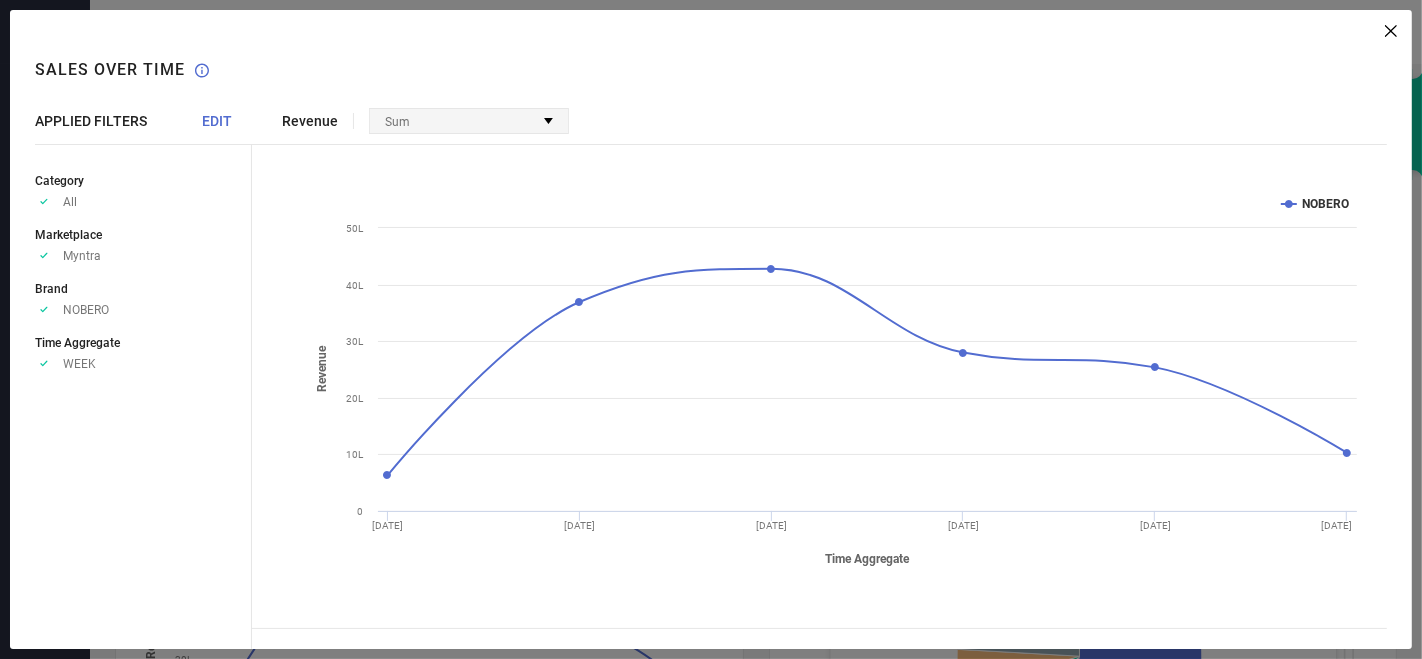 click on "Sum" at bounding box center (469, 121) 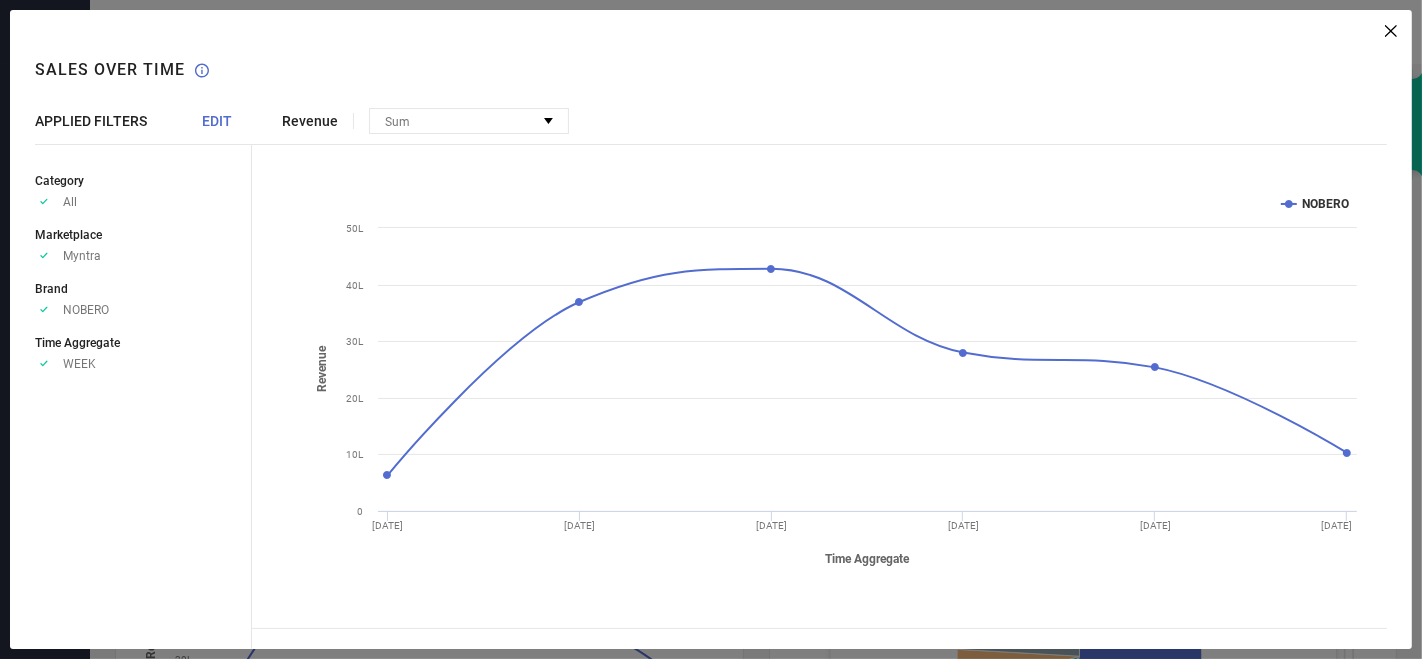 click on "EDIT" at bounding box center [217, 121] 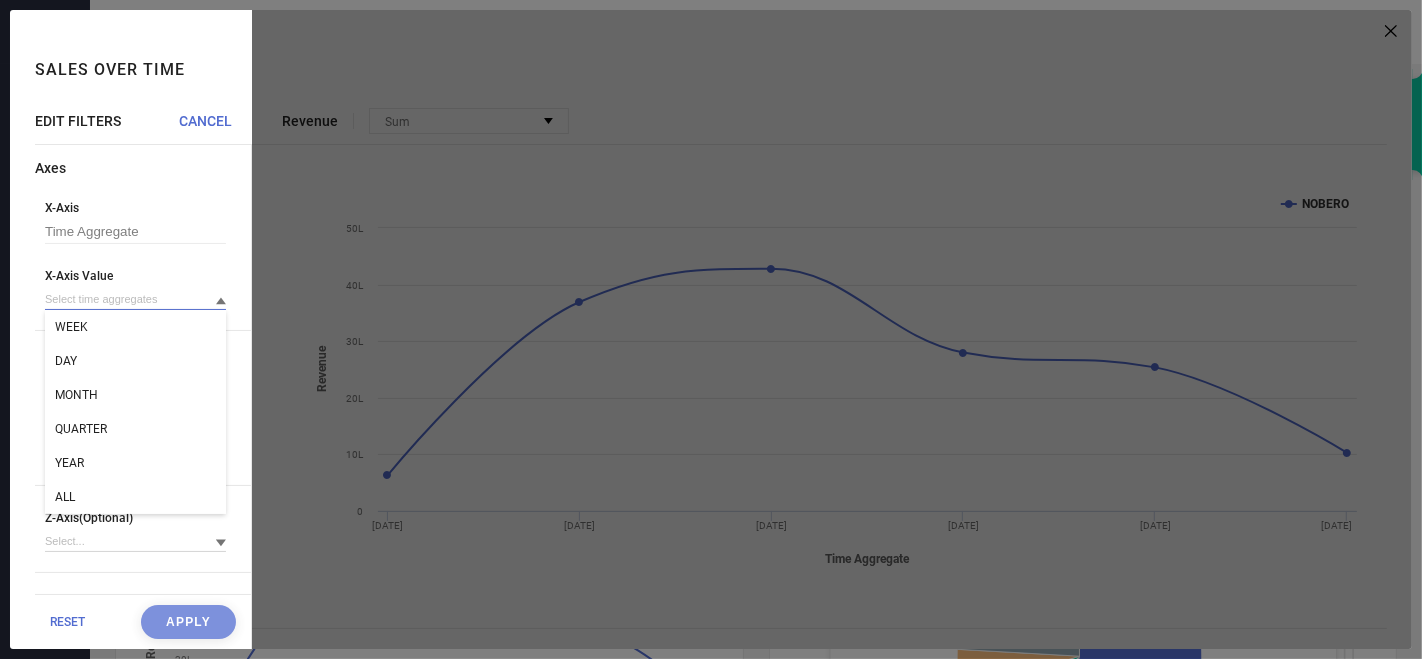 click at bounding box center [135, 299] 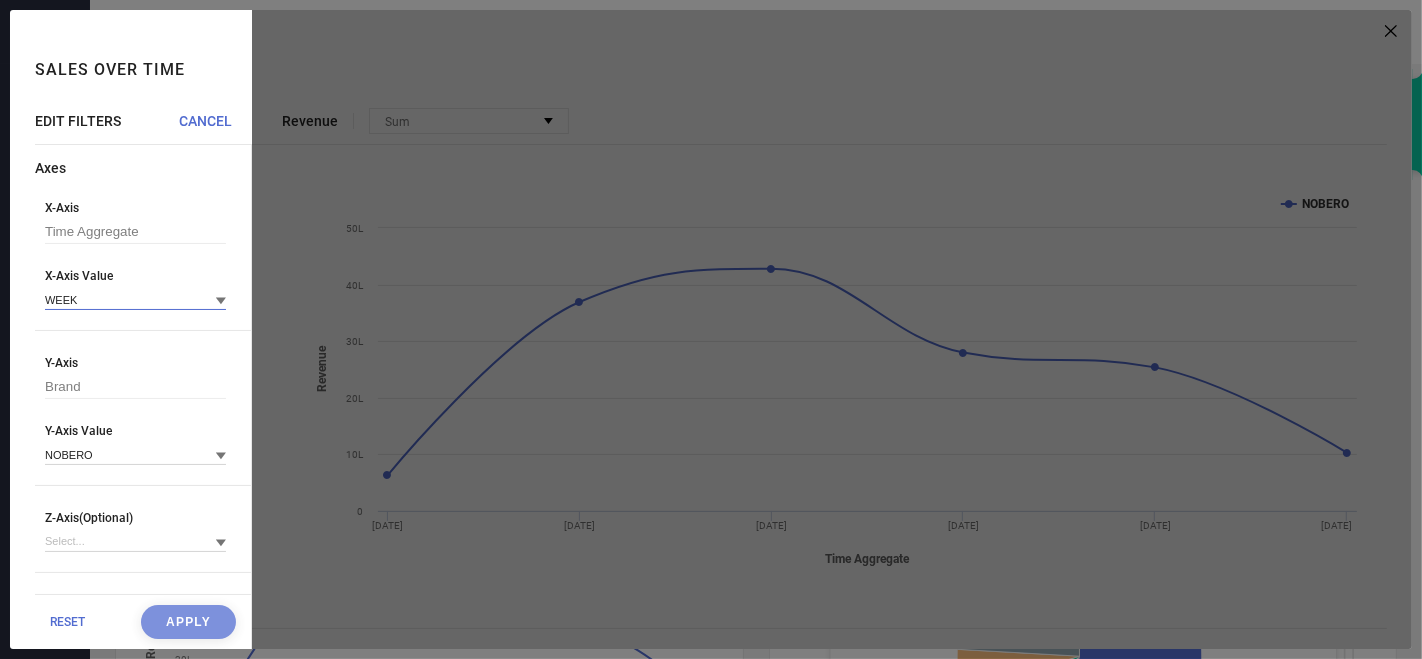 click at bounding box center (135, 299) 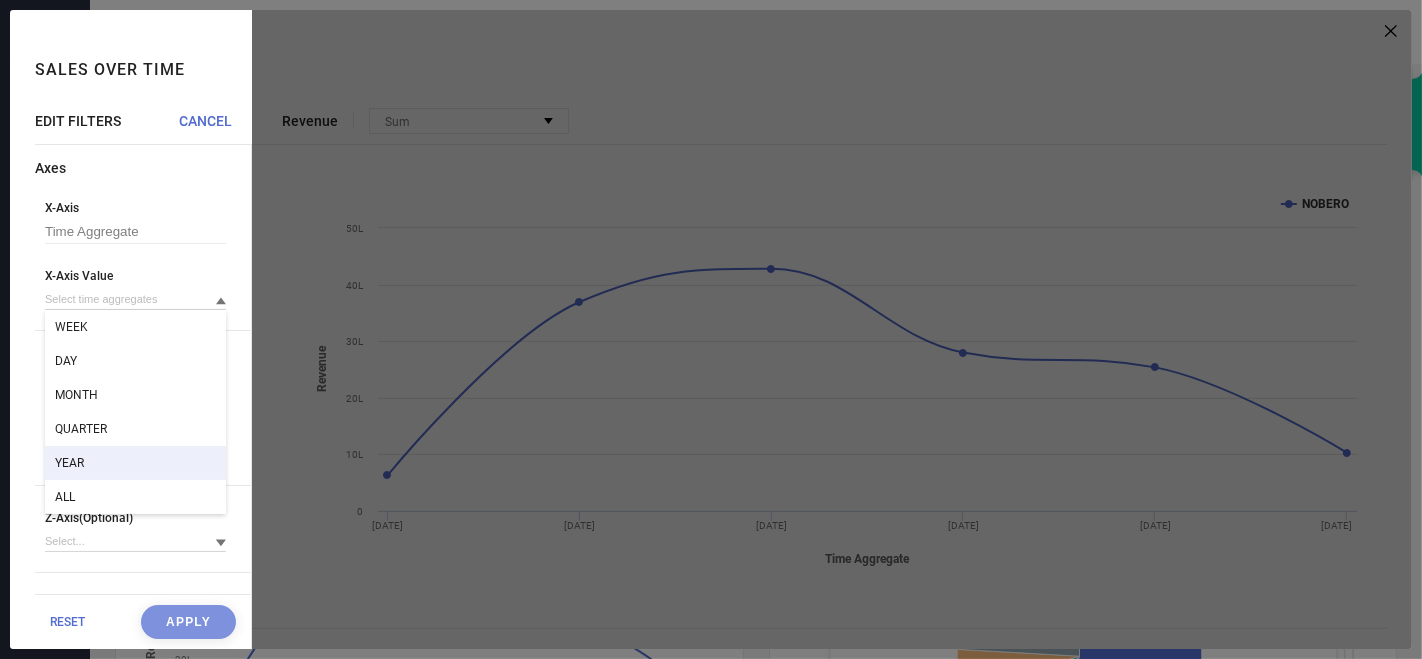 click on "YEAR" at bounding box center [135, 463] 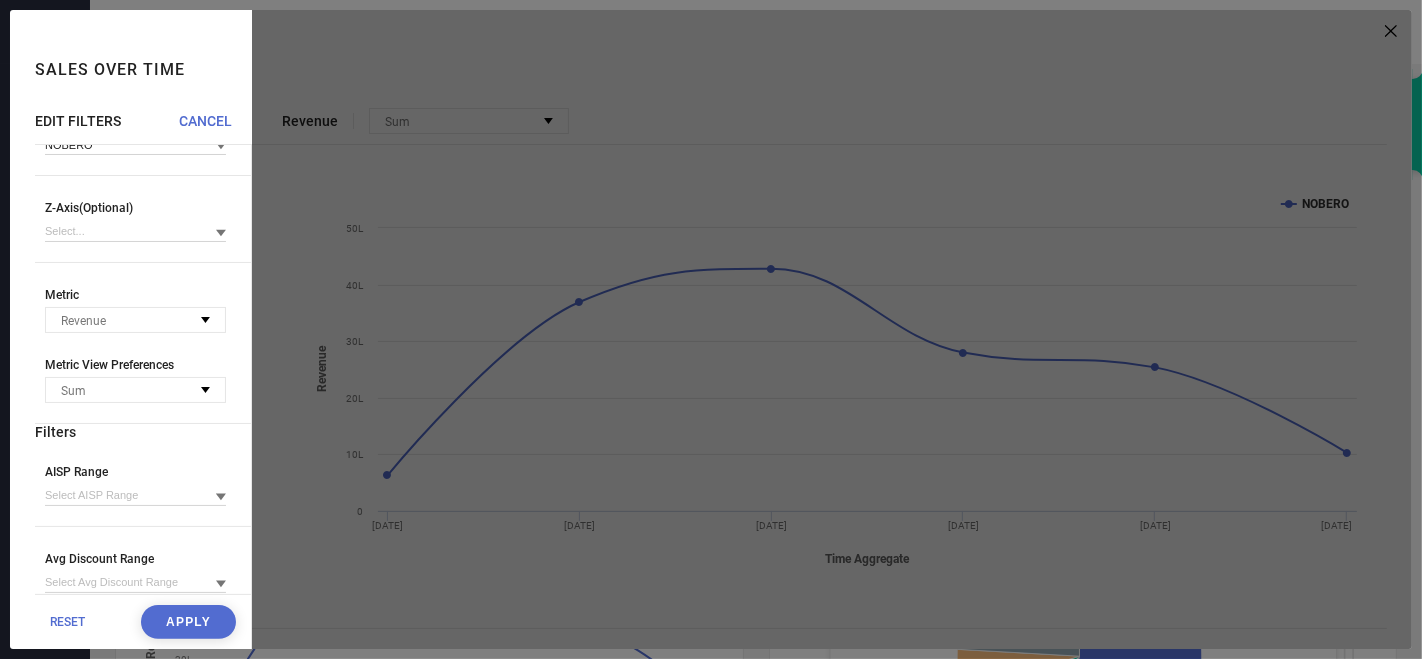 scroll, scrollTop: 320, scrollLeft: 0, axis: vertical 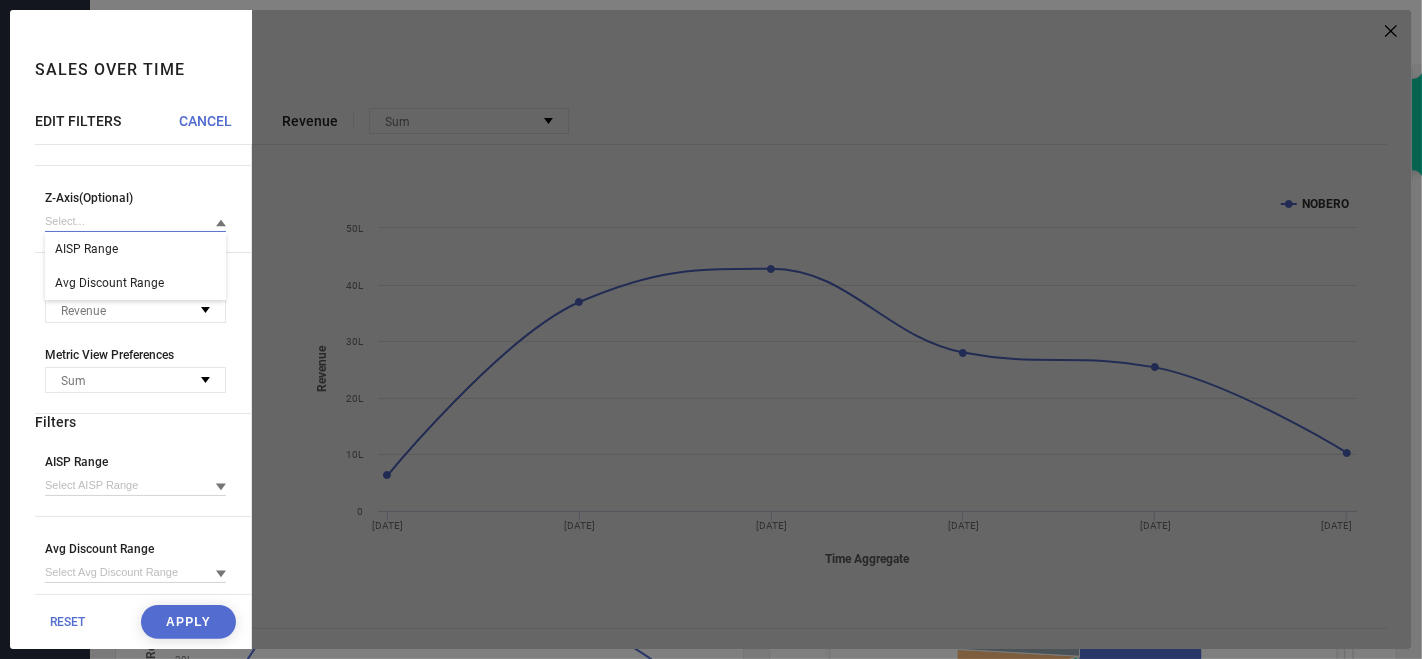 click at bounding box center (135, 221) 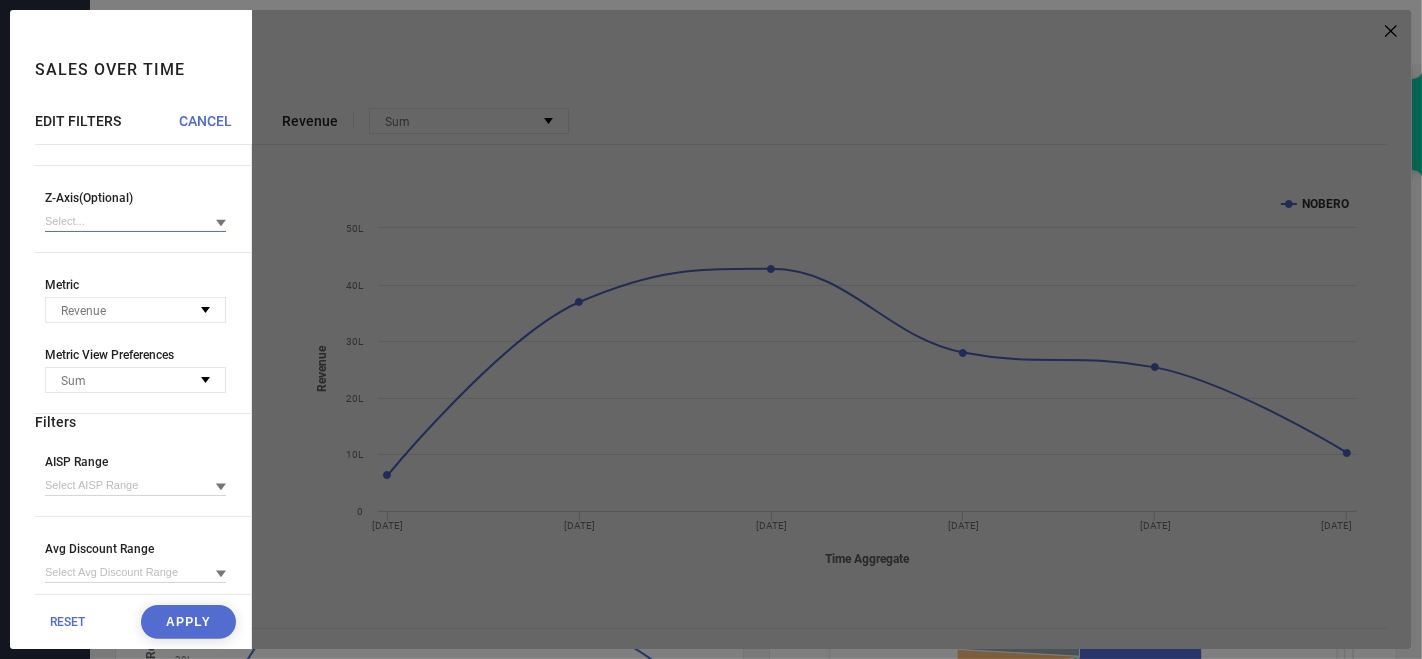 click at bounding box center (135, 221) 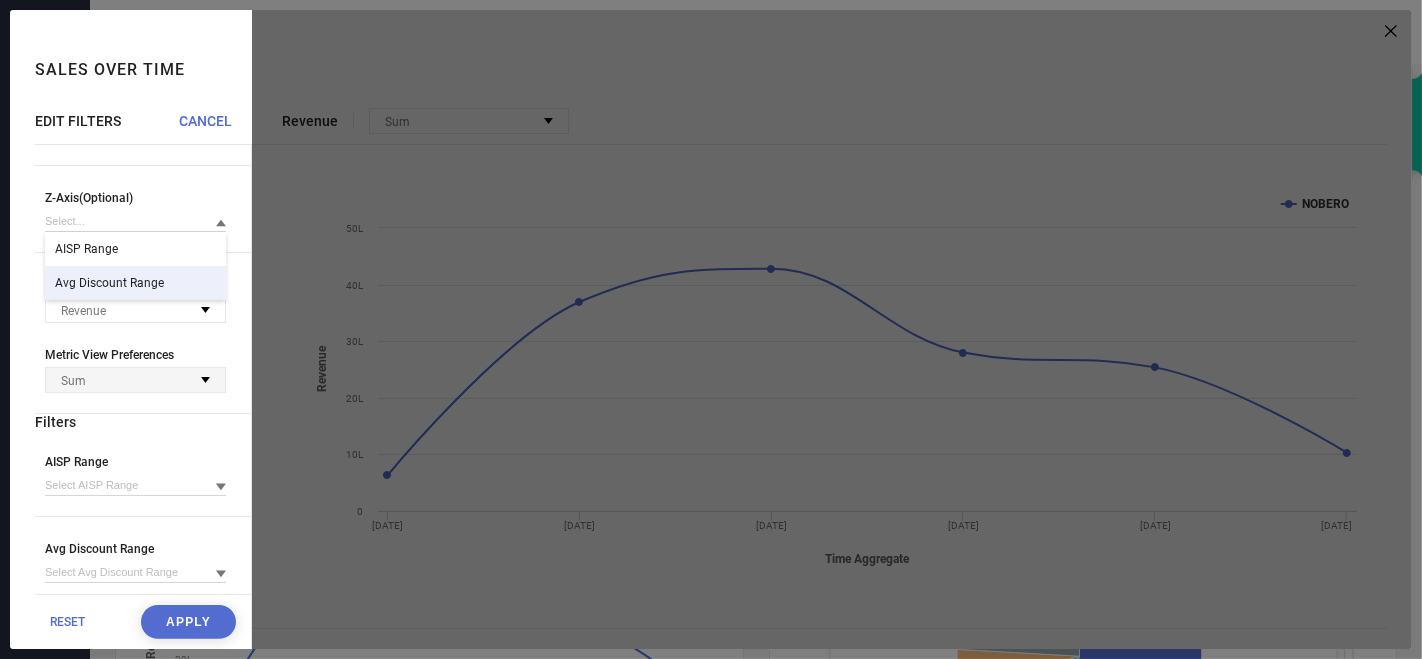 click on "Sum" at bounding box center [135, 380] 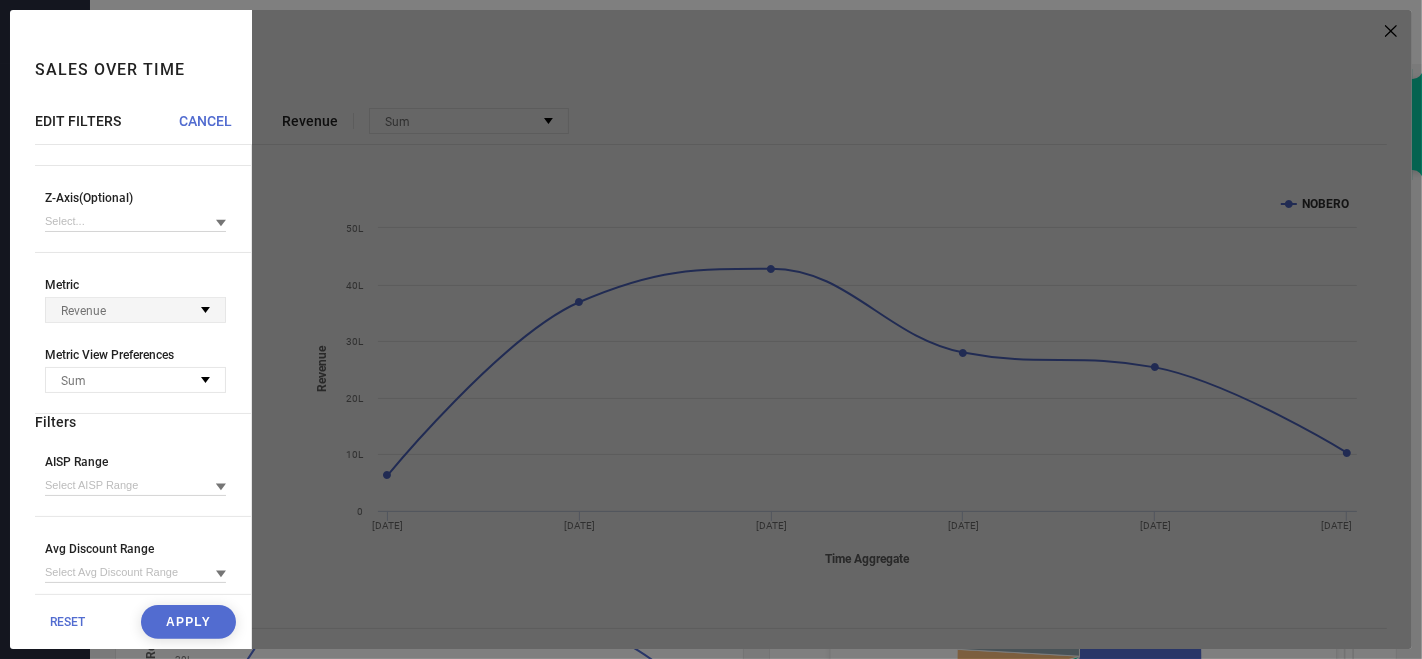 click on "Revenue" at bounding box center [135, 310] 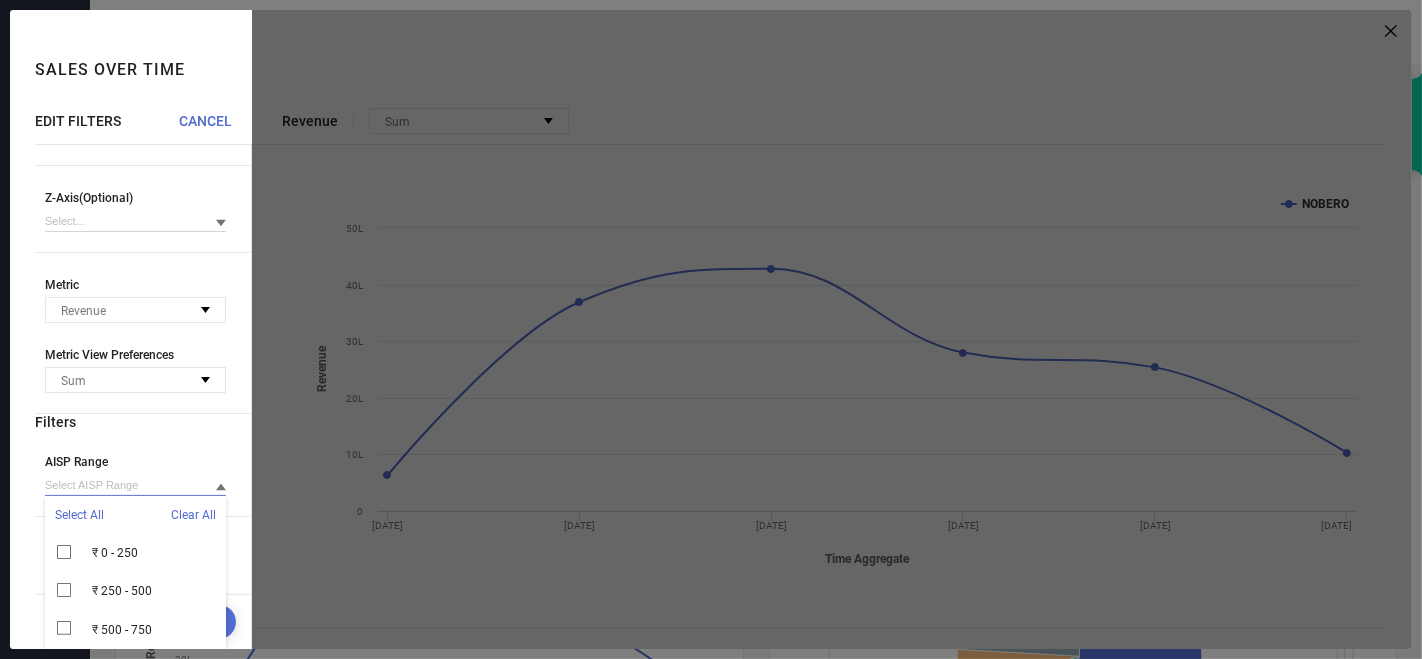 click at bounding box center [135, 485] 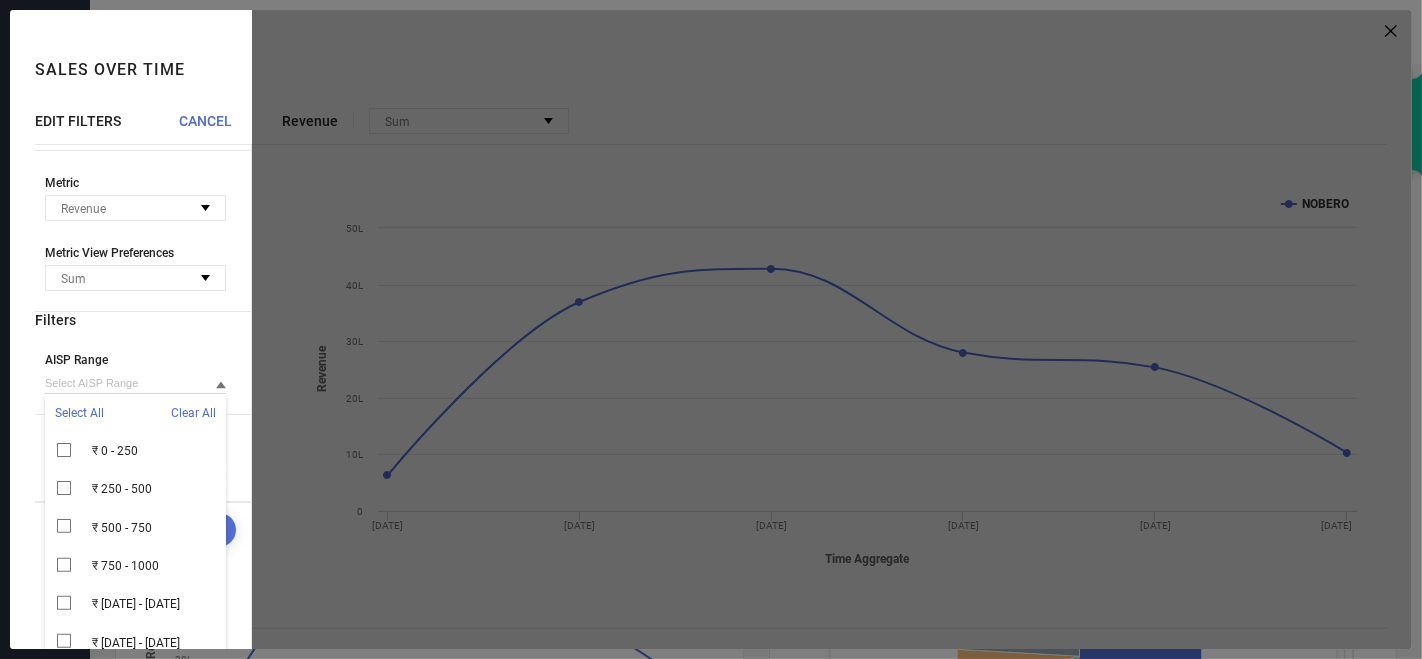click on "Avg Discount Range" at bounding box center [143, 471] 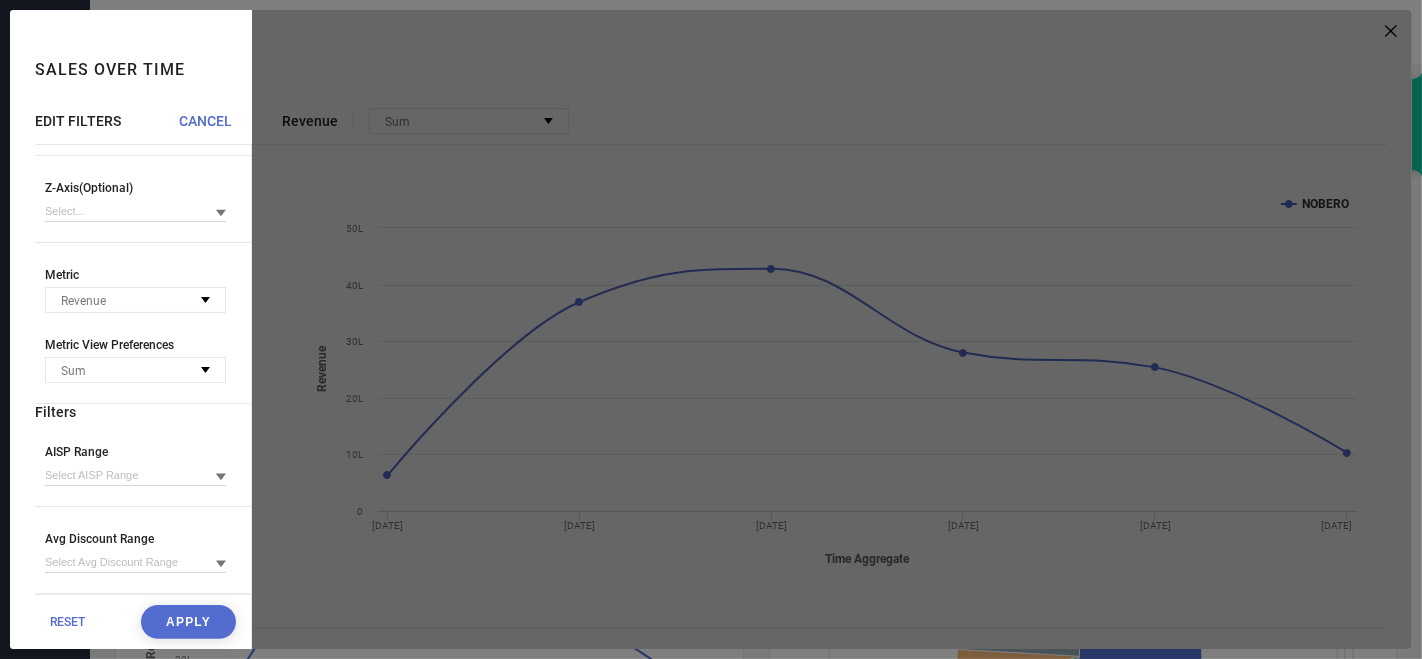 scroll, scrollTop: 334, scrollLeft: 0, axis: vertical 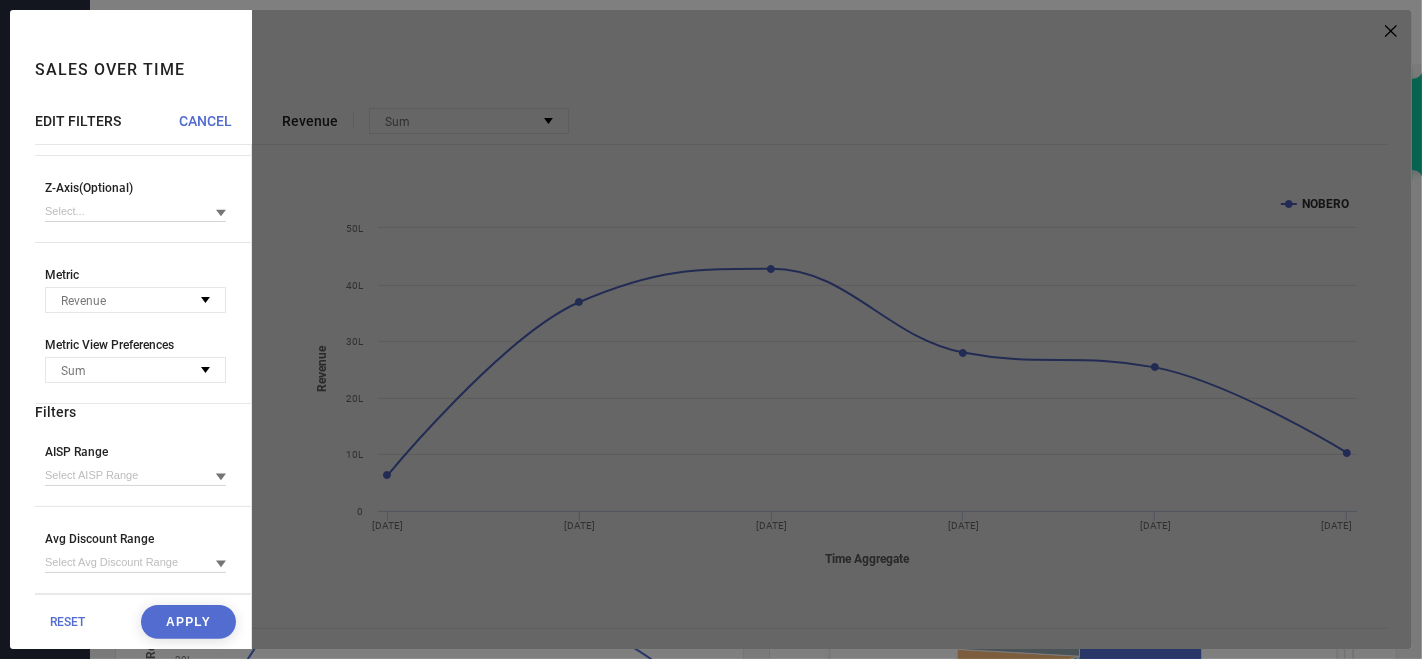 click on "Apply" at bounding box center [188, 622] 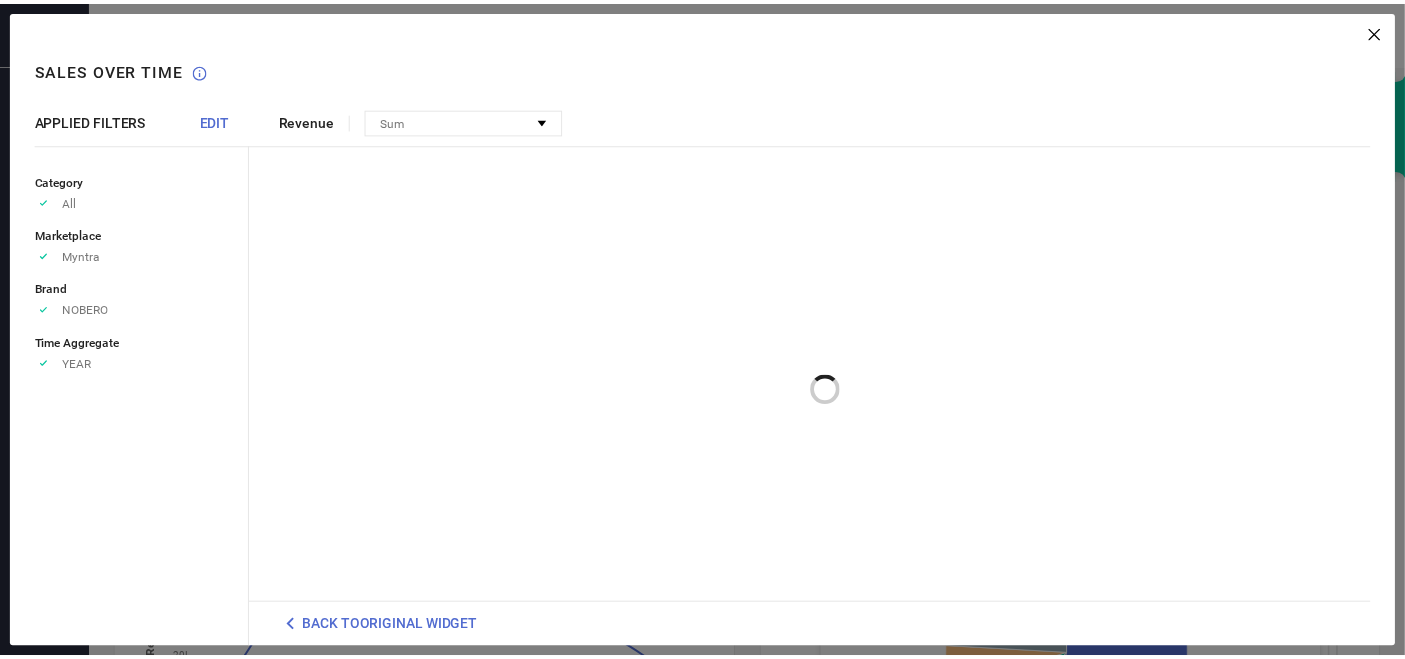 scroll, scrollTop: 0, scrollLeft: 0, axis: both 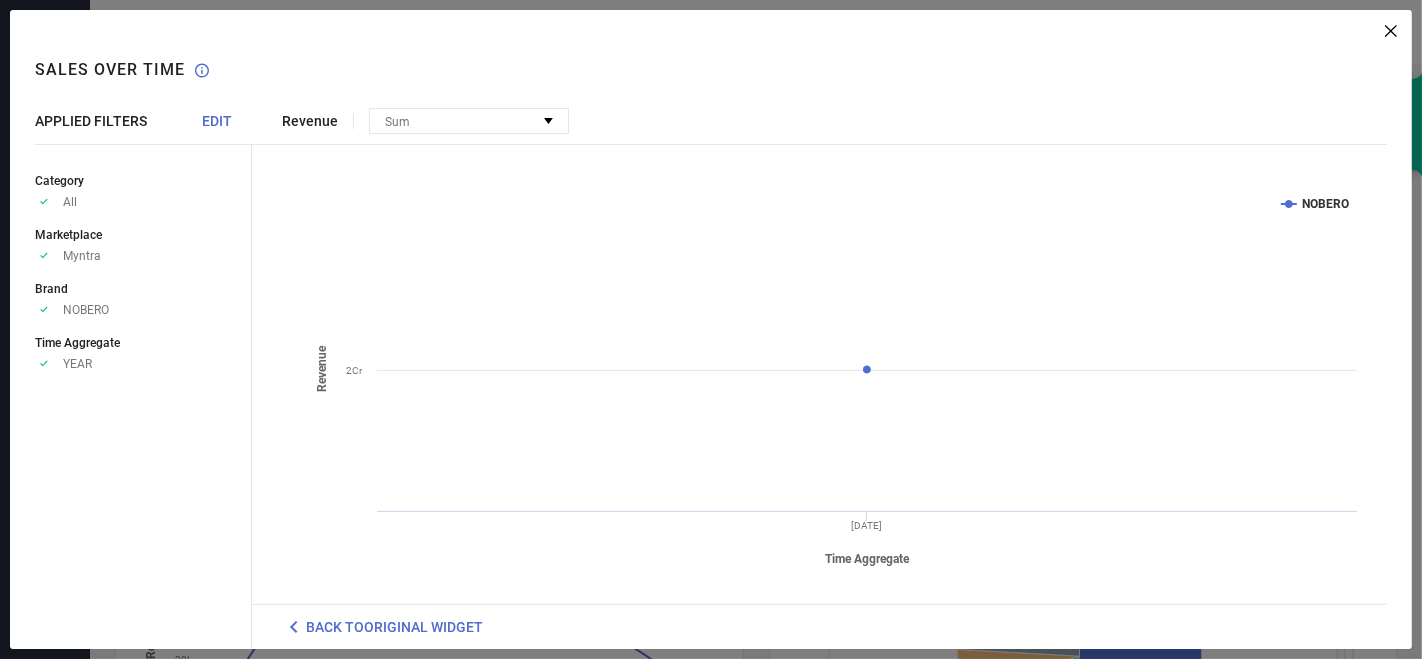 click on "EDIT" at bounding box center [217, 121] 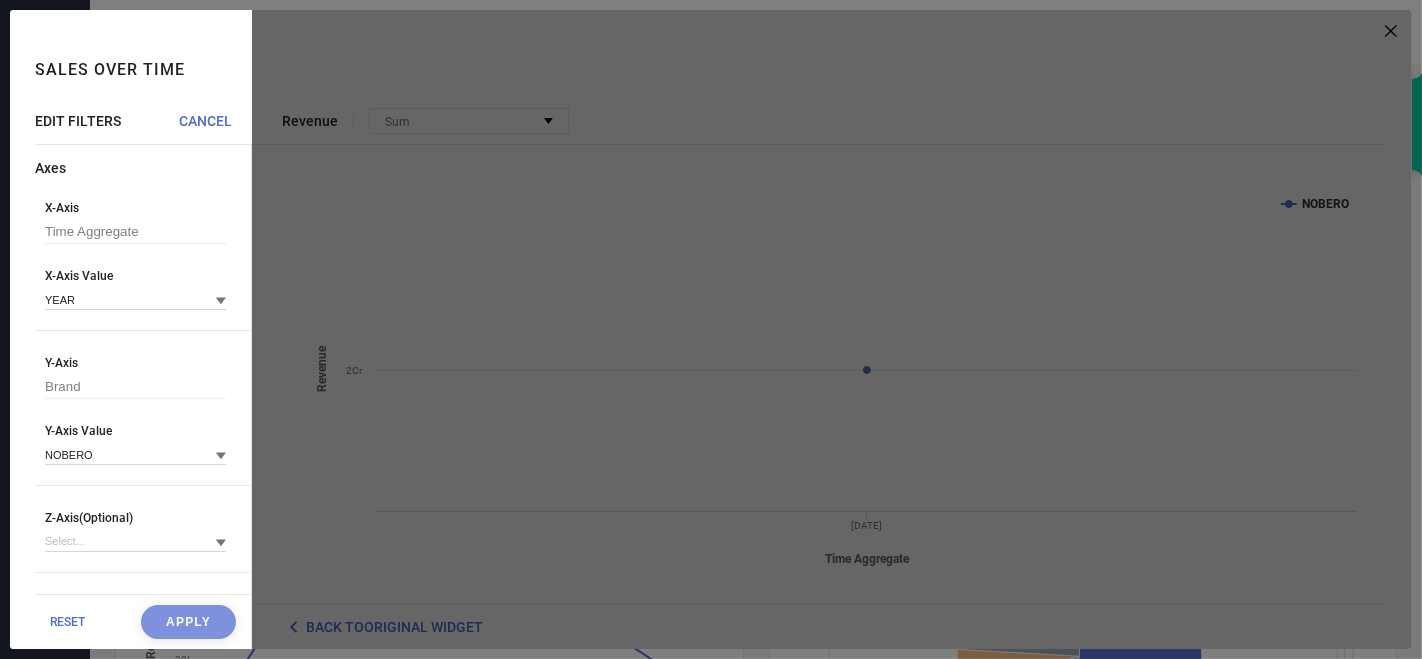 click on "RESET" at bounding box center [67, 622] 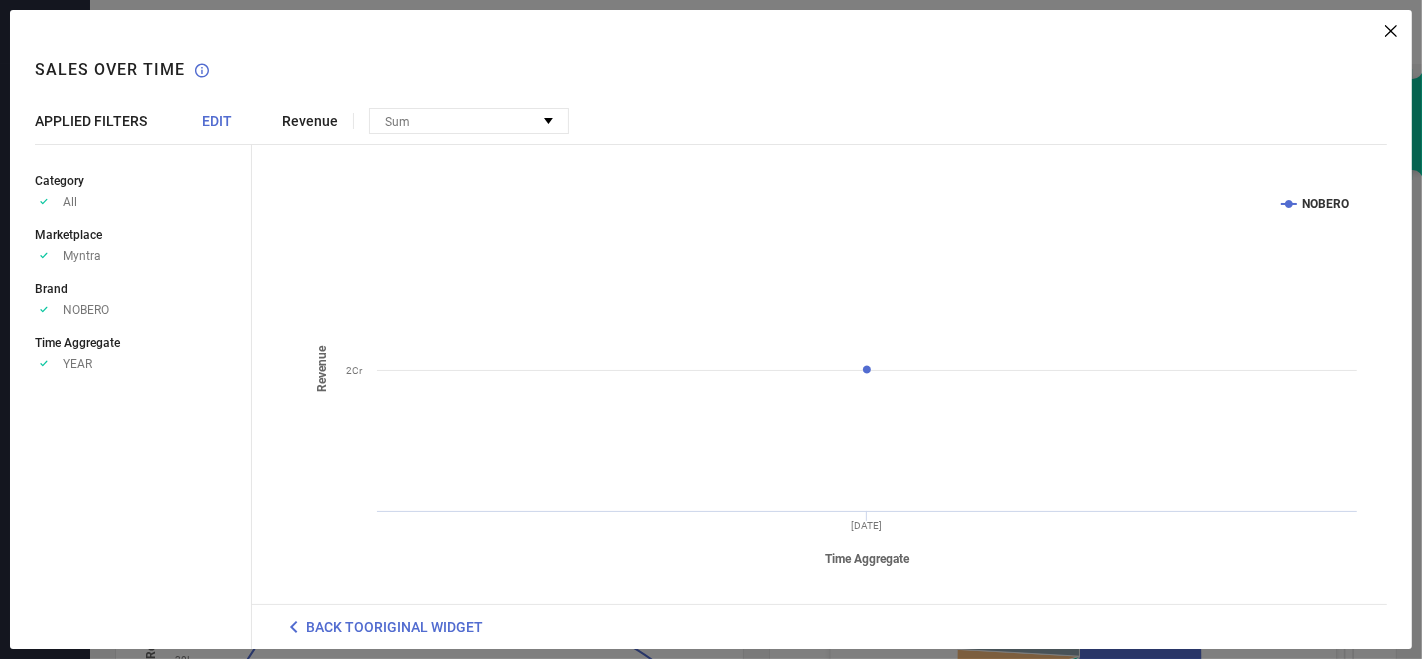 click 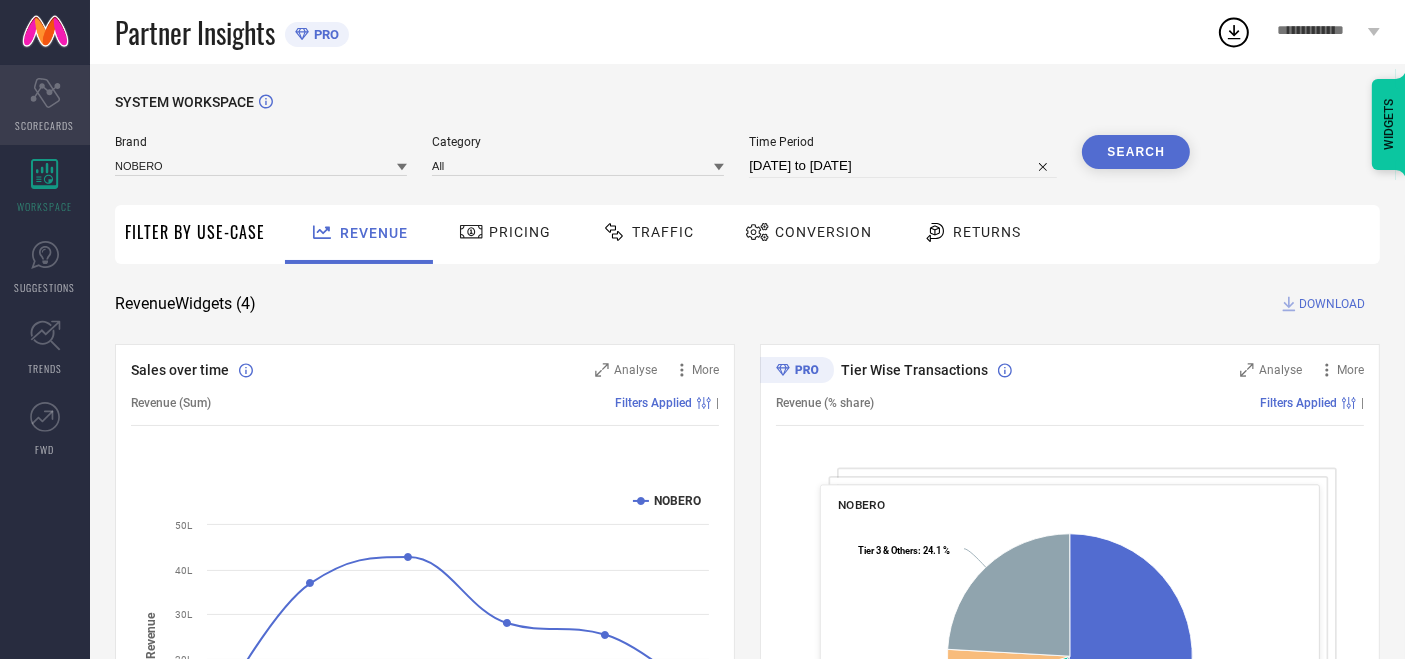 click 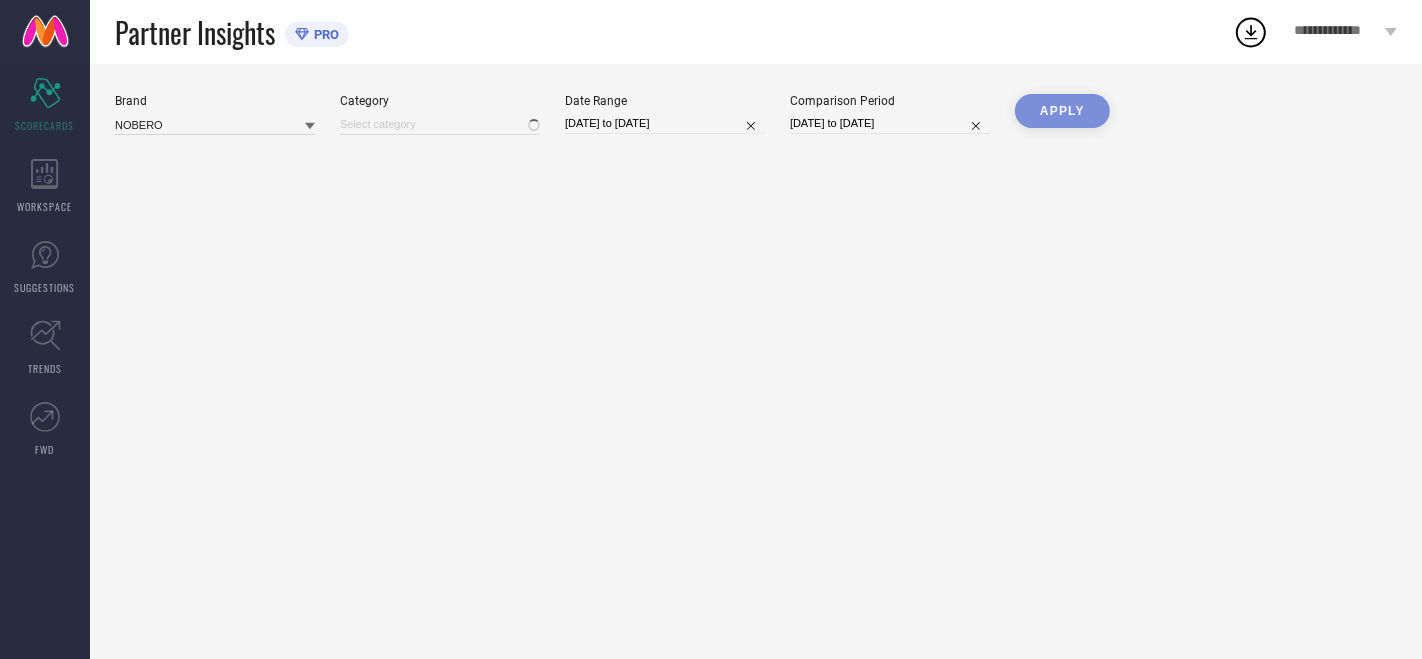 type on "All" 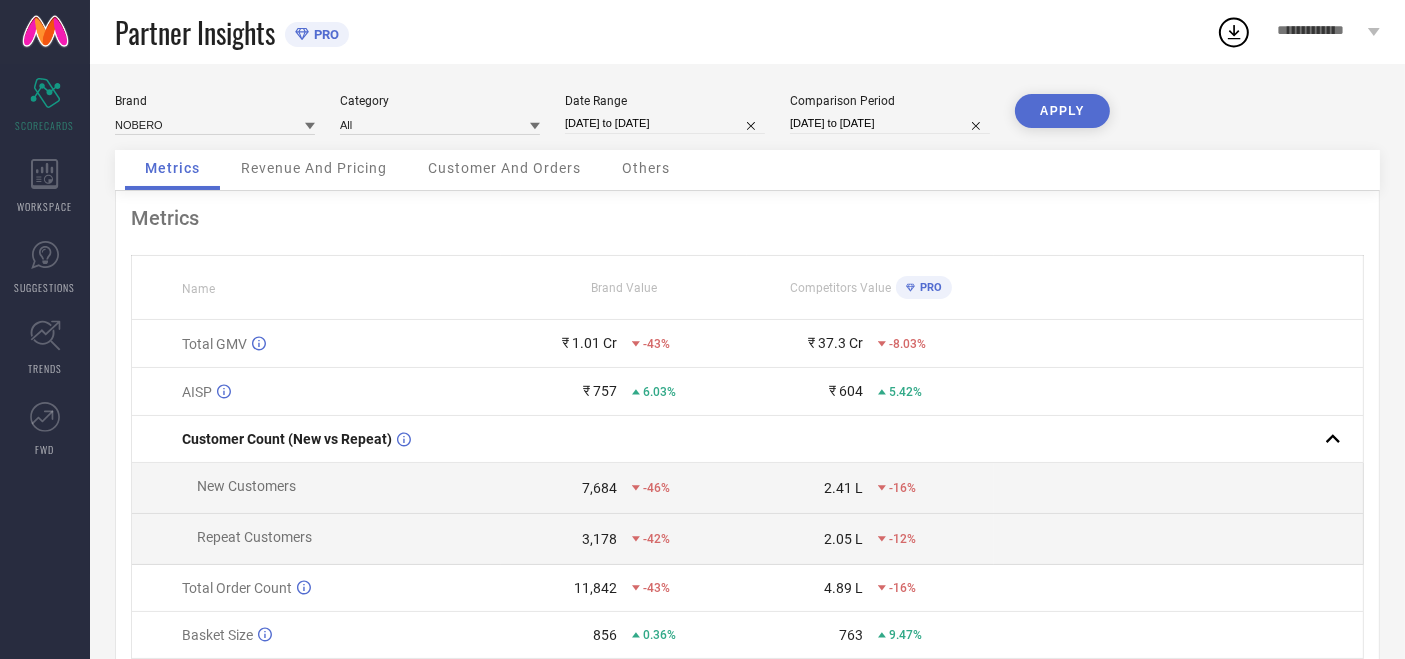 click on "Customer And Orders" at bounding box center (504, 168) 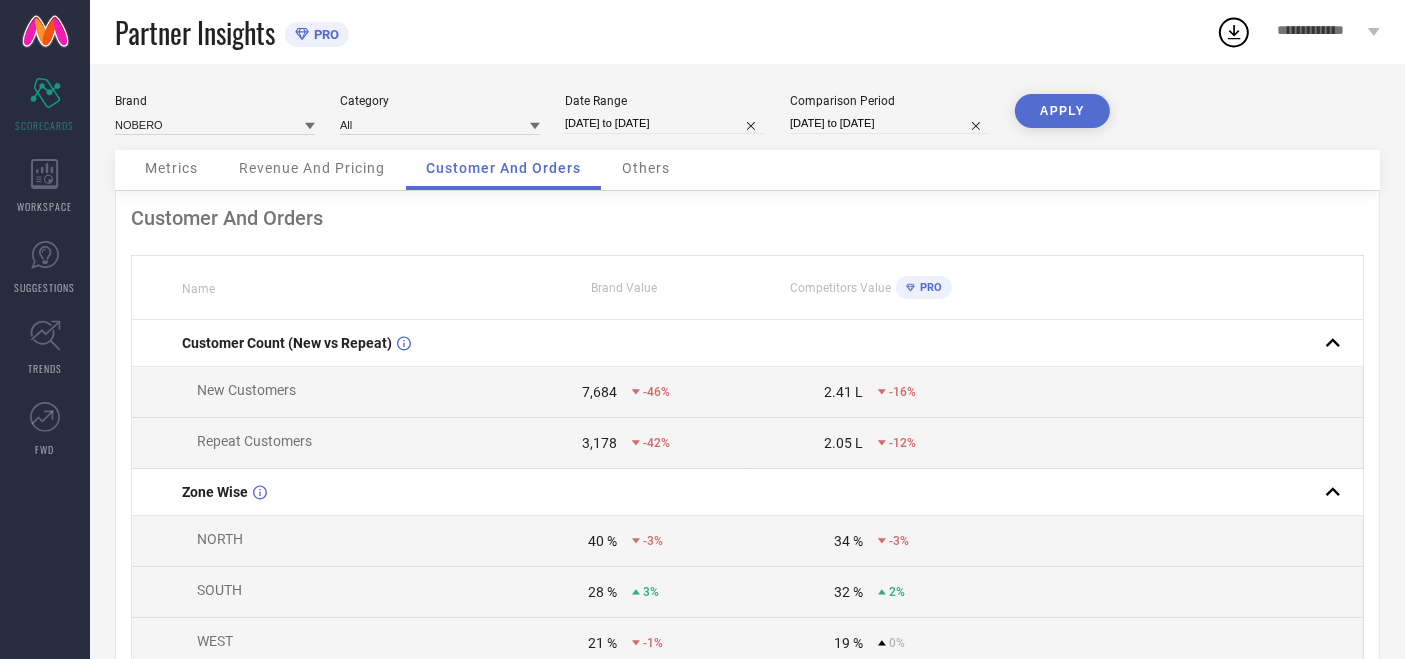 click on "Revenue And Pricing" at bounding box center [312, 168] 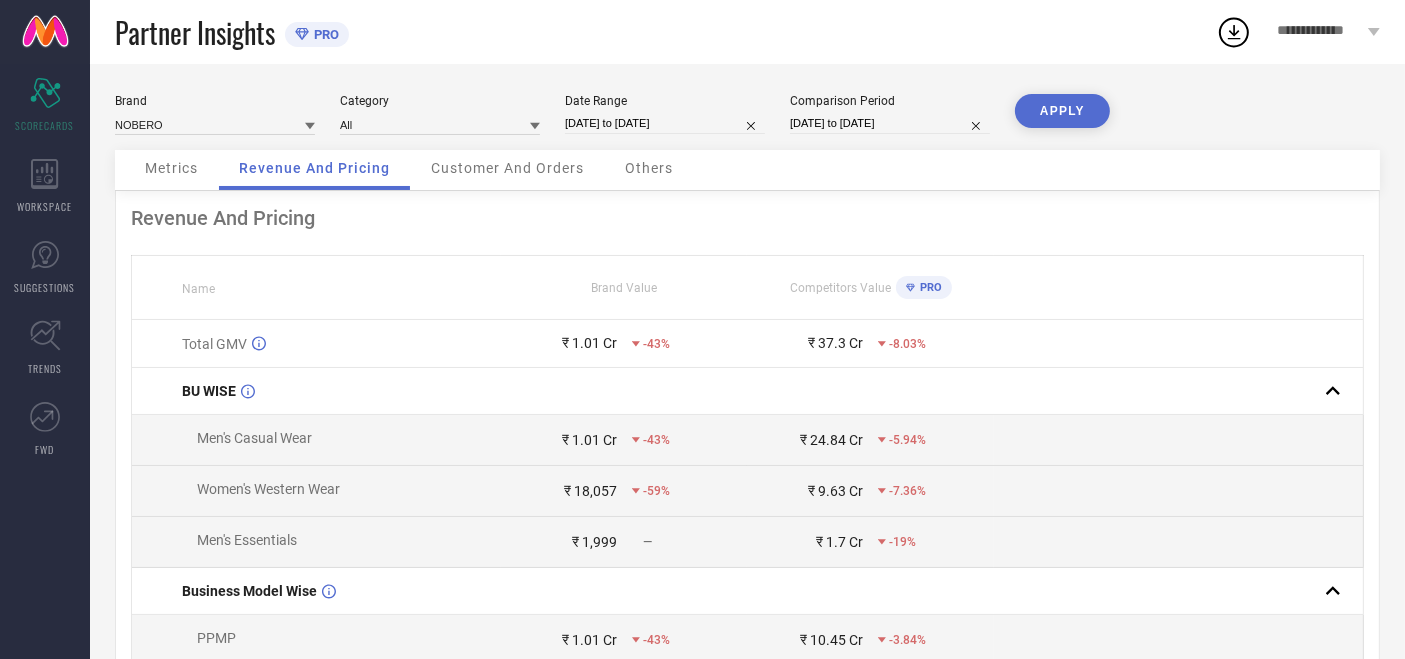 click on "Metrics" at bounding box center (171, 170) 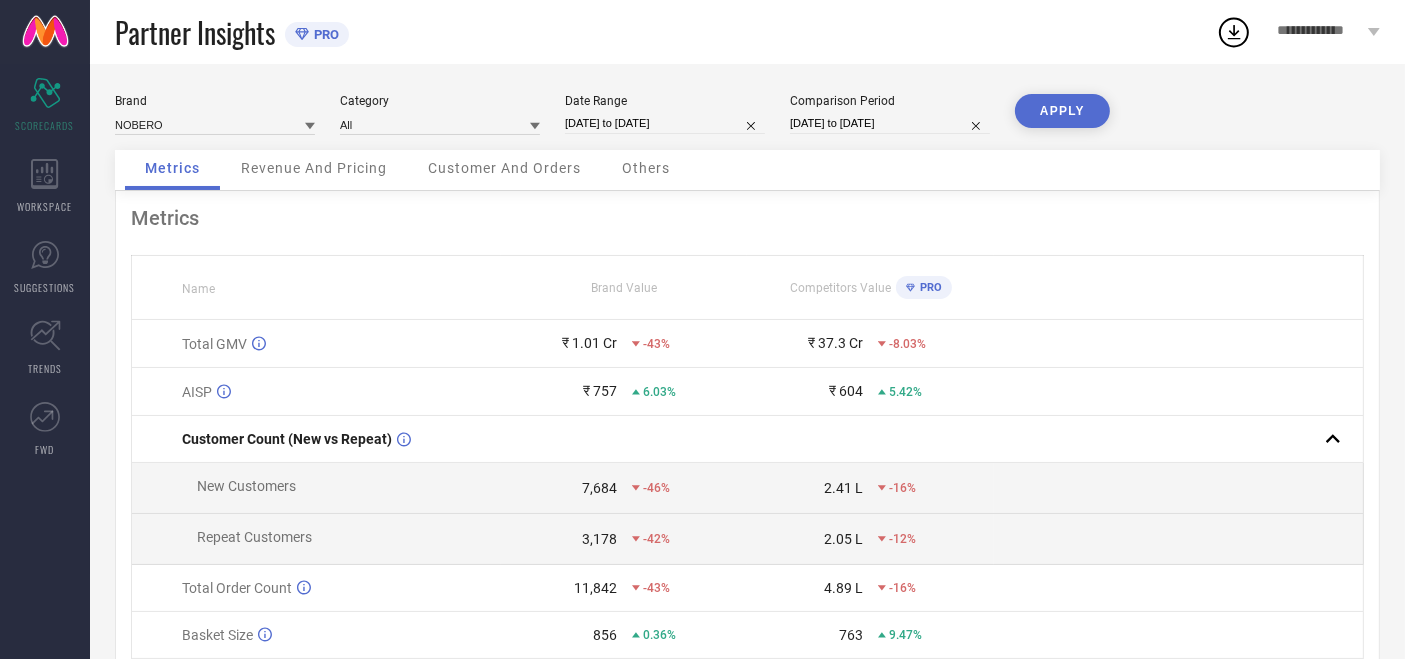 click on "Others" at bounding box center [646, 168] 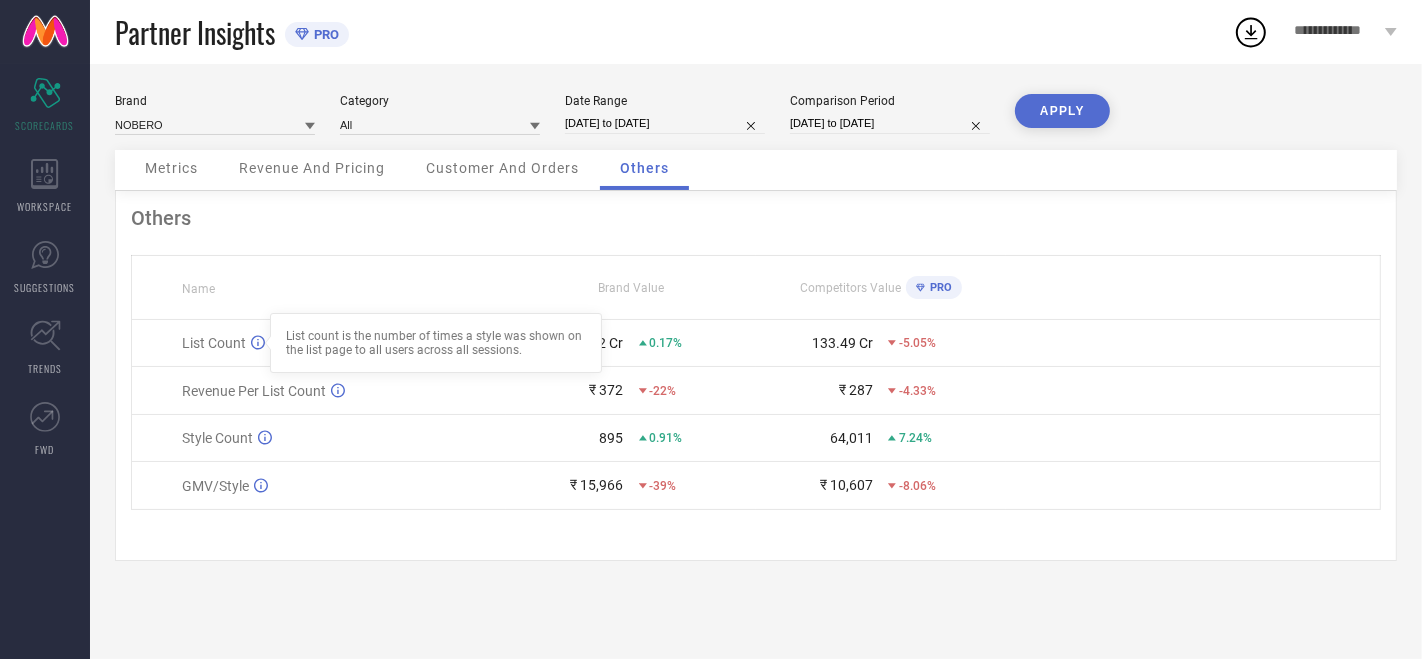 click 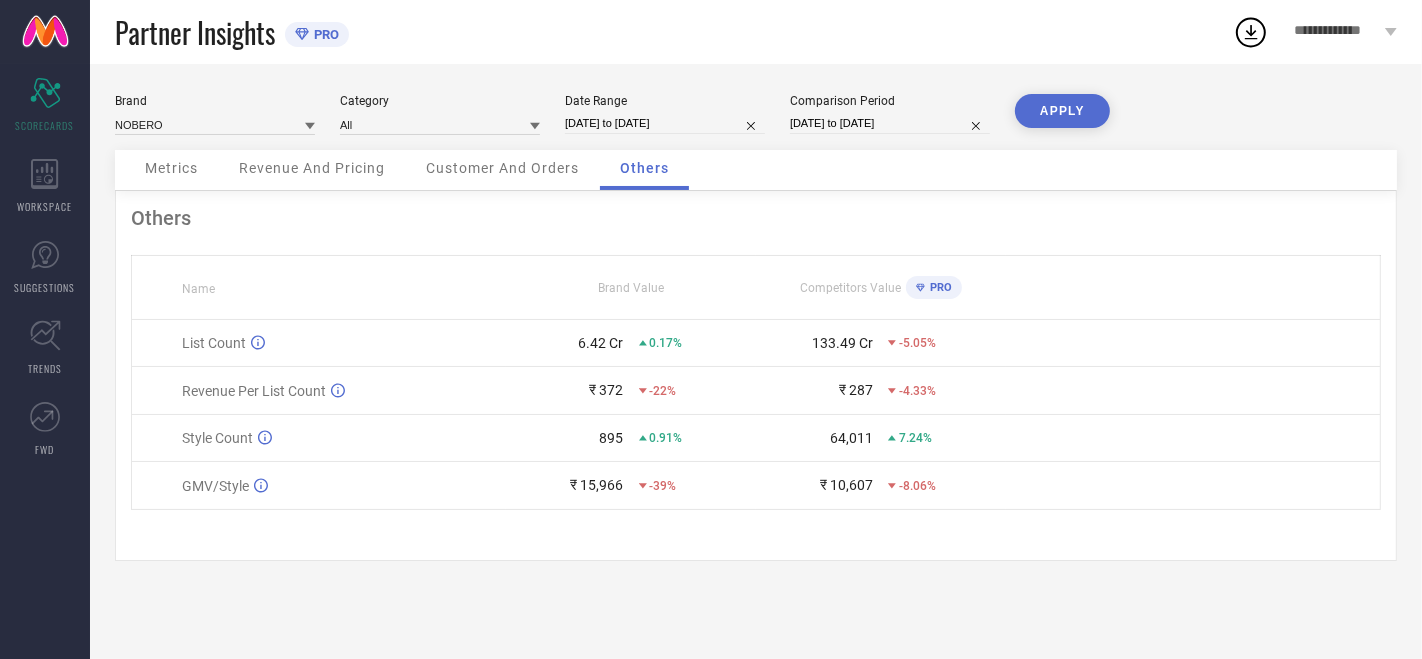click 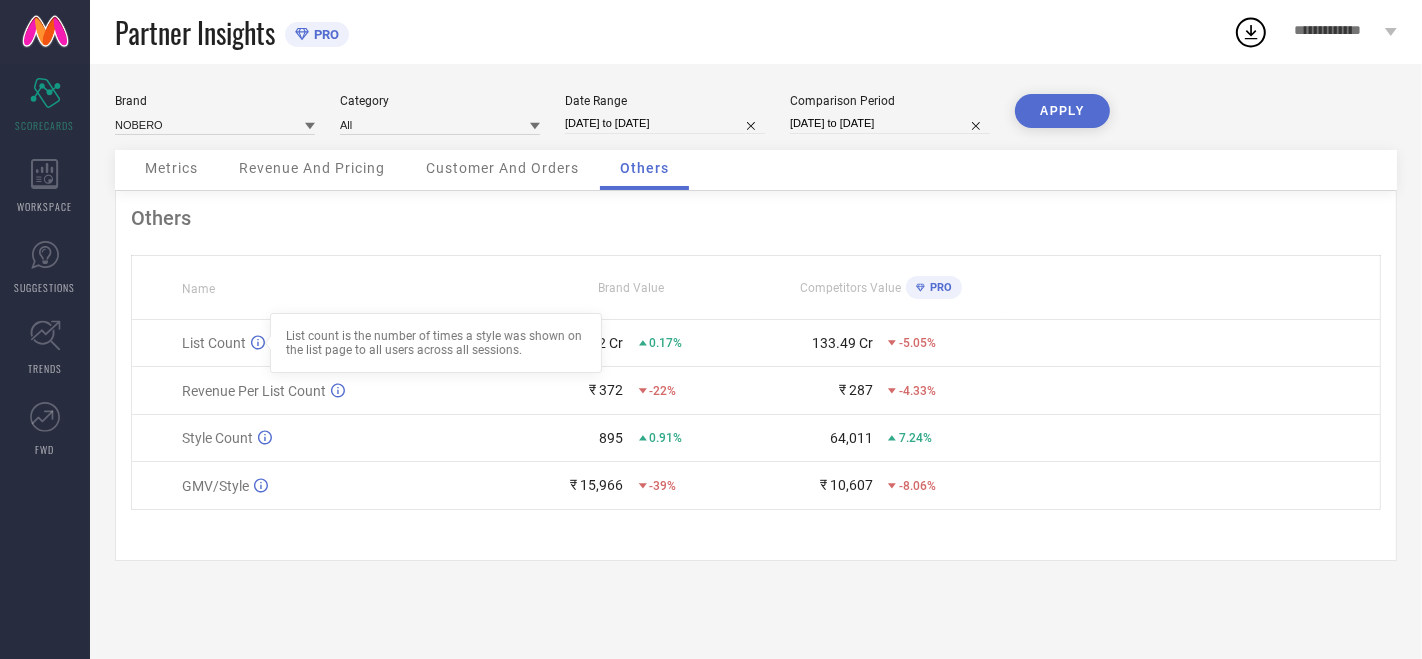 click 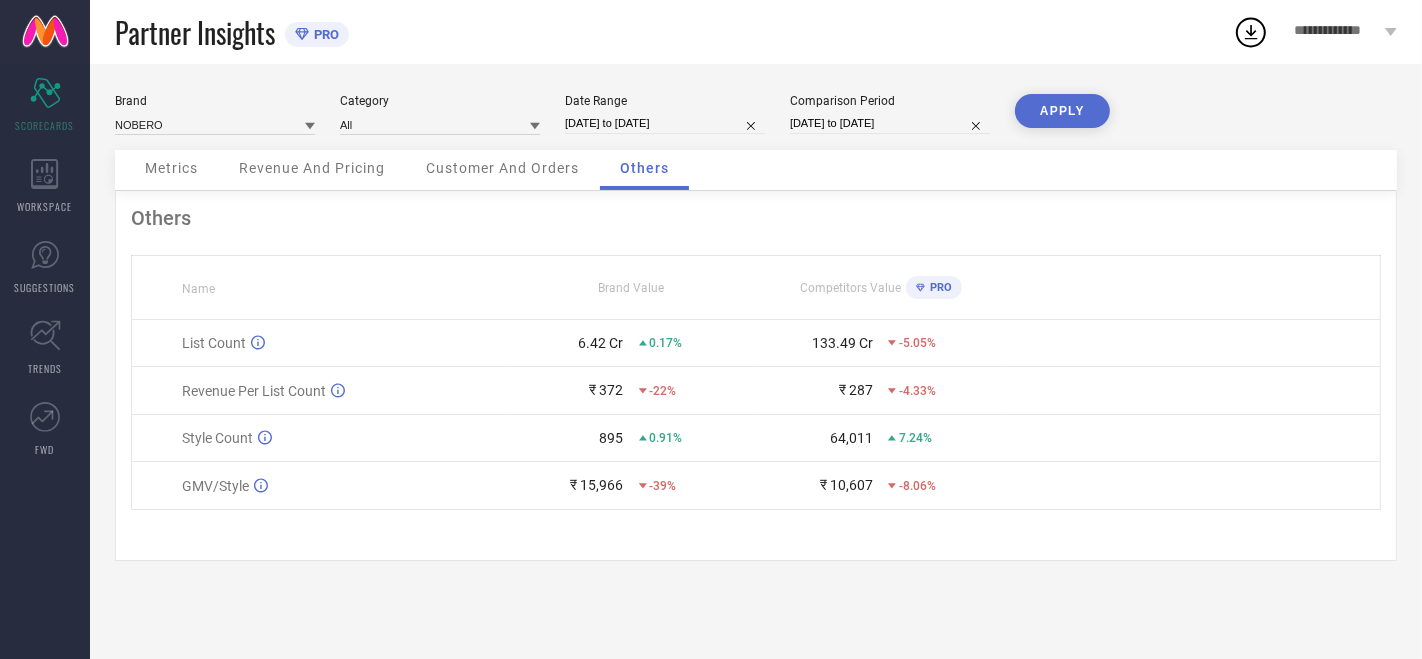 click on "Customer And Orders" at bounding box center (502, 168) 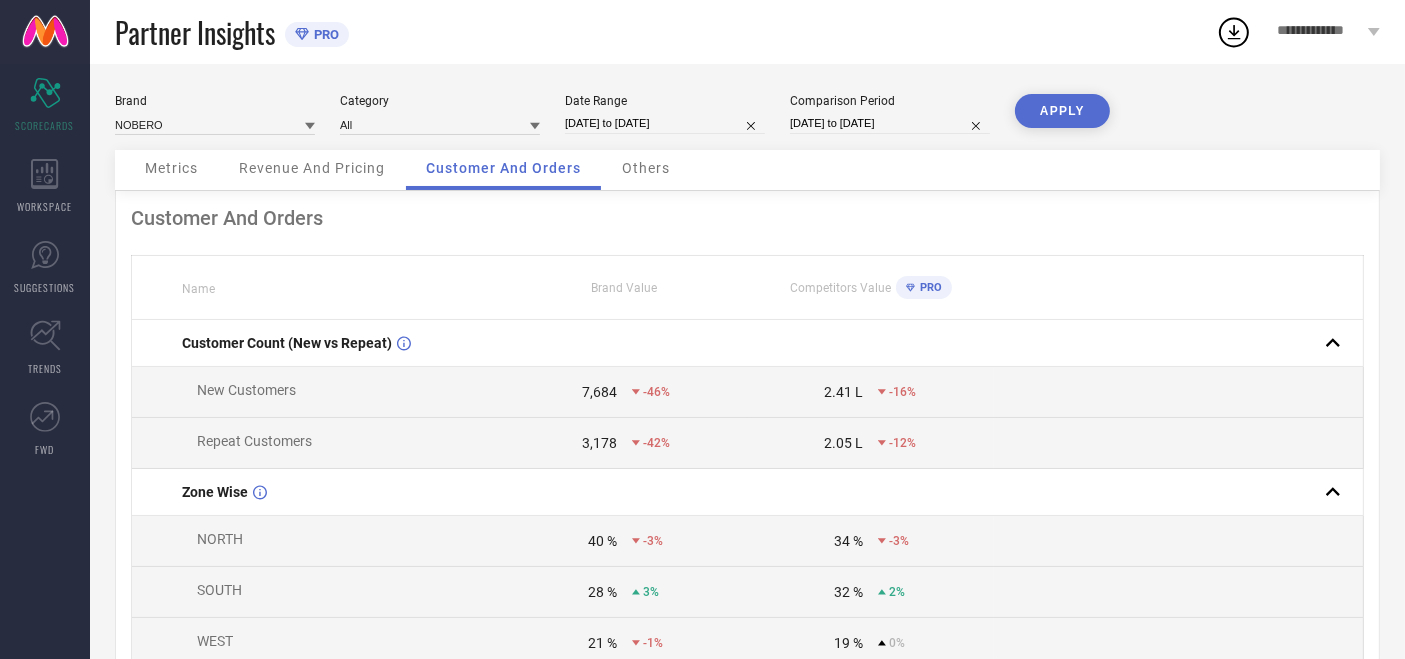 click on "Revenue And Pricing" at bounding box center (312, 170) 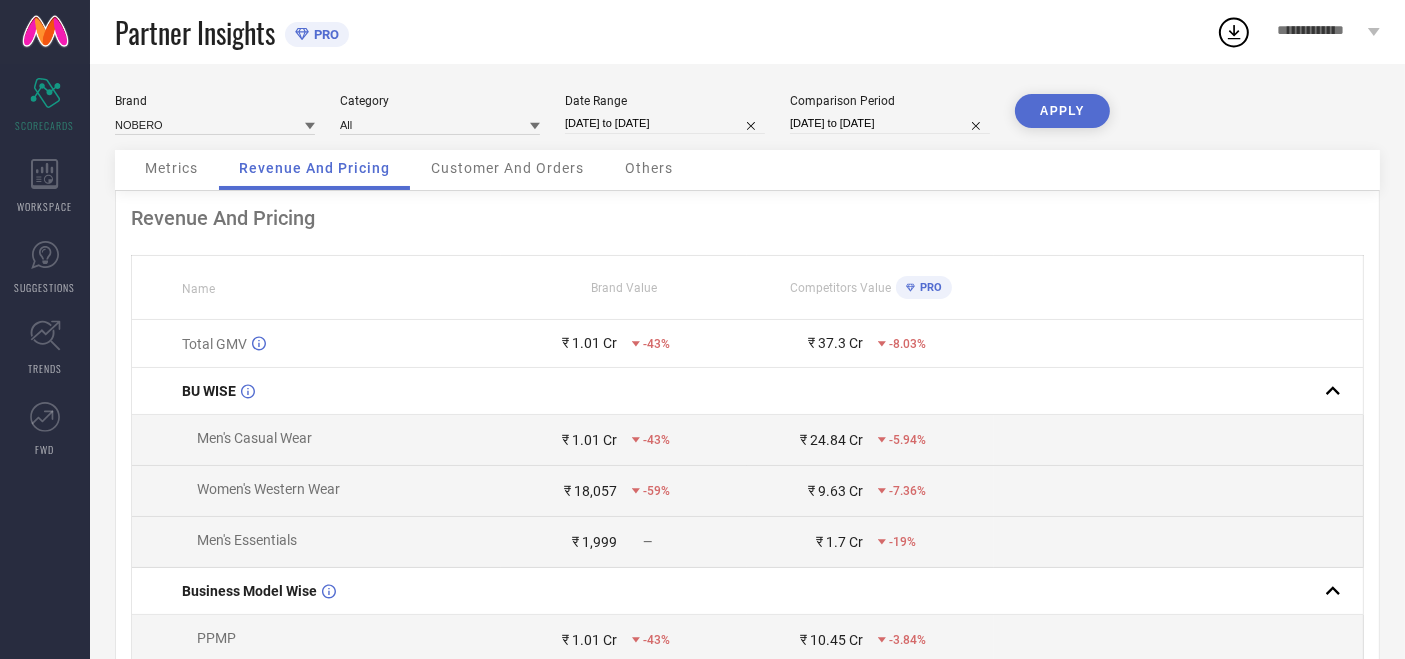 click on "Revenue And Pricing" at bounding box center (314, 170) 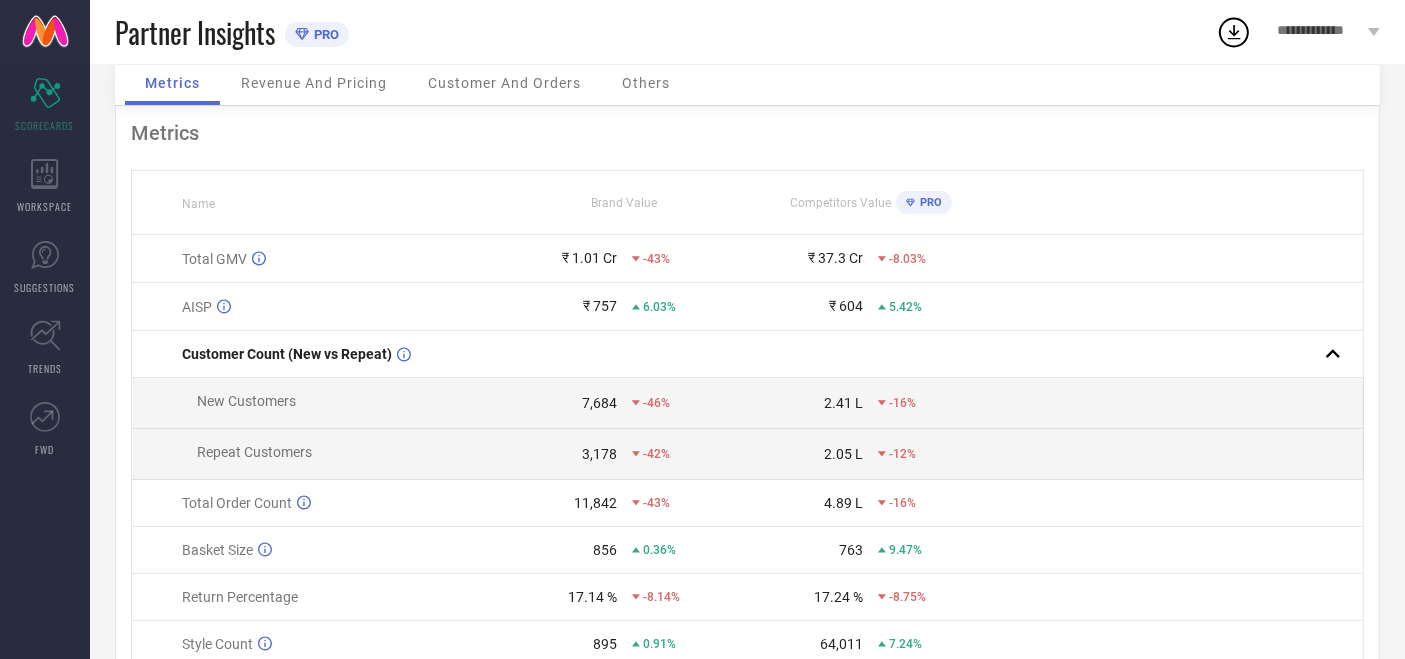 scroll, scrollTop: 180, scrollLeft: 0, axis: vertical 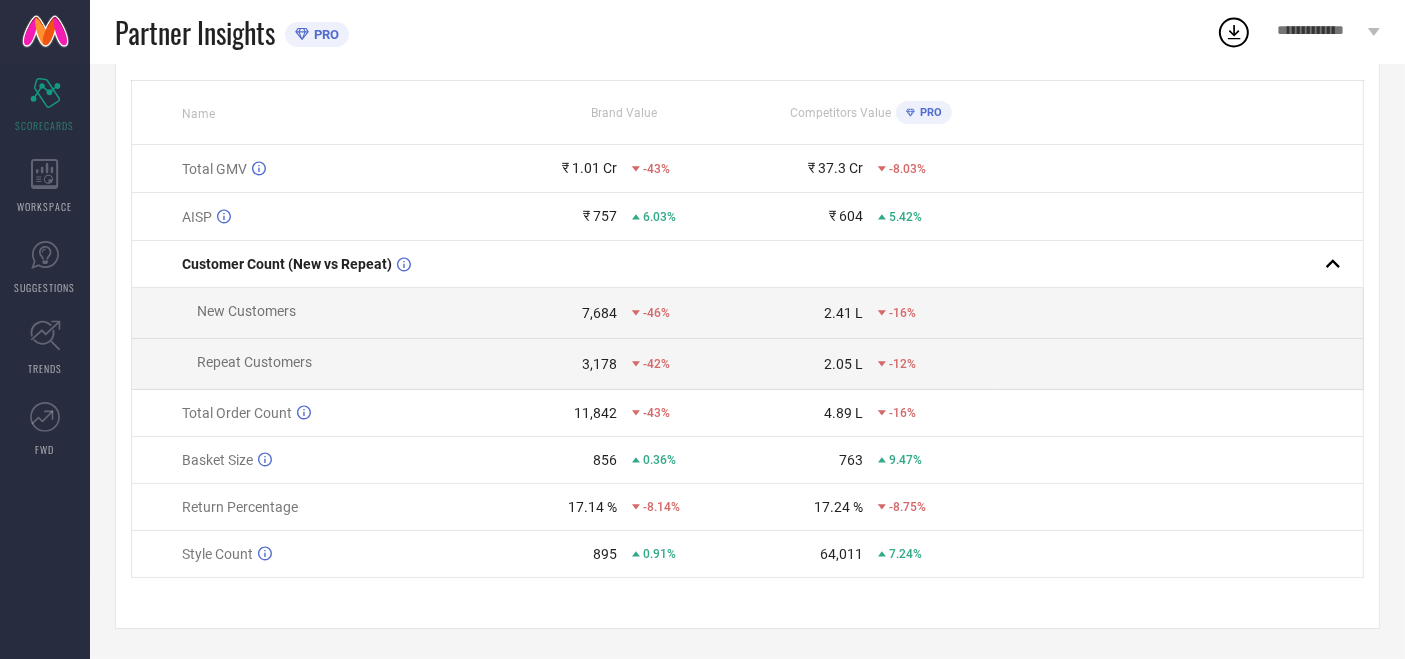 click on "-43%" at bounding box center [651, 169] 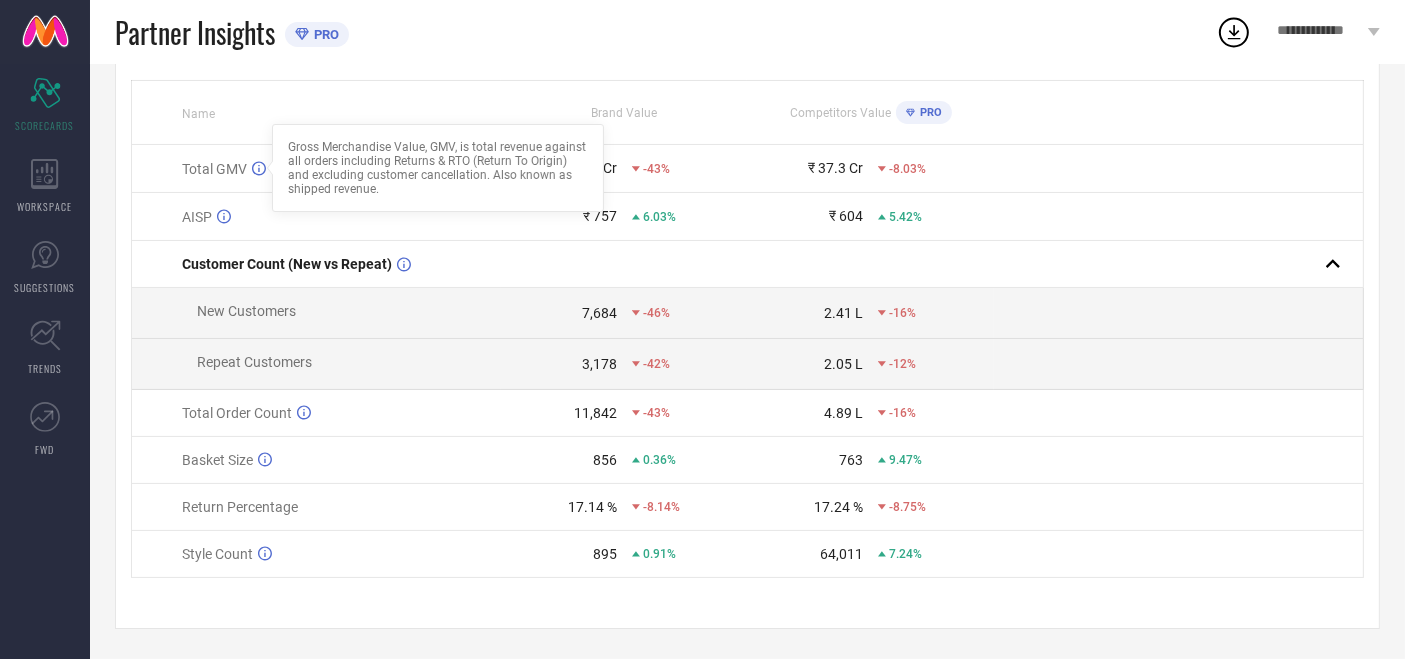 click 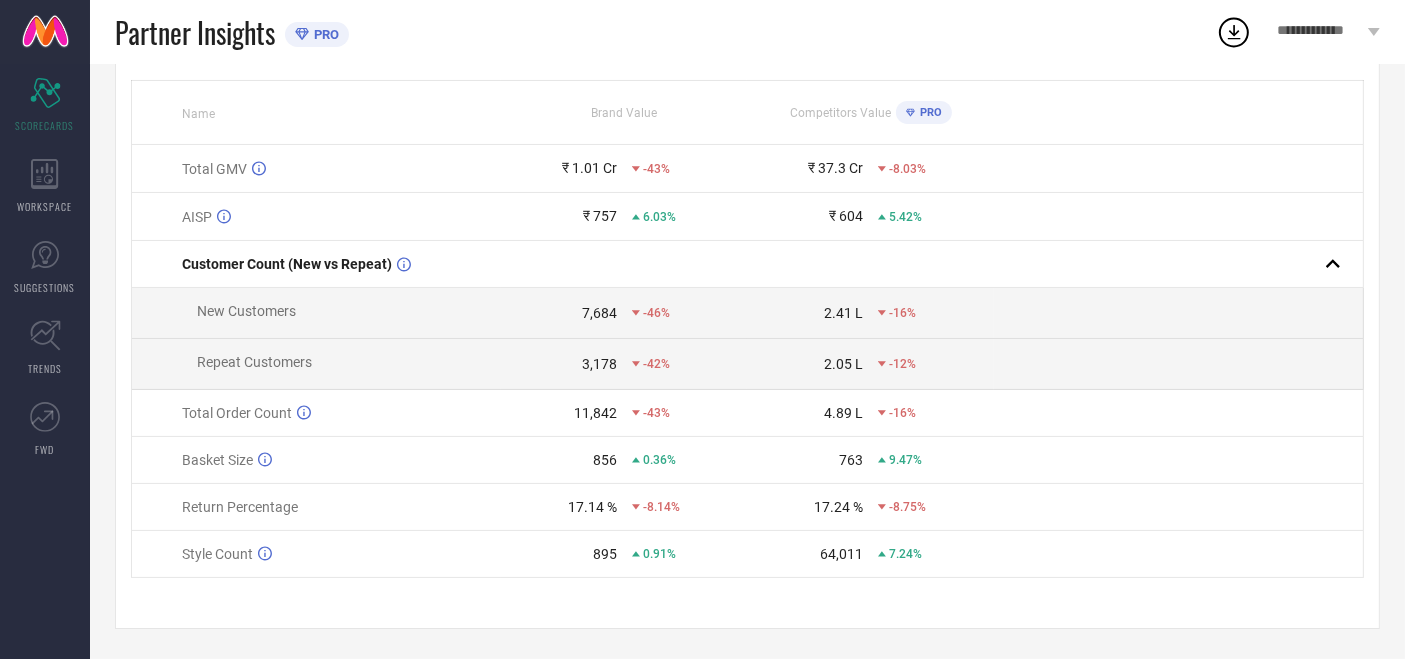 click 